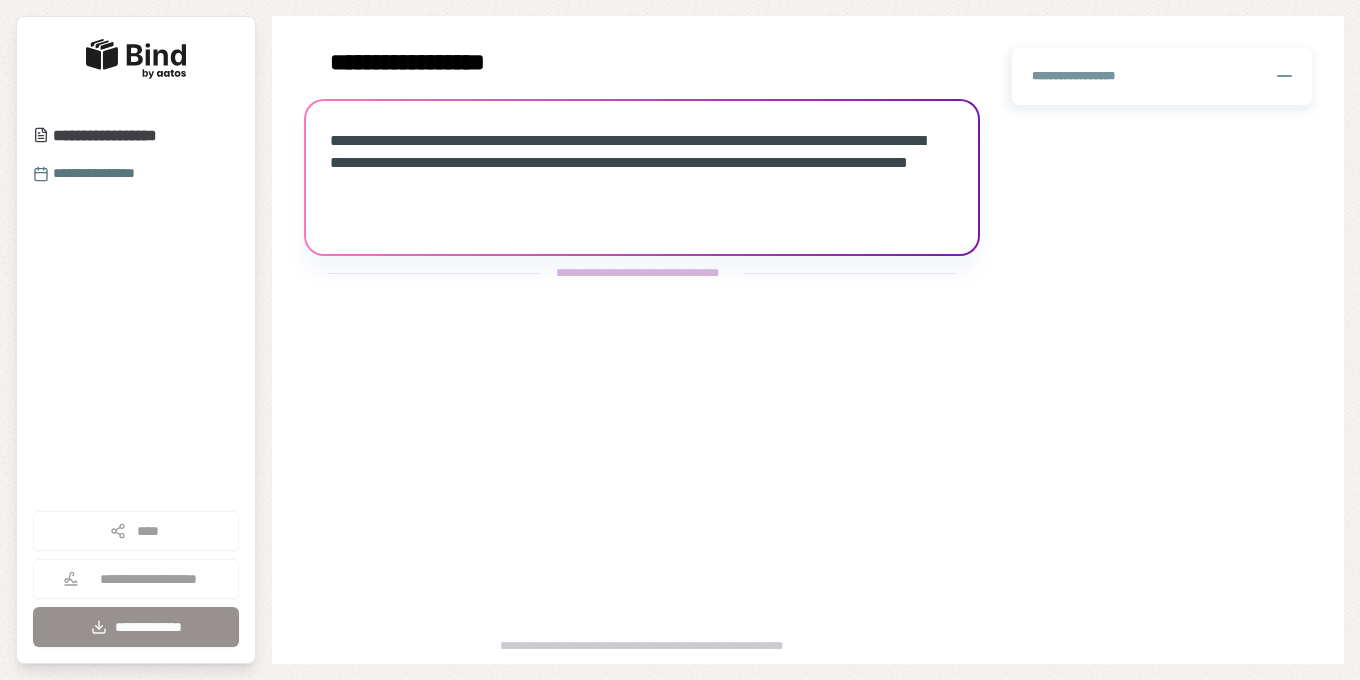 scroll, scrollTop: 0, scrollLeft: 0, axis: both 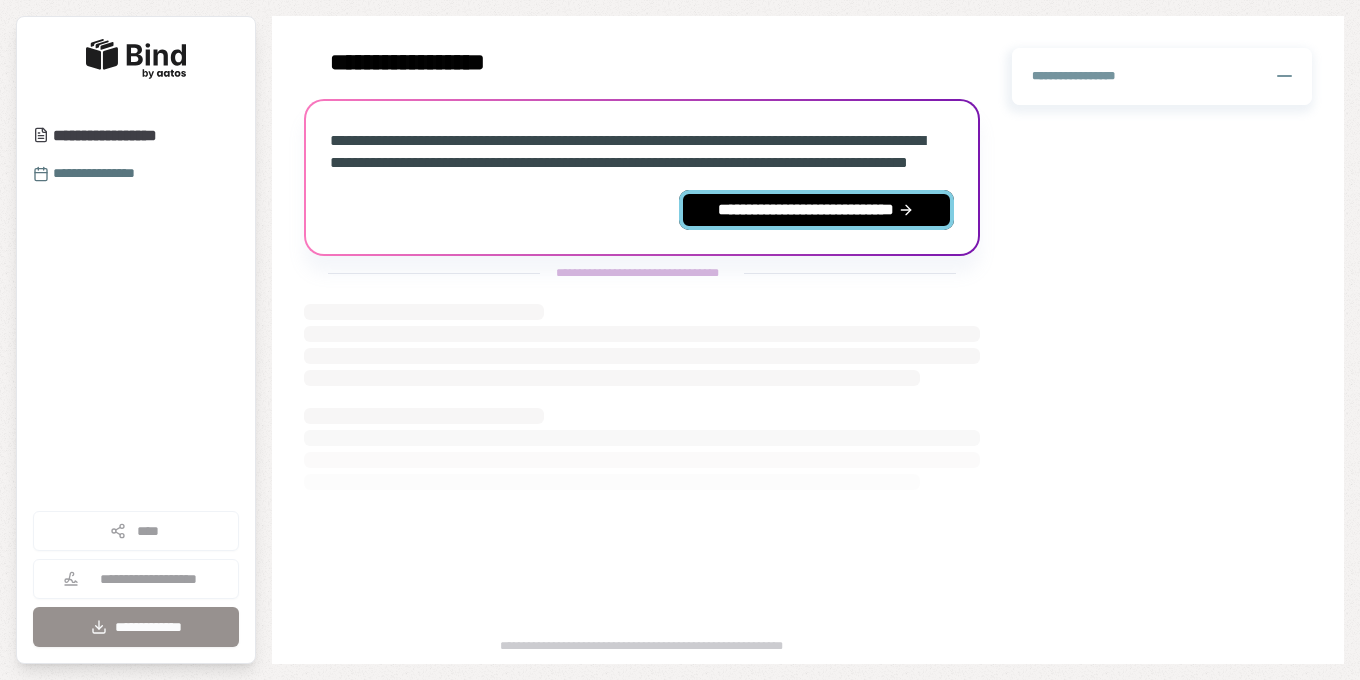 click on "**********" at bounding box center [816, 210] 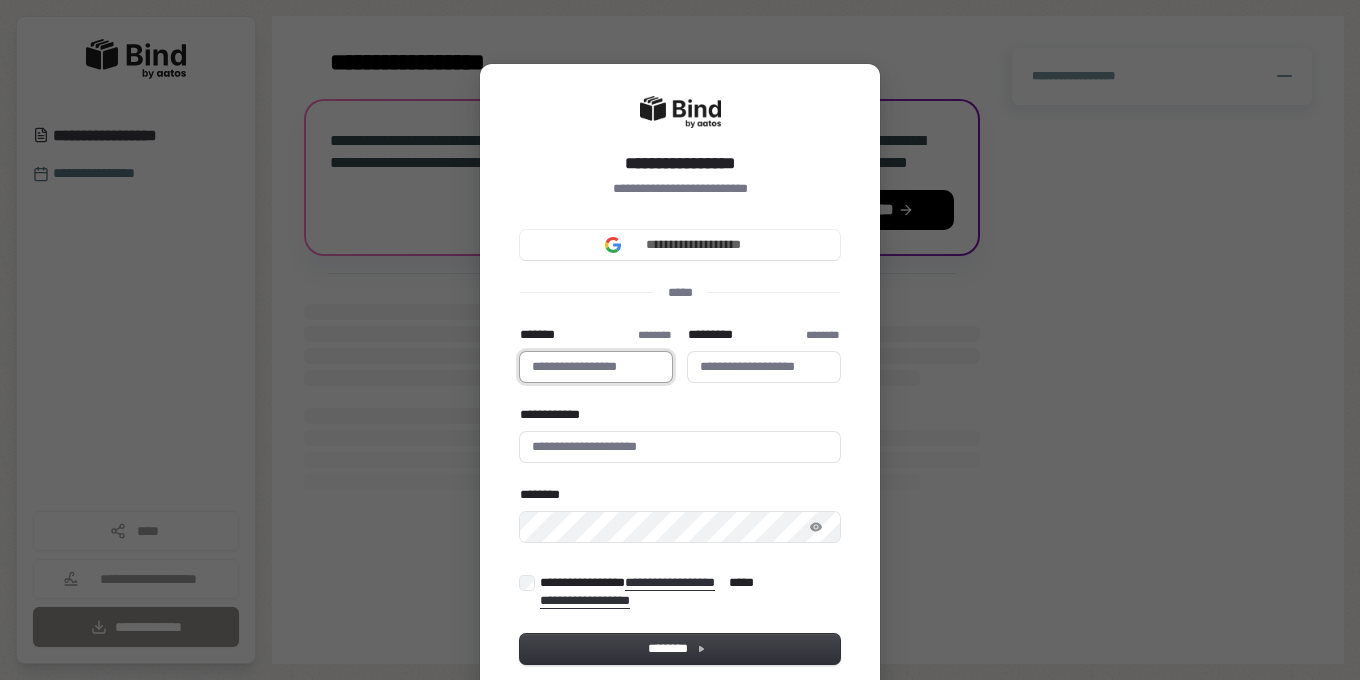 type 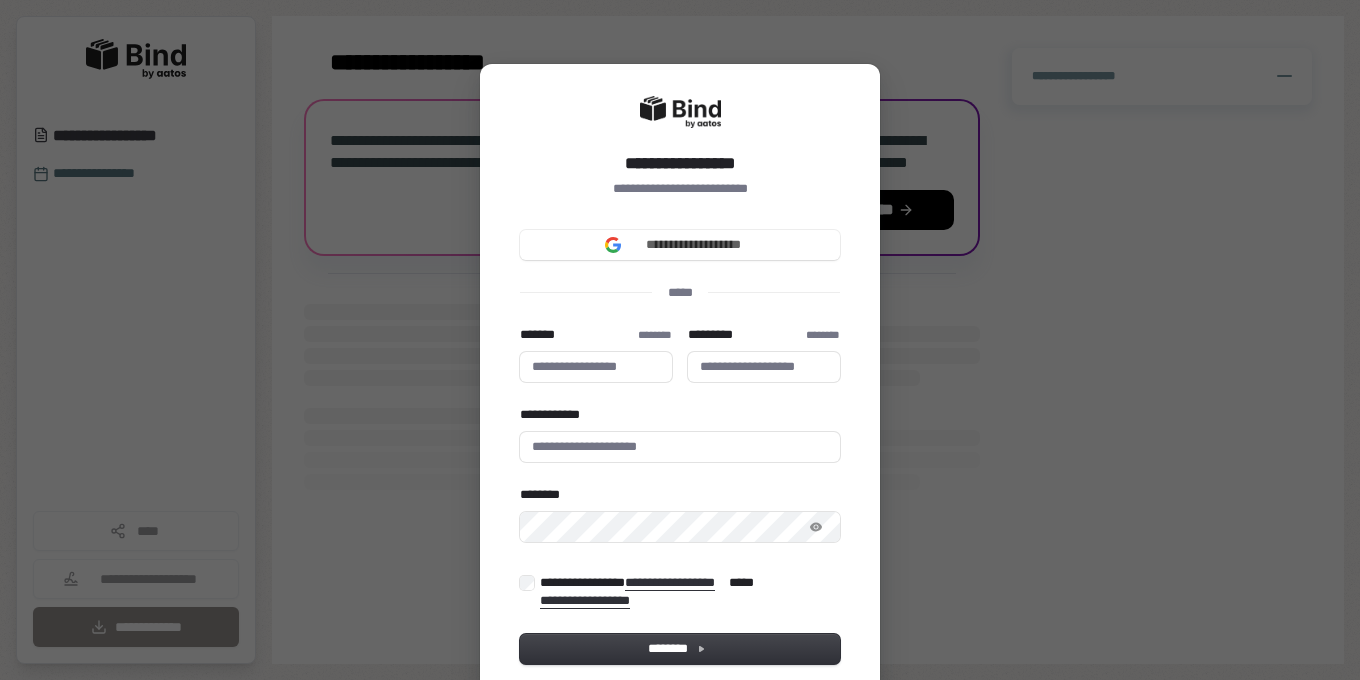 type 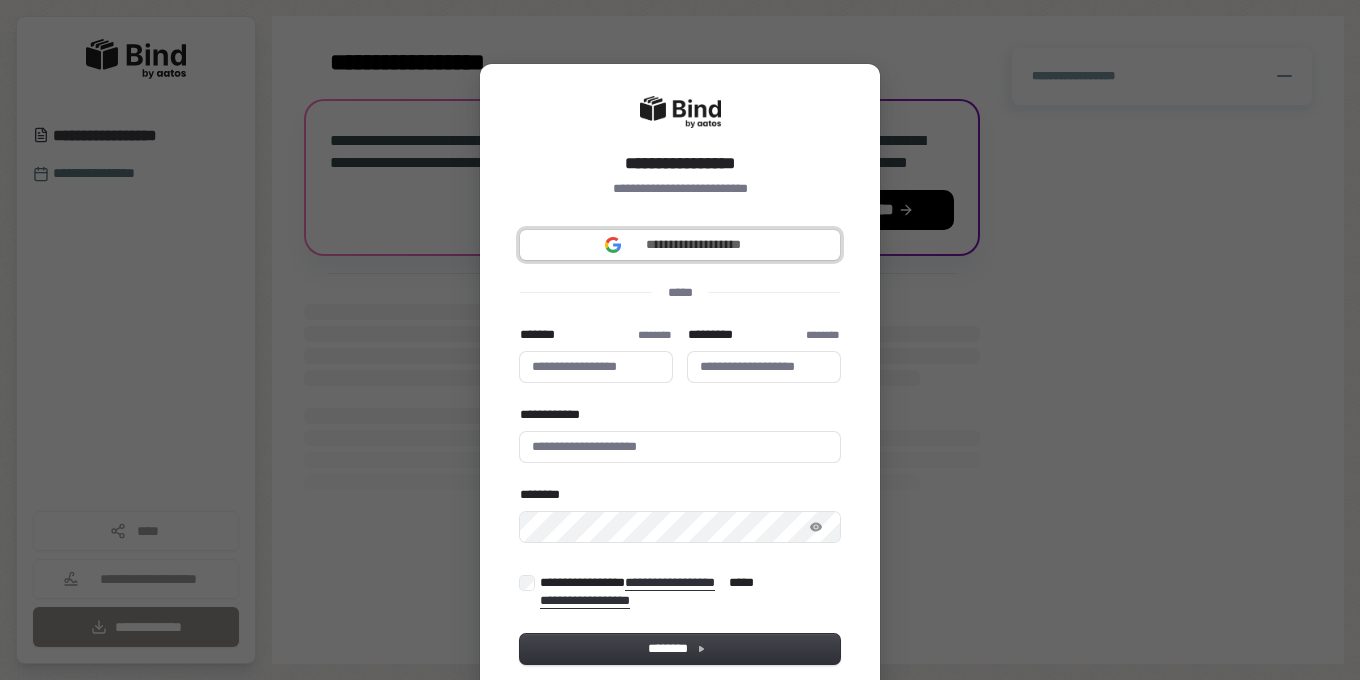 click on "**********" at bounding box center (694, 245) 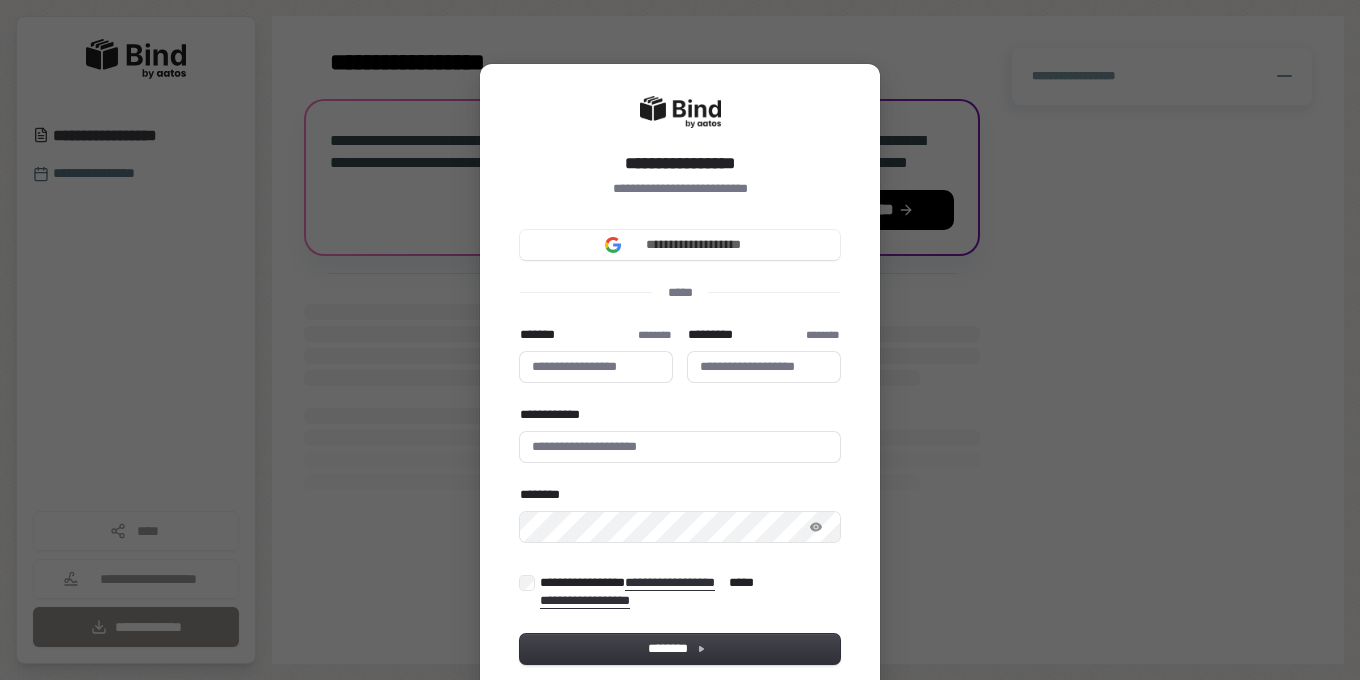 type 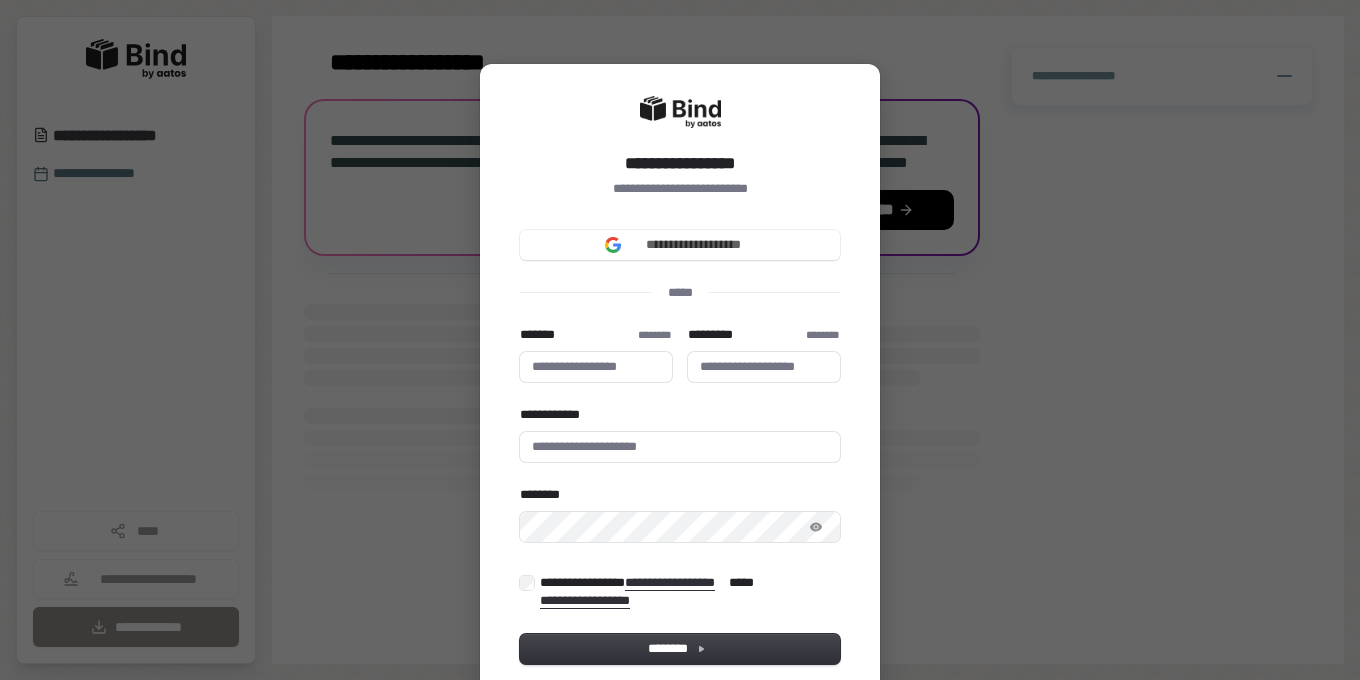 type 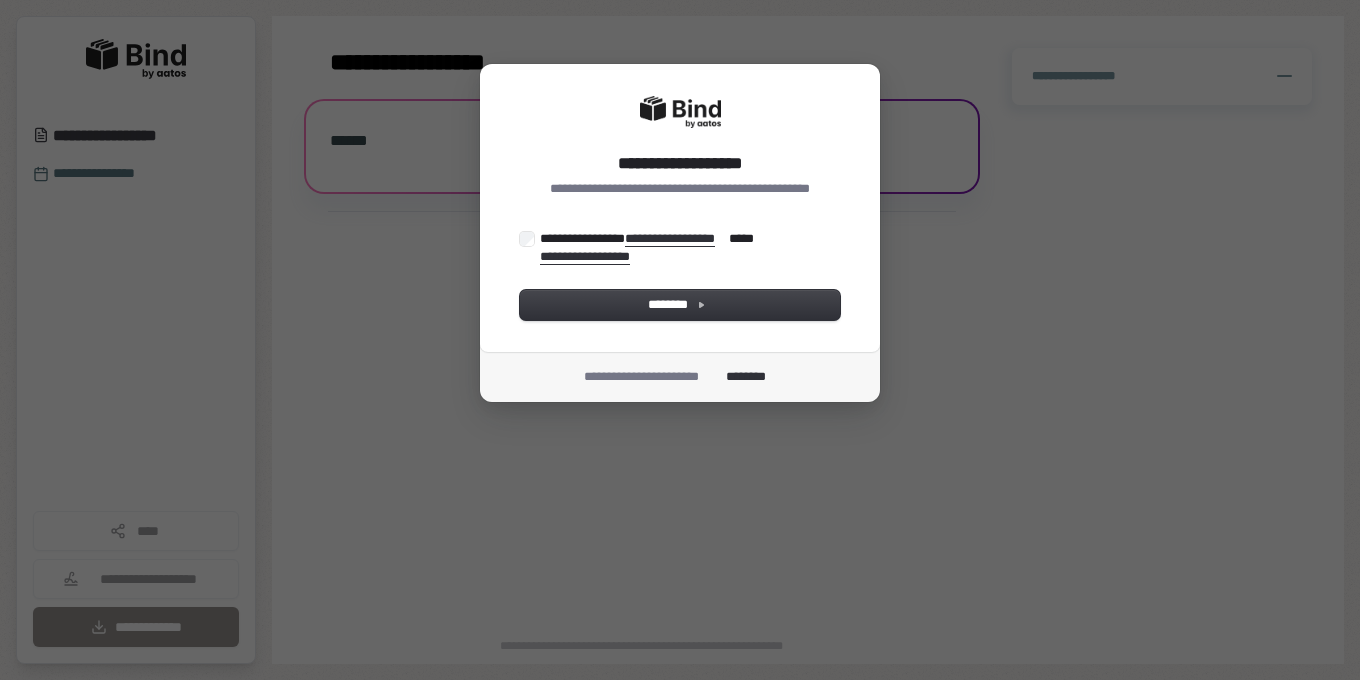 scroll, scrollTop: 0, scrollLeft: 0, axis: both 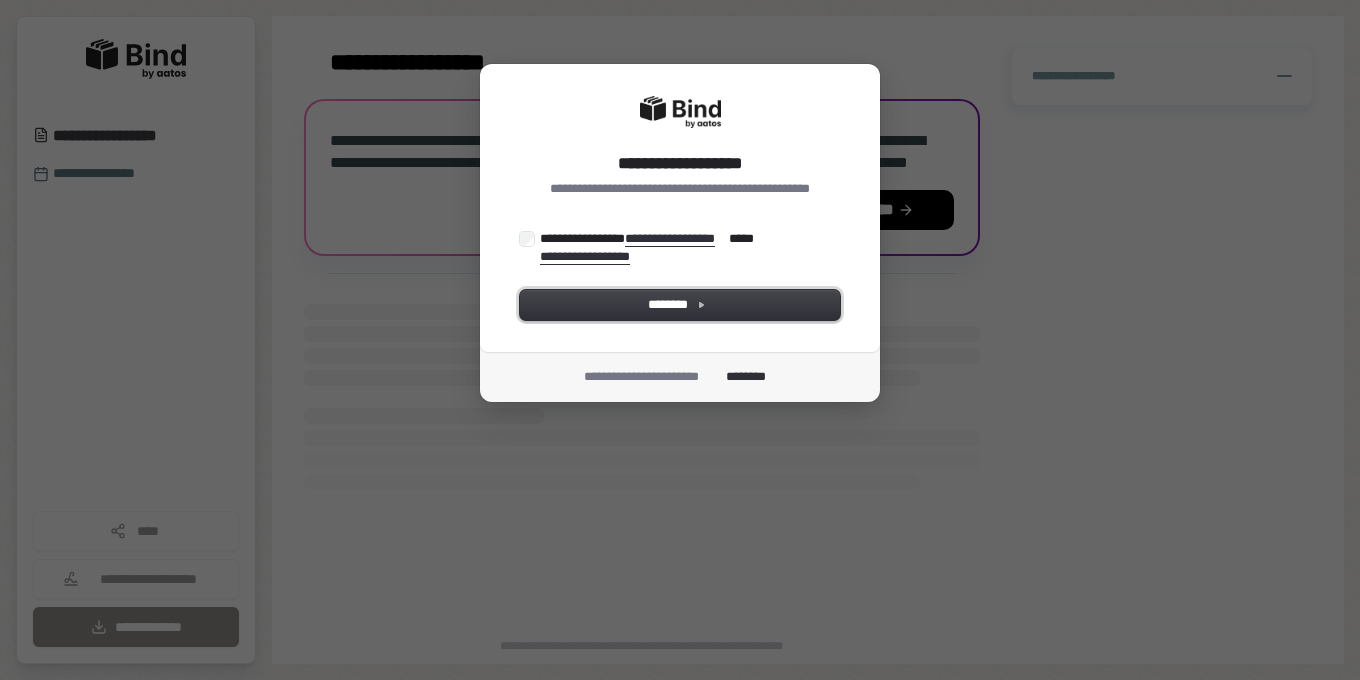 click on "********" at bounding box center (680, 305) 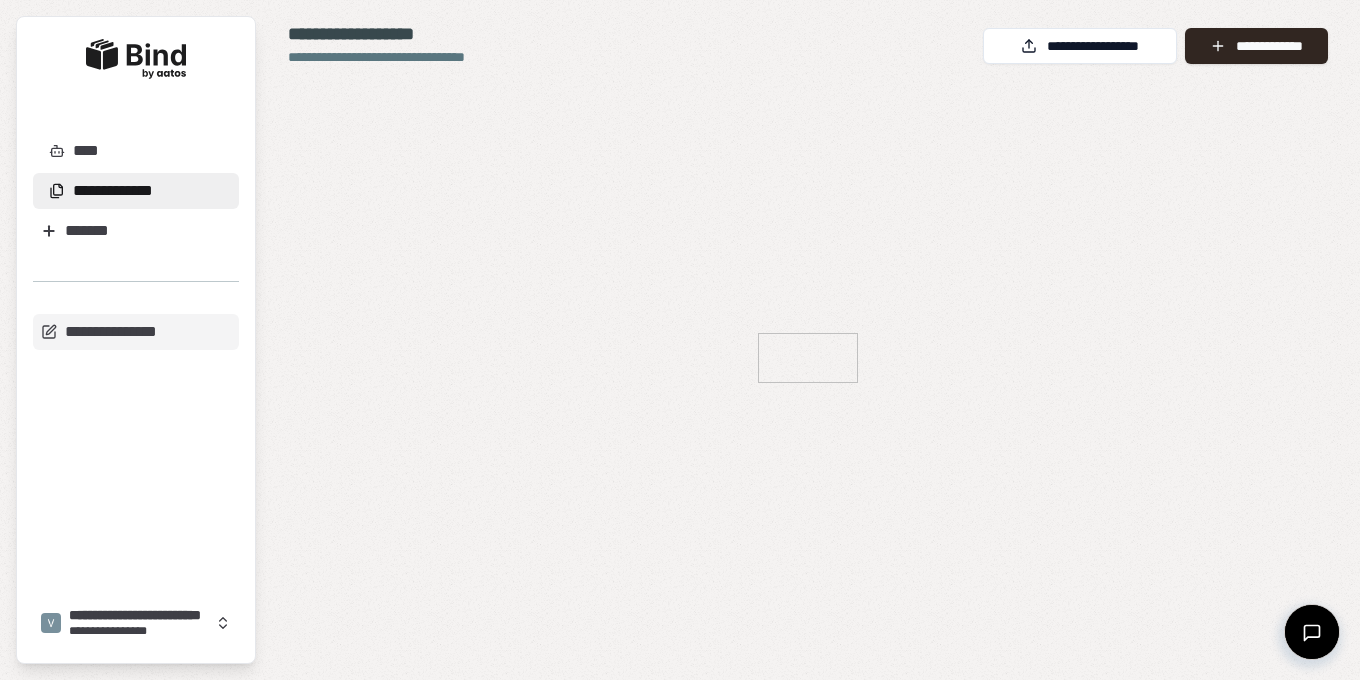 scroll, scrollTop: 0, scrollLeft: 0, axis: both 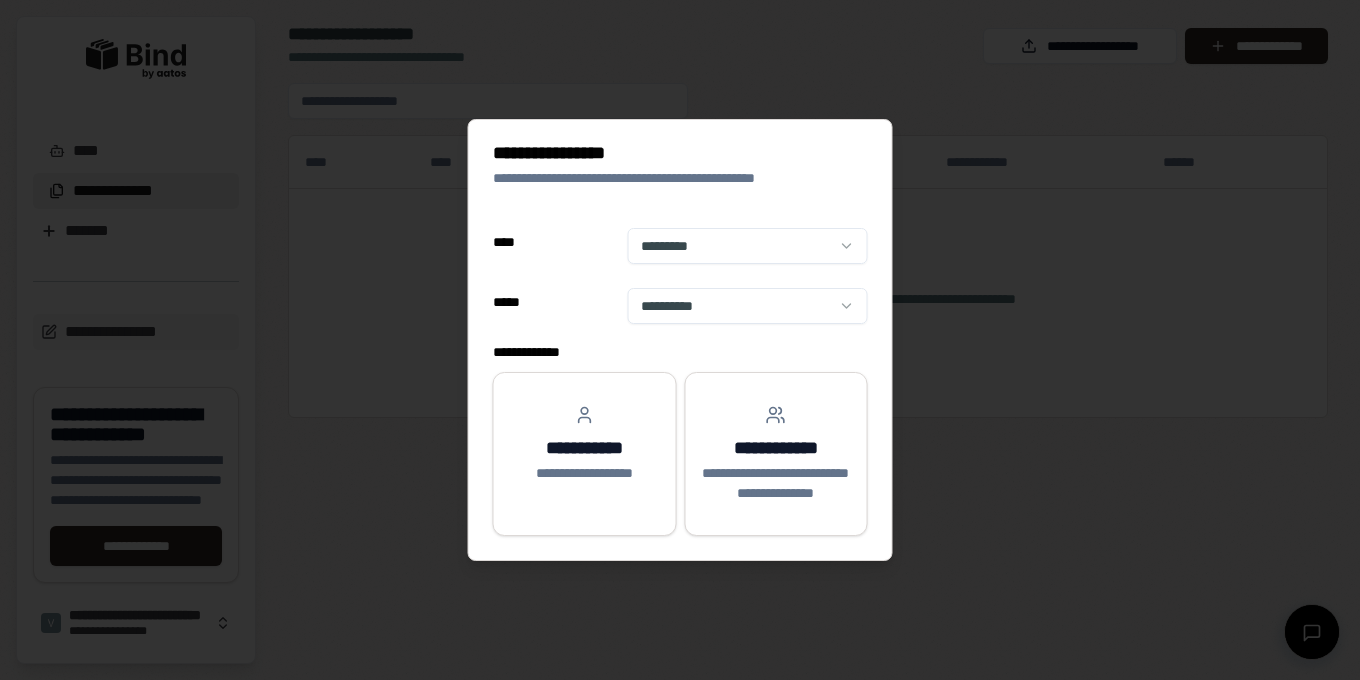 select on "**" 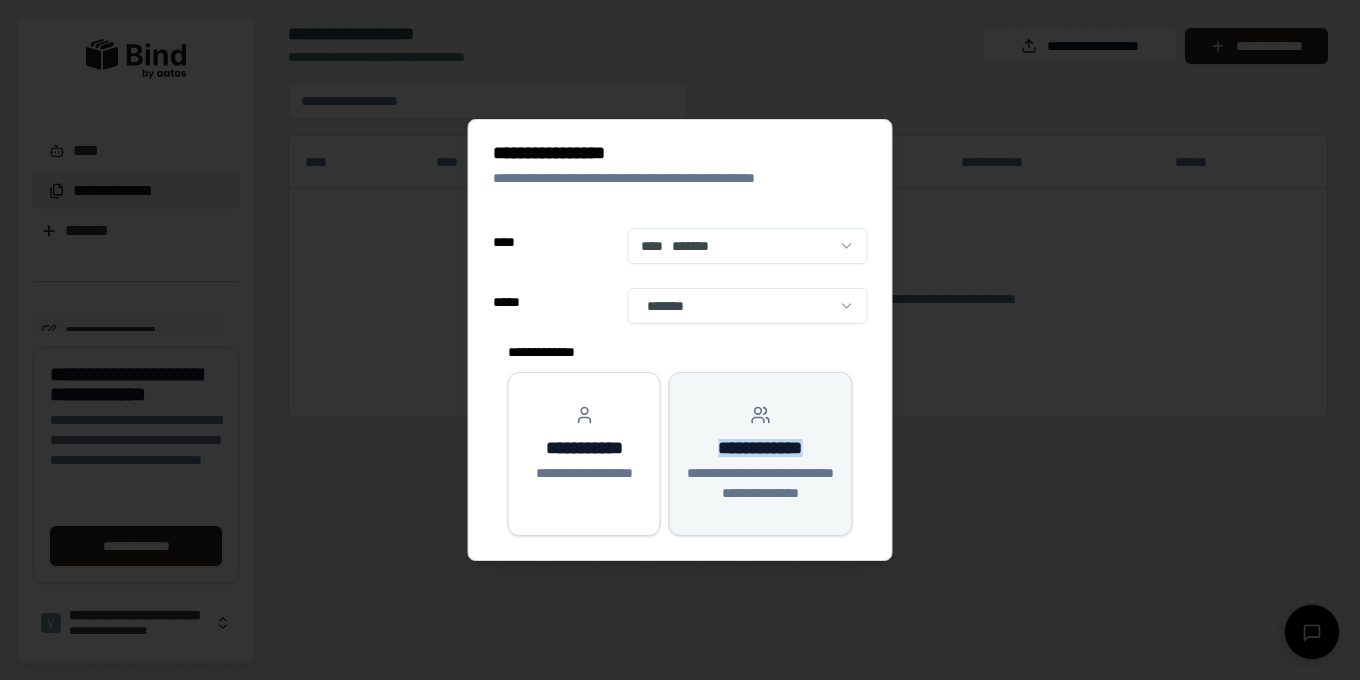 click on "**********" at bounding box center [761, 454] 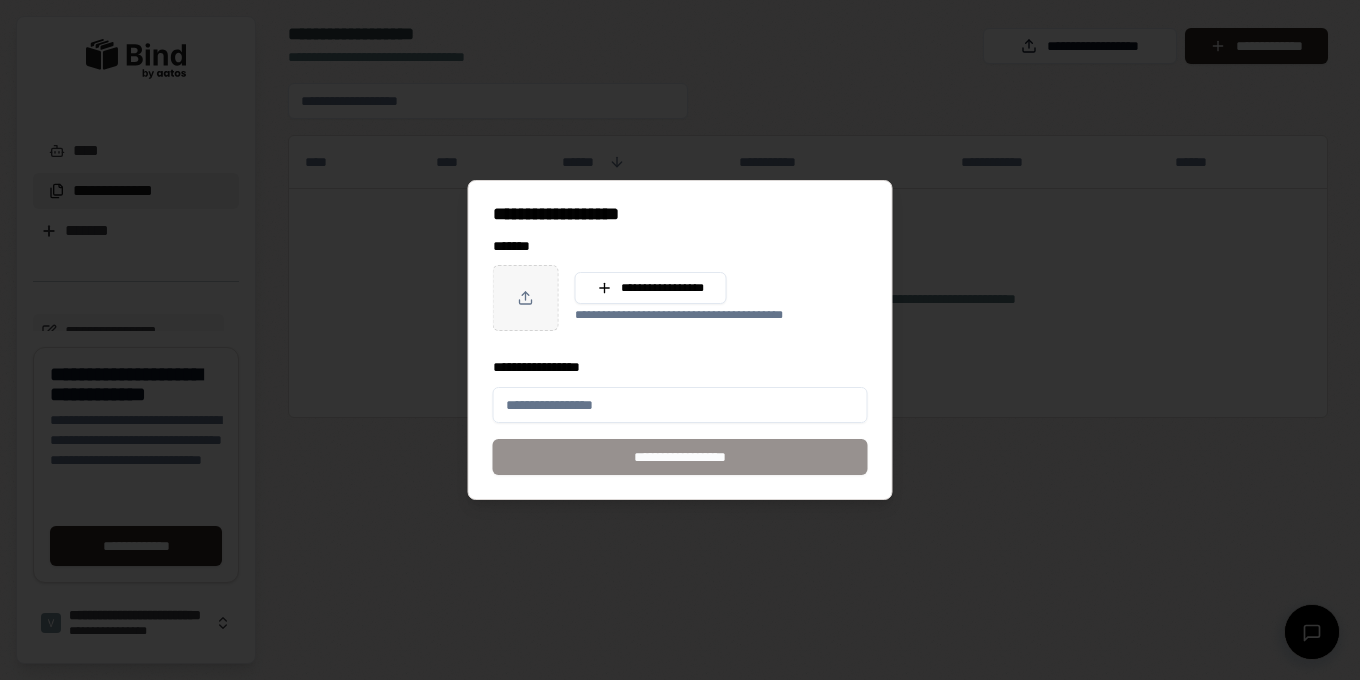 click at bounding box center [526, 298] 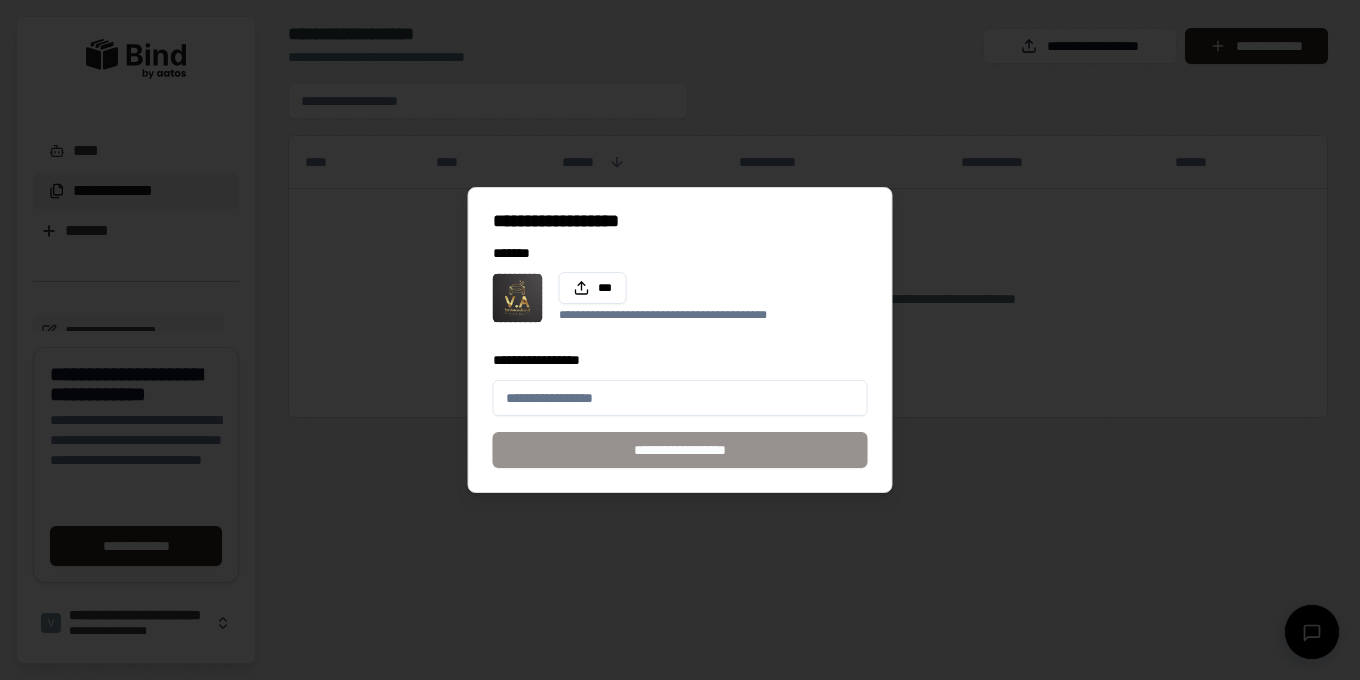 click on "**********" at bounding box center [680, 398] 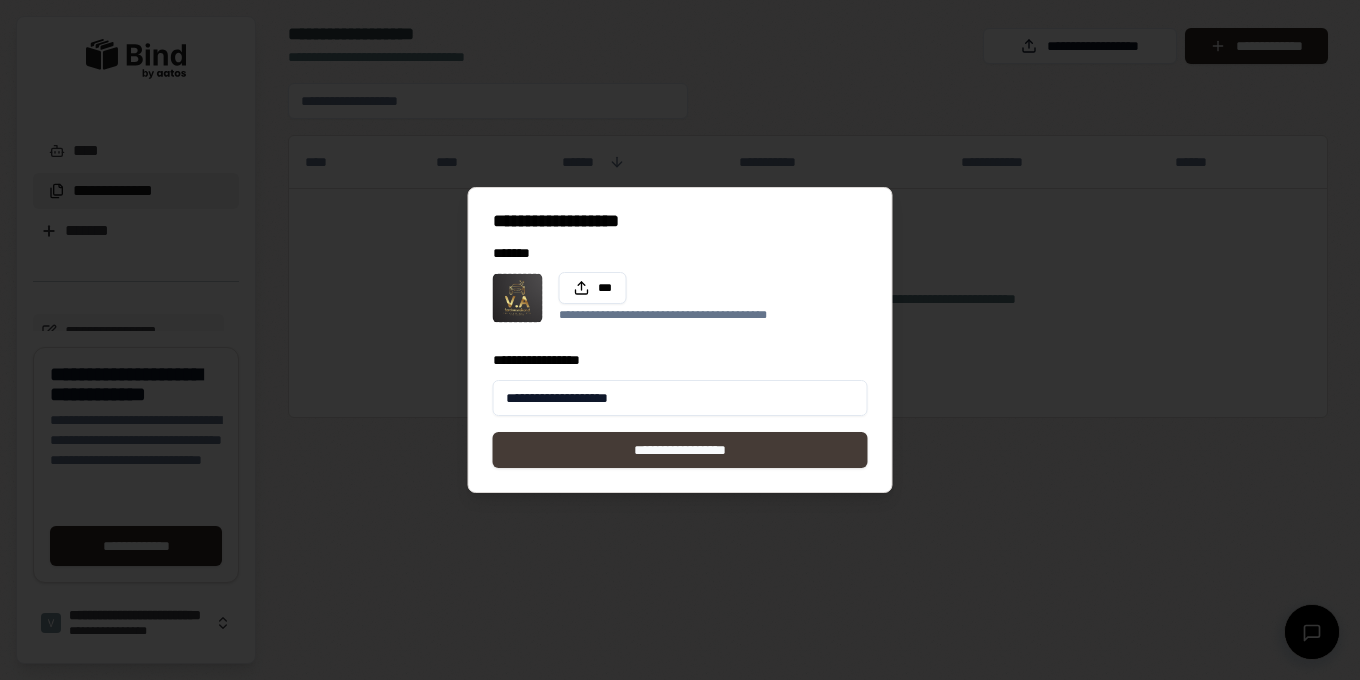 type on "**********" 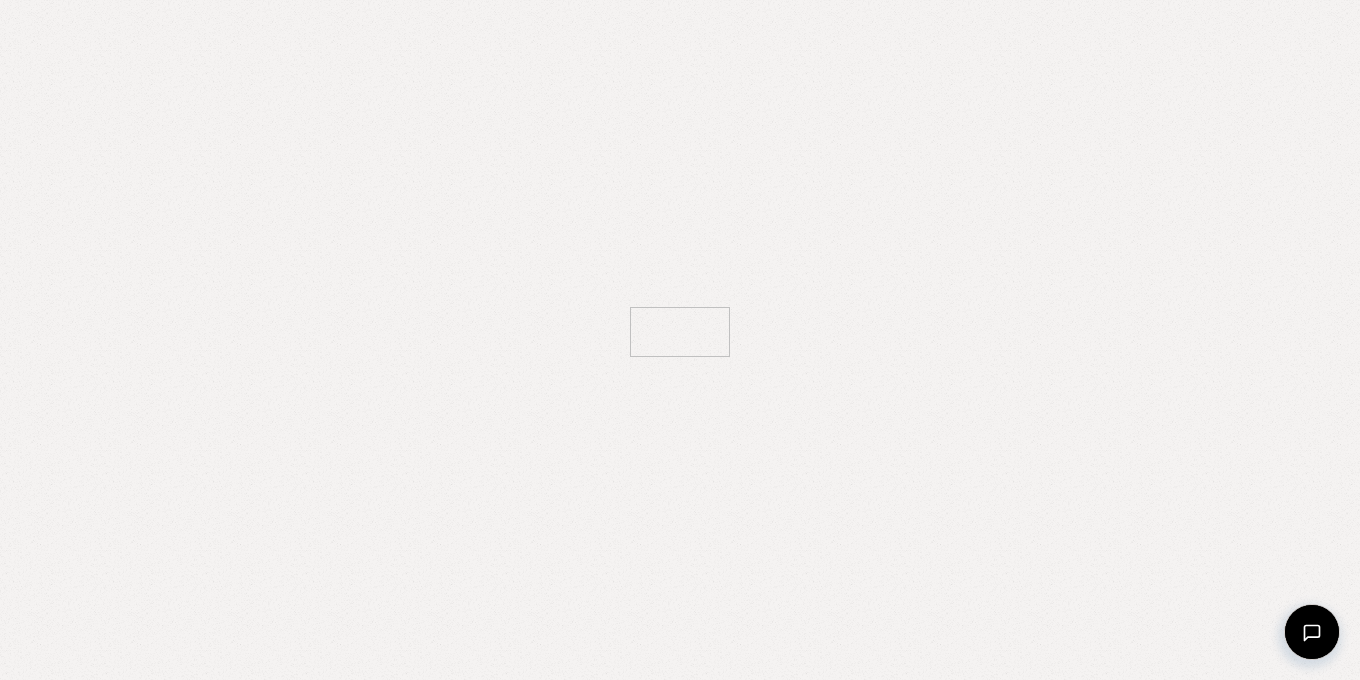 scroll, scrollTop: 0, scrollLeft: 0, axis: both 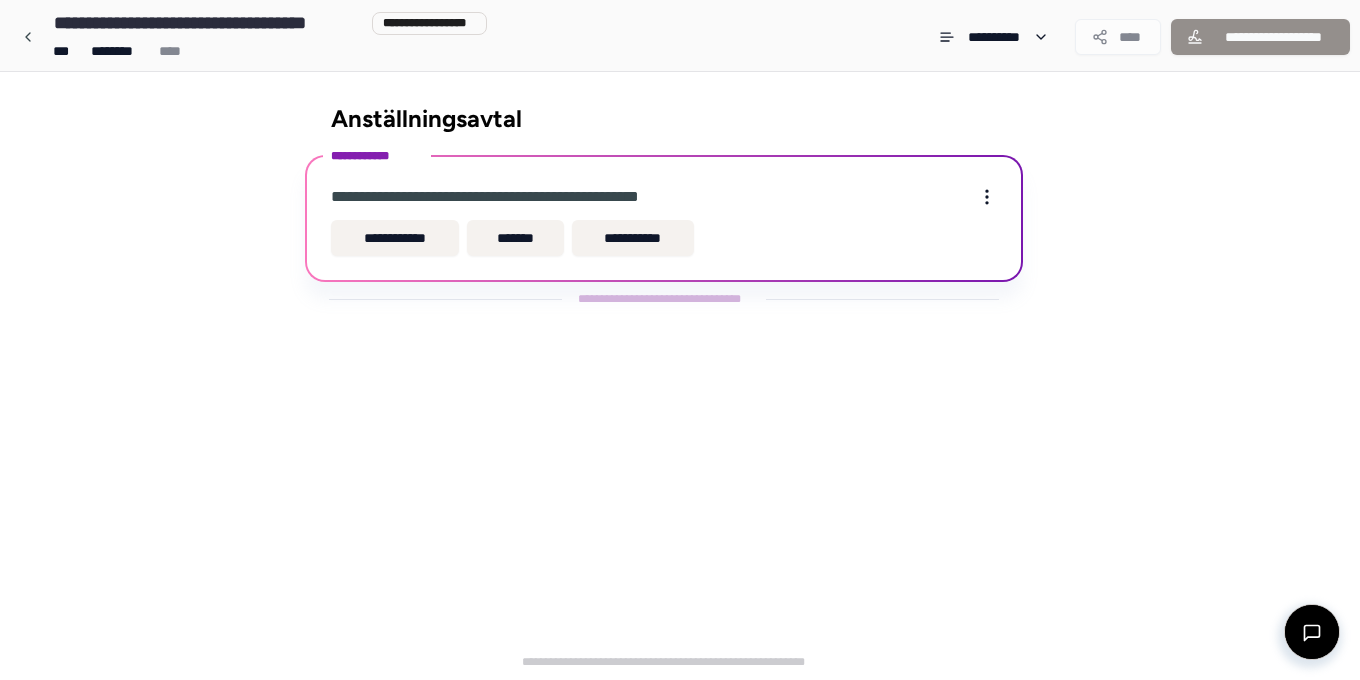 click on "*******" at bounding box center [515, 238] 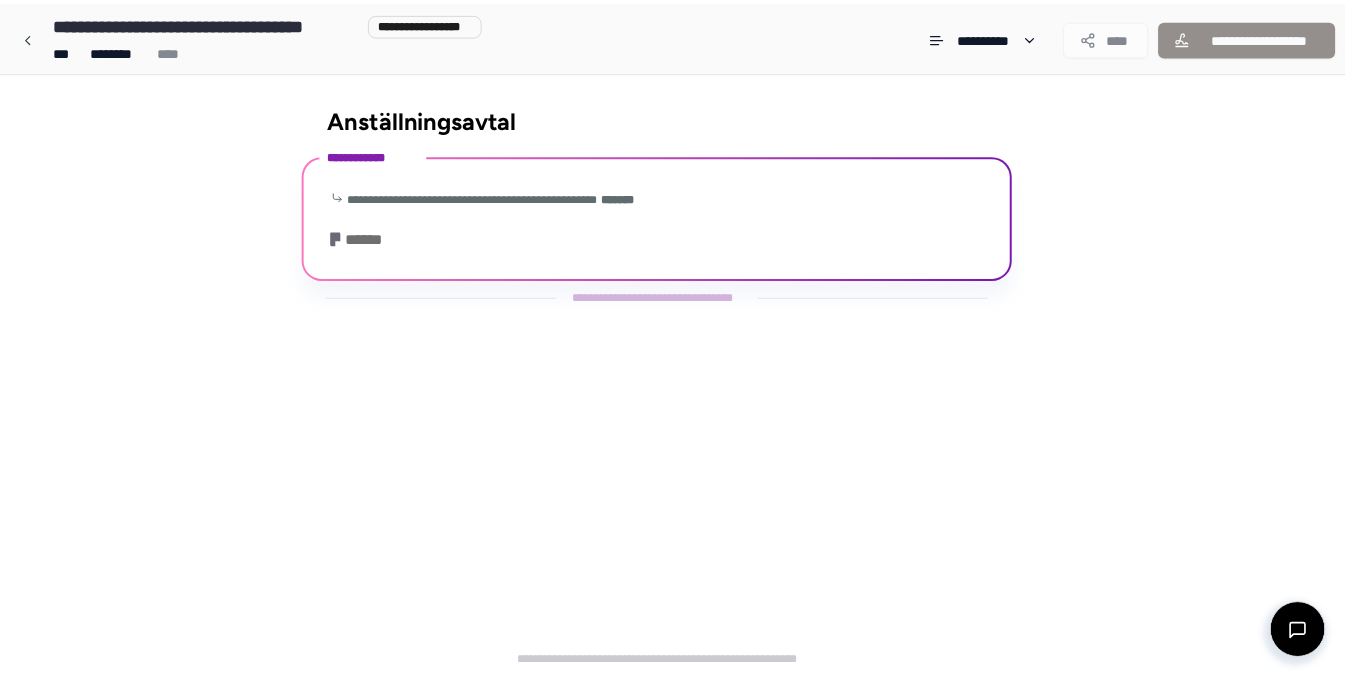 scroll, scrollTop: 53, scrollLeft: 0, axis: vertical 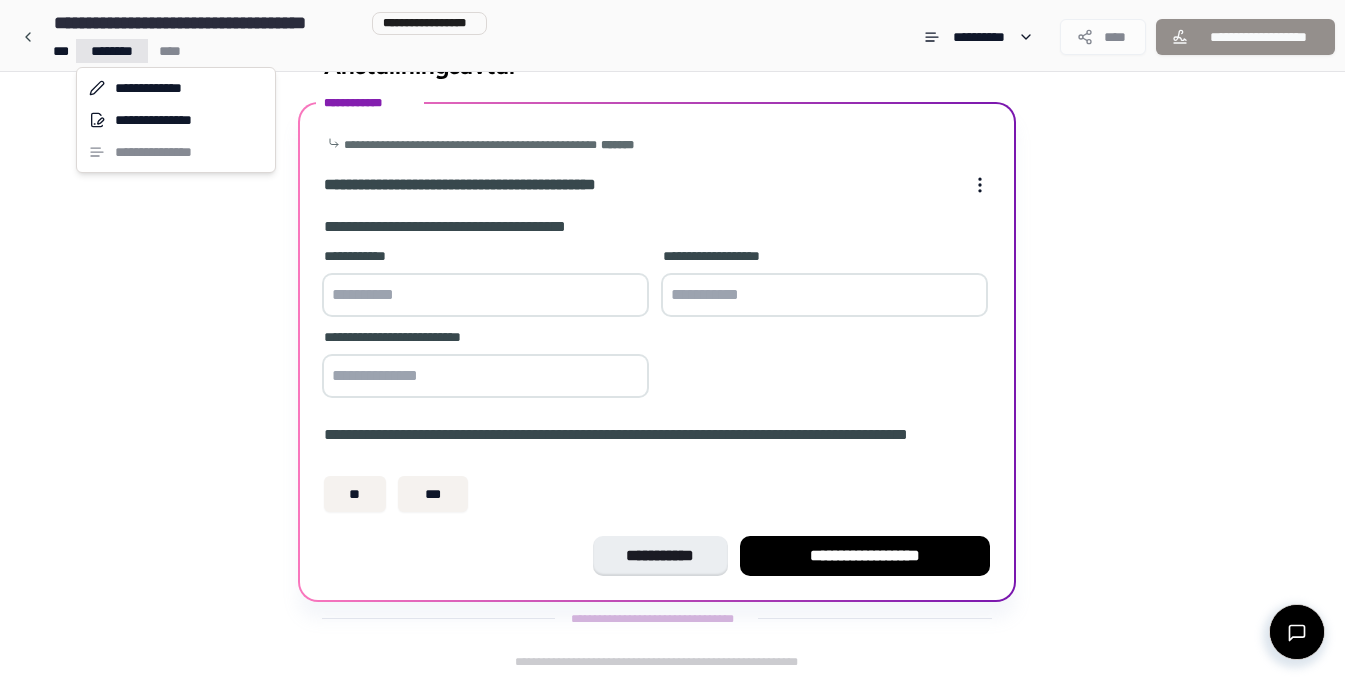 click on "[FIRST_NAME] [LAST_NAME] [TITLE] [COMPANY_NAME] Anställningsavtal [NAME]
[ADDRESS]
[ADDRESS]
[CITY] [POSTAL_CODE]
[COUNTRY]
[PHONE]
[EMAIL] [WEBSITE] [COMPANY_NAME] [JOB_TITLE] [DEPARTMENT] [MANAGER_NAME] [MANAGER_TITLE]
[COMPANY_NAME] [DEPARTMENT] [MANAGER_NAME] [MANAGER_TITLE]
[COMPANY_NAME] [DEPARTMENT] [MANAGER_NAME] [MANAGER_TITLE] [START_DATE]
[END_DATE]
[FIRST_NAME] [LAST_NAME] [LAST_NAME]" at bounding box center (680, 313) 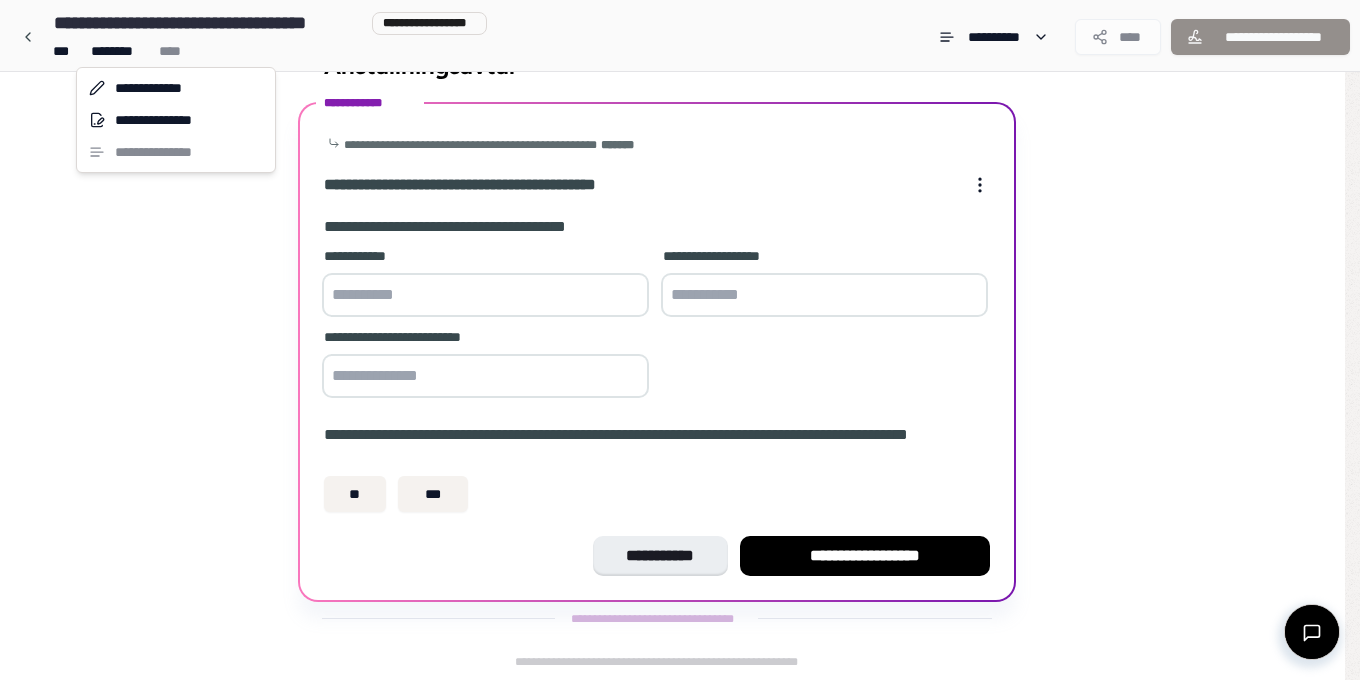 click on "[FIRST_NAME] [LAST_NAME] [TITLE] [COMPANY_NAME] Anställningsavtal [NAME]
[ADDRESS]
[ADDRESS]
[CITY] [POSTAL_CODE]
[COUNTRY]
[PHONE]
[EMAIL] [WEBSITE] [COMPANY_NAME] [JOB_TITLE] [DEPARTMENT] [MANAGER_NAME] [MANAGER_TITLE]
[COMPANY_NAME] [DEPARTMENT] [MANAGER_NAME] [MANAGER_TITLE]
[COMPANY_NAME] [DEPARTMENT] [MANAGER_NAME] [MANAGER_TITLE] [START_DATE]
[END_DATE]
[FIRST_NAME] [LAST_NAME] [LAST_NAME]" at bounding box center [680, 313] 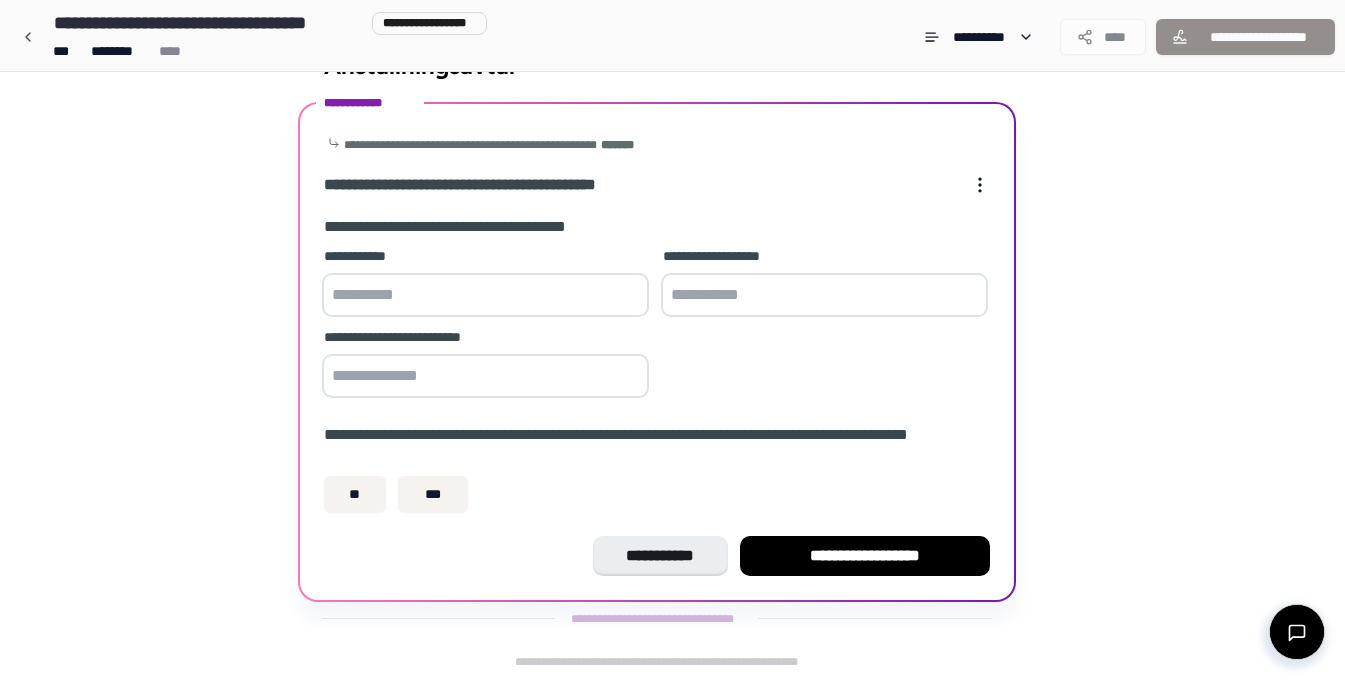 click at bounding box center (485, 295) 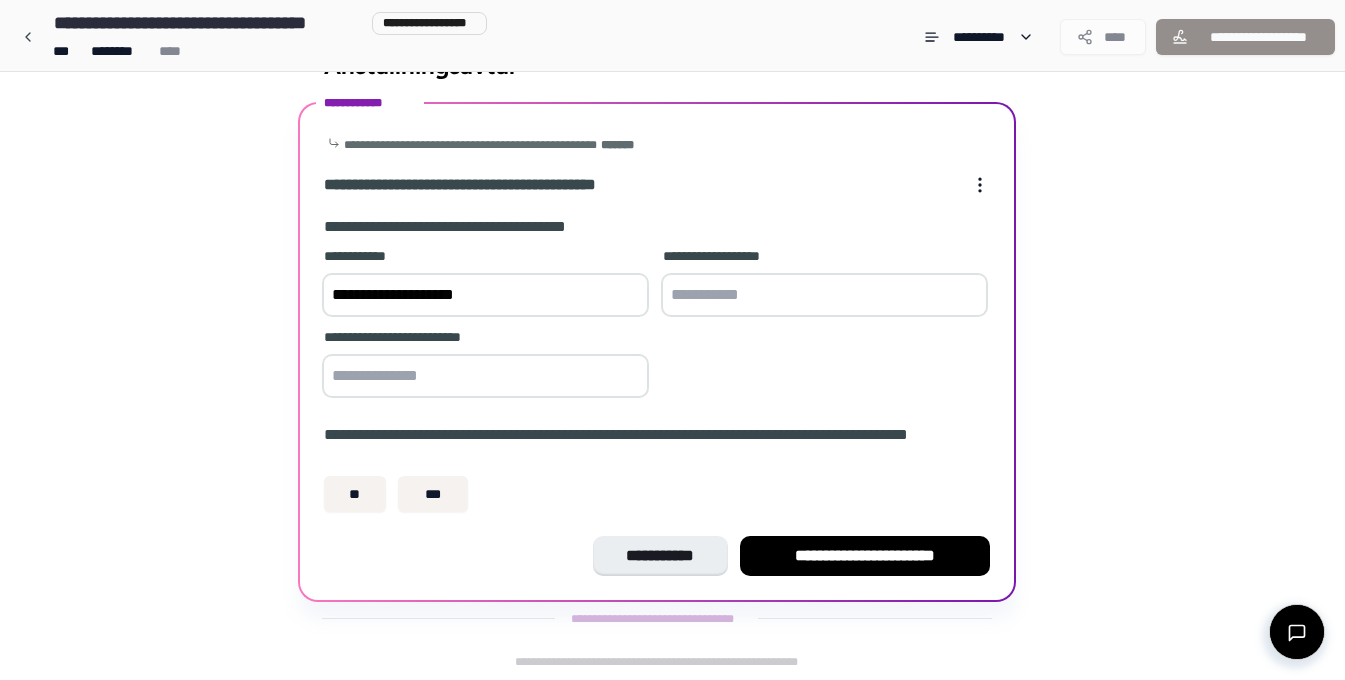 type on "**********" 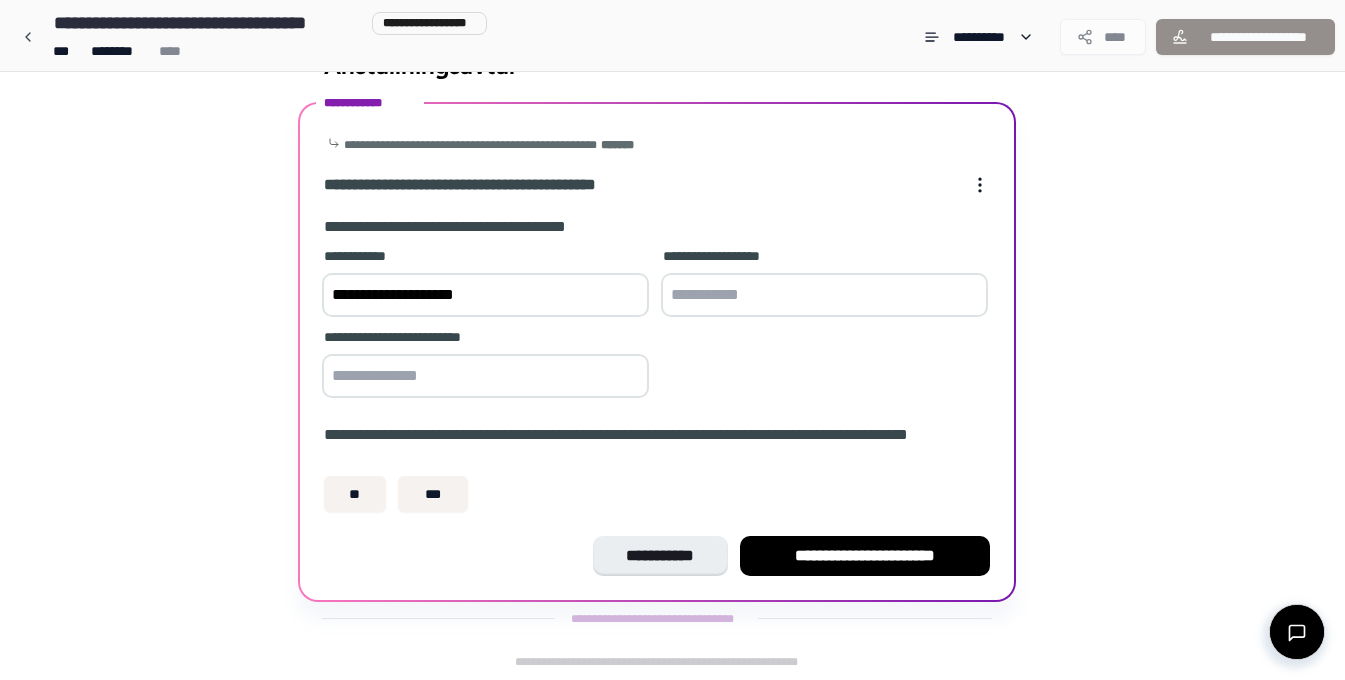 click at bounding box center [824, 295] 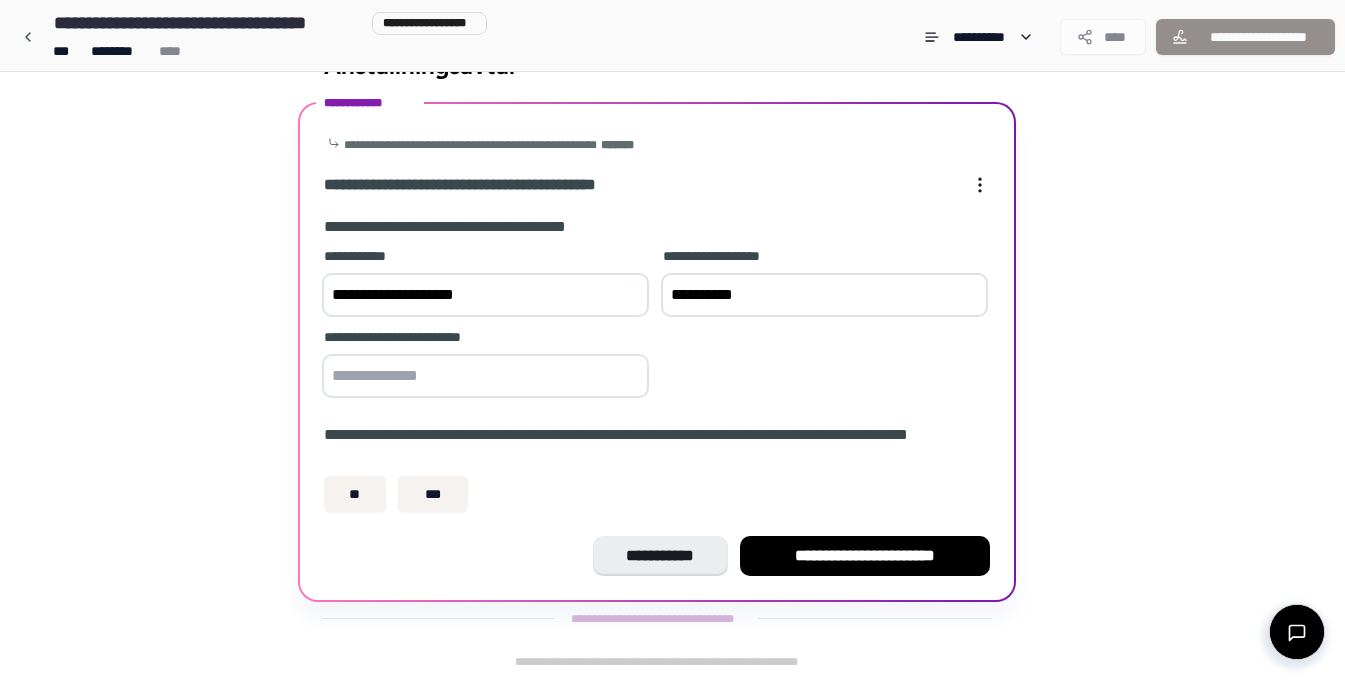 type on "**********" 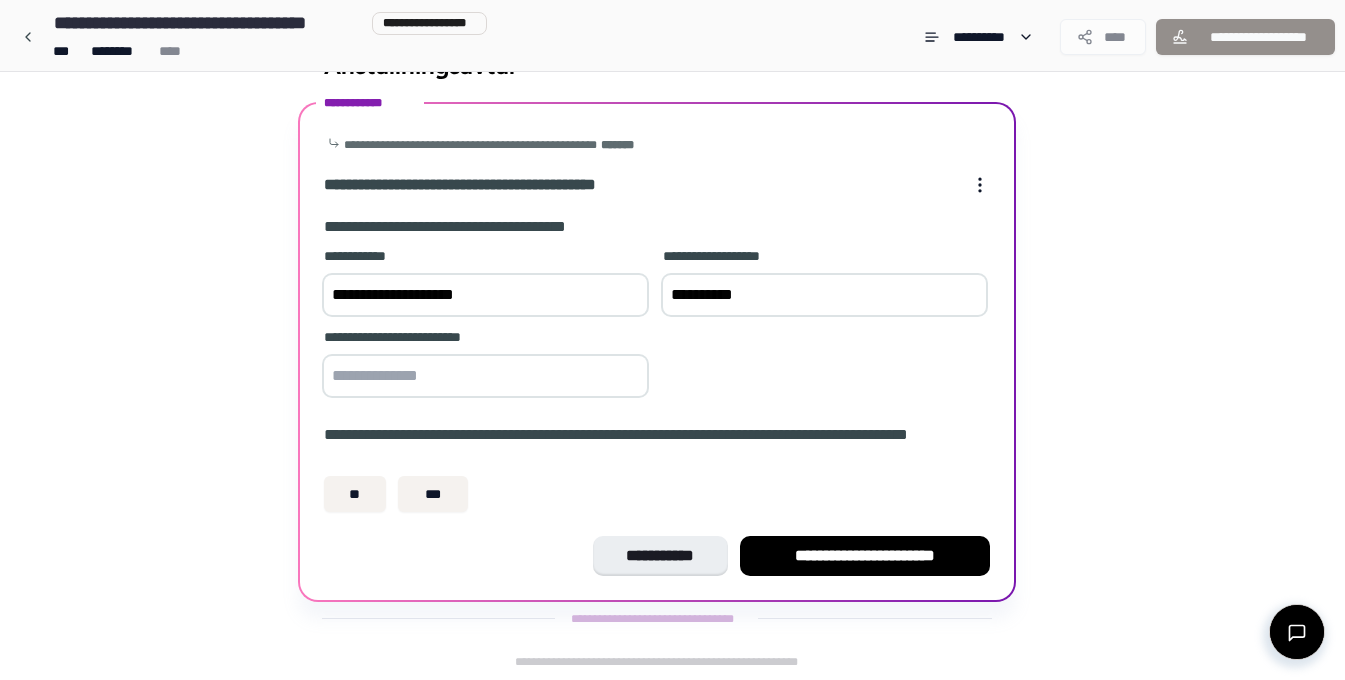 click at bounding box center (485, 376) 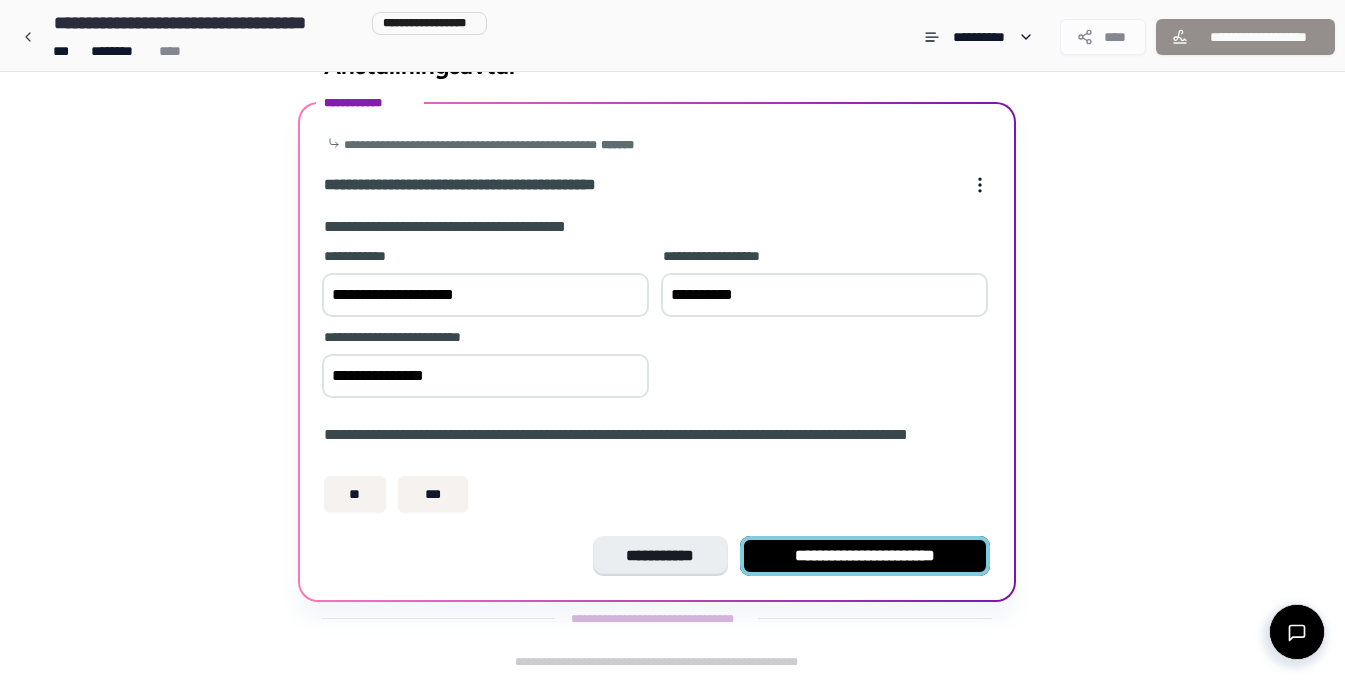 type on "**********" 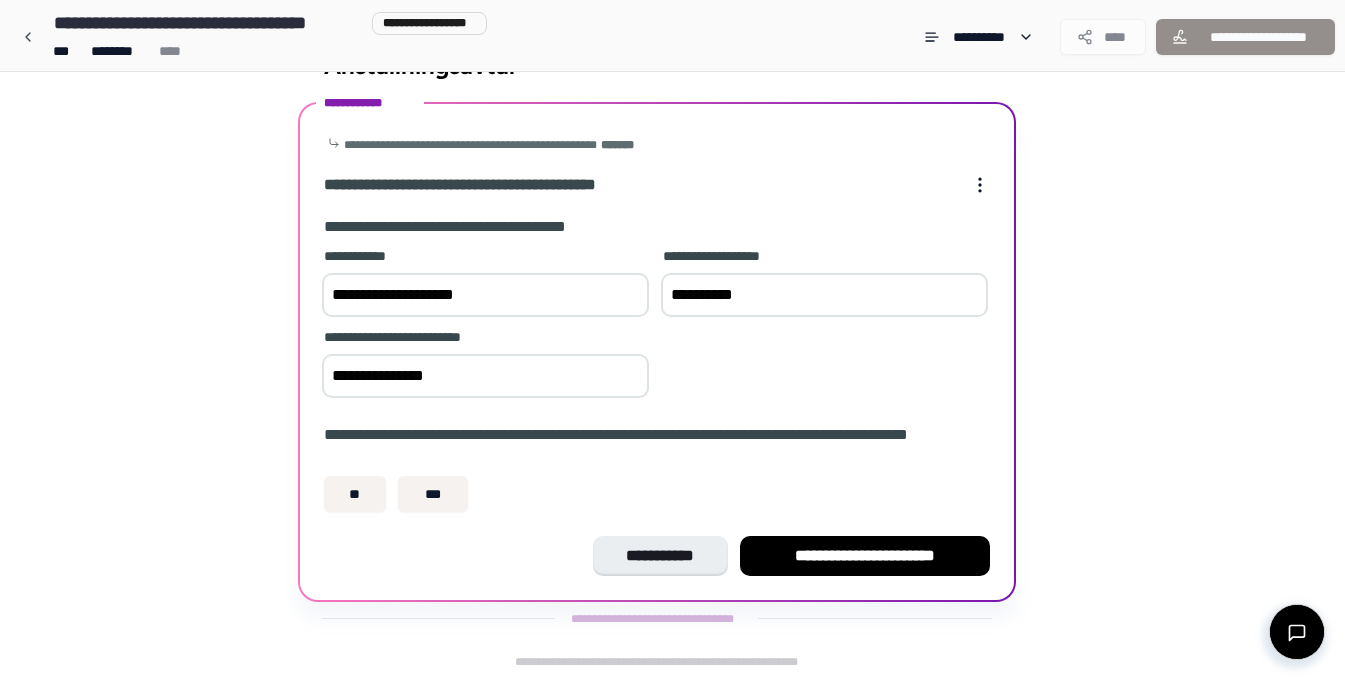 click on "**********" at bounding box center (865, 556) 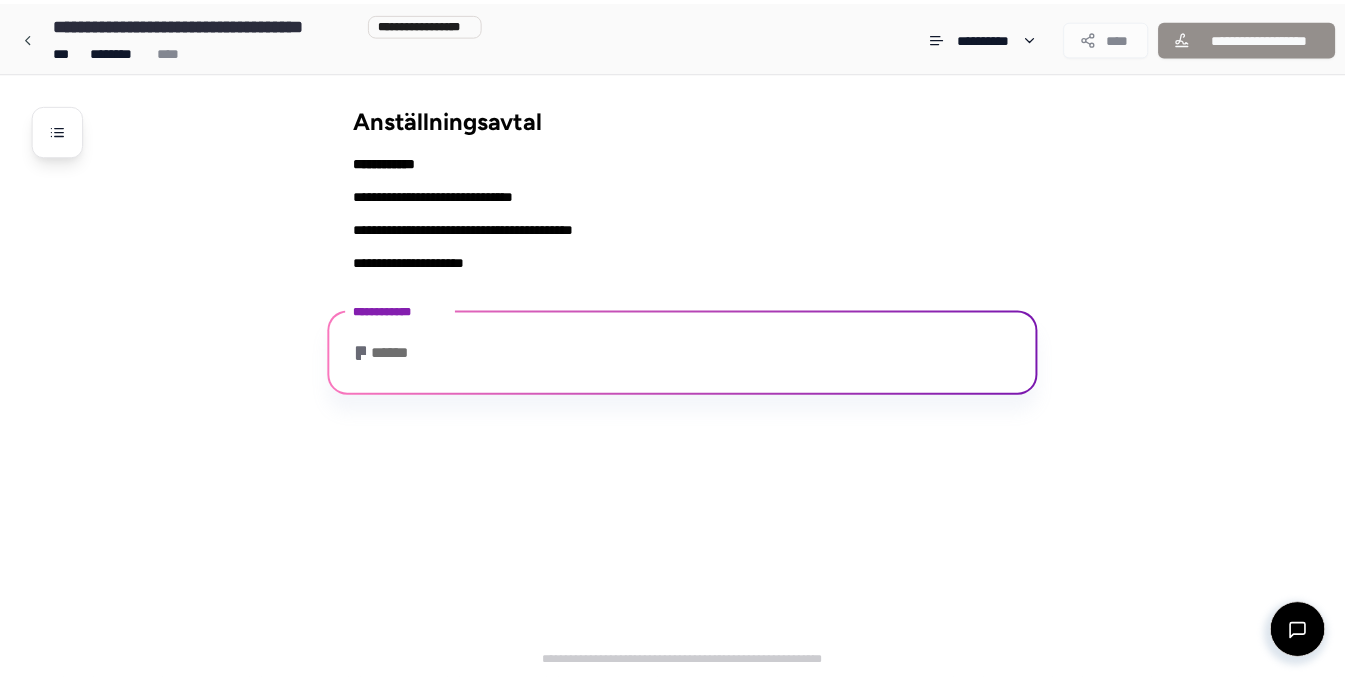 scroll, scrollTop: 9, scrollLeft: 0, axis: vertical 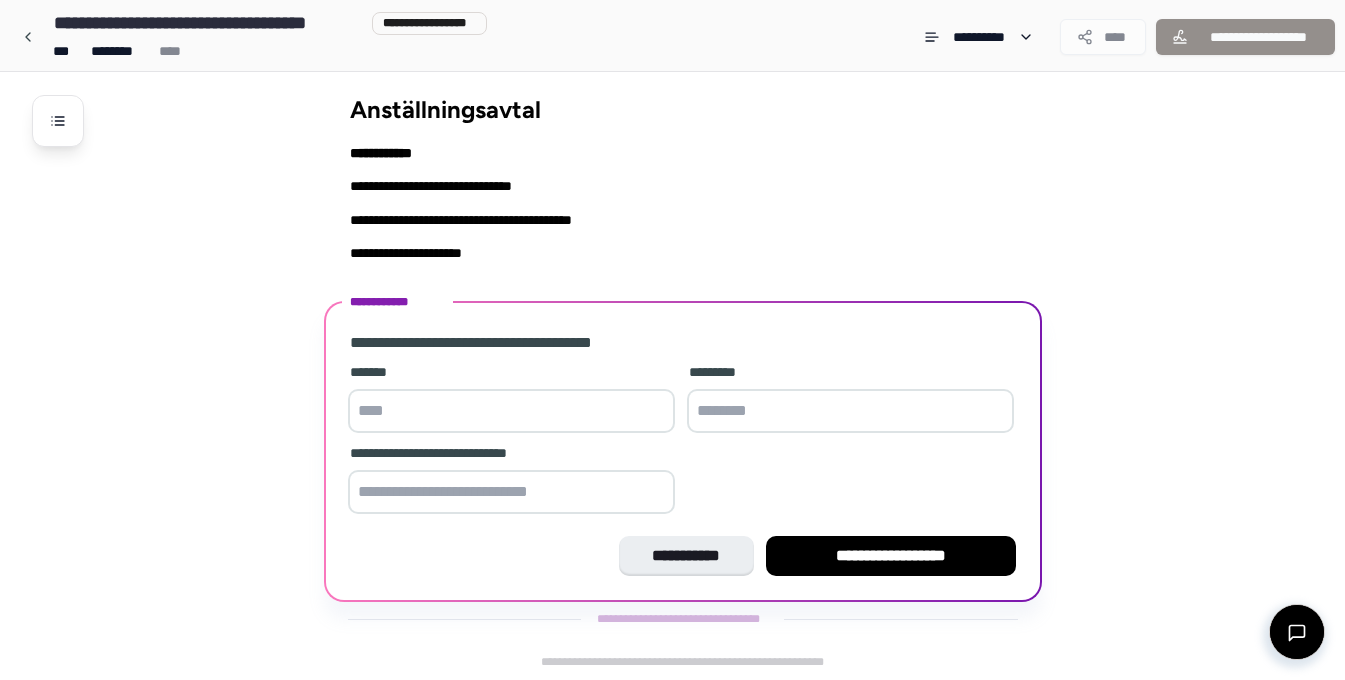 click at bounding box center [511, 411] 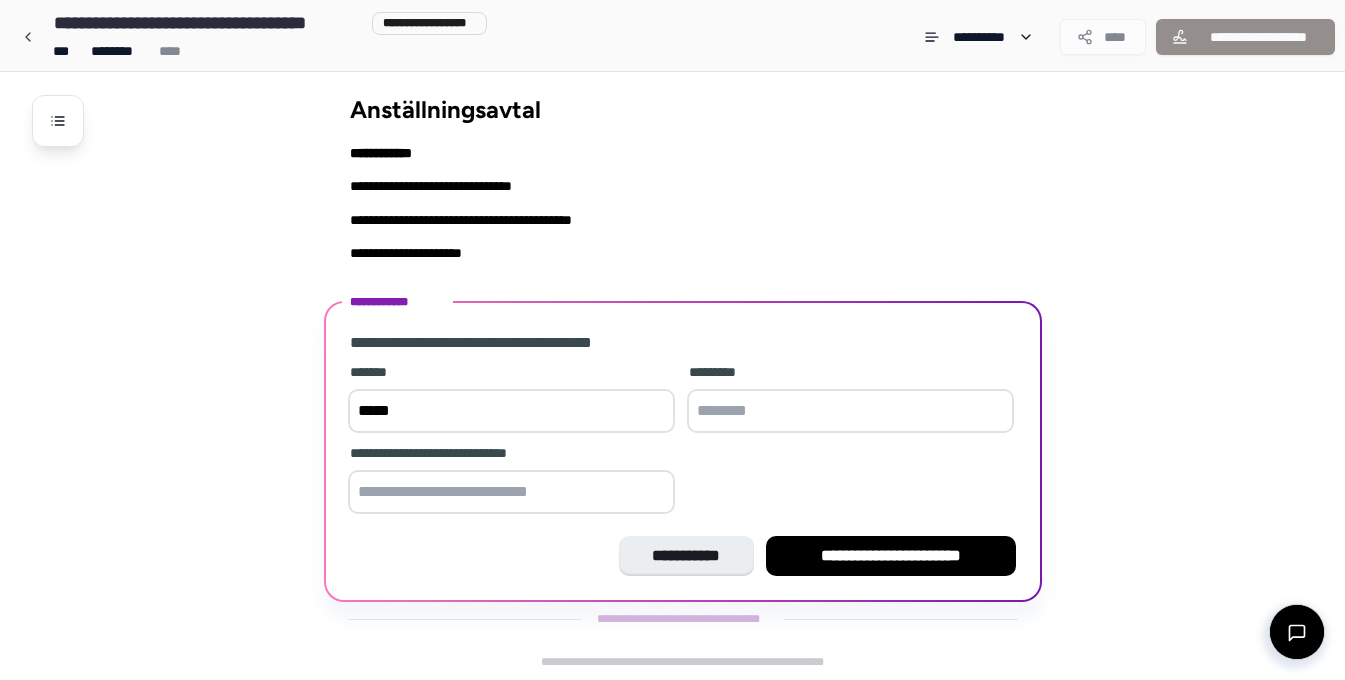 type on "*****" 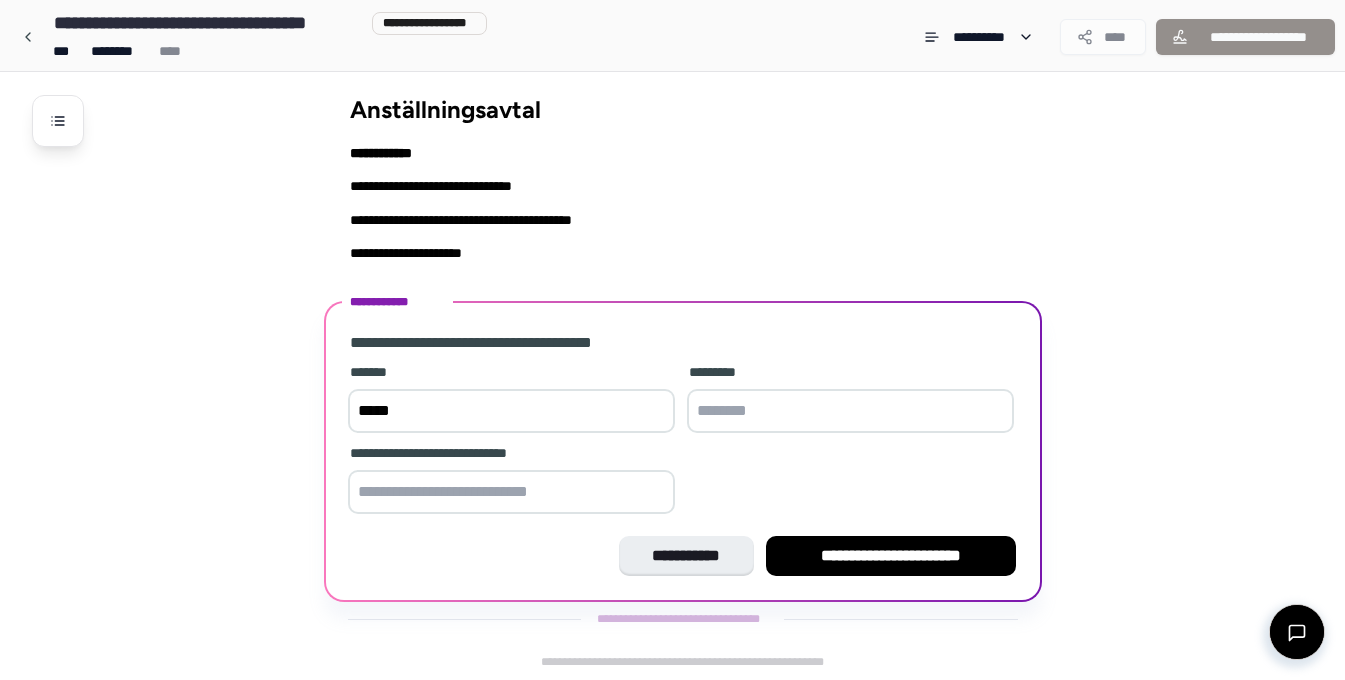 click at bounding box center (850, 411) 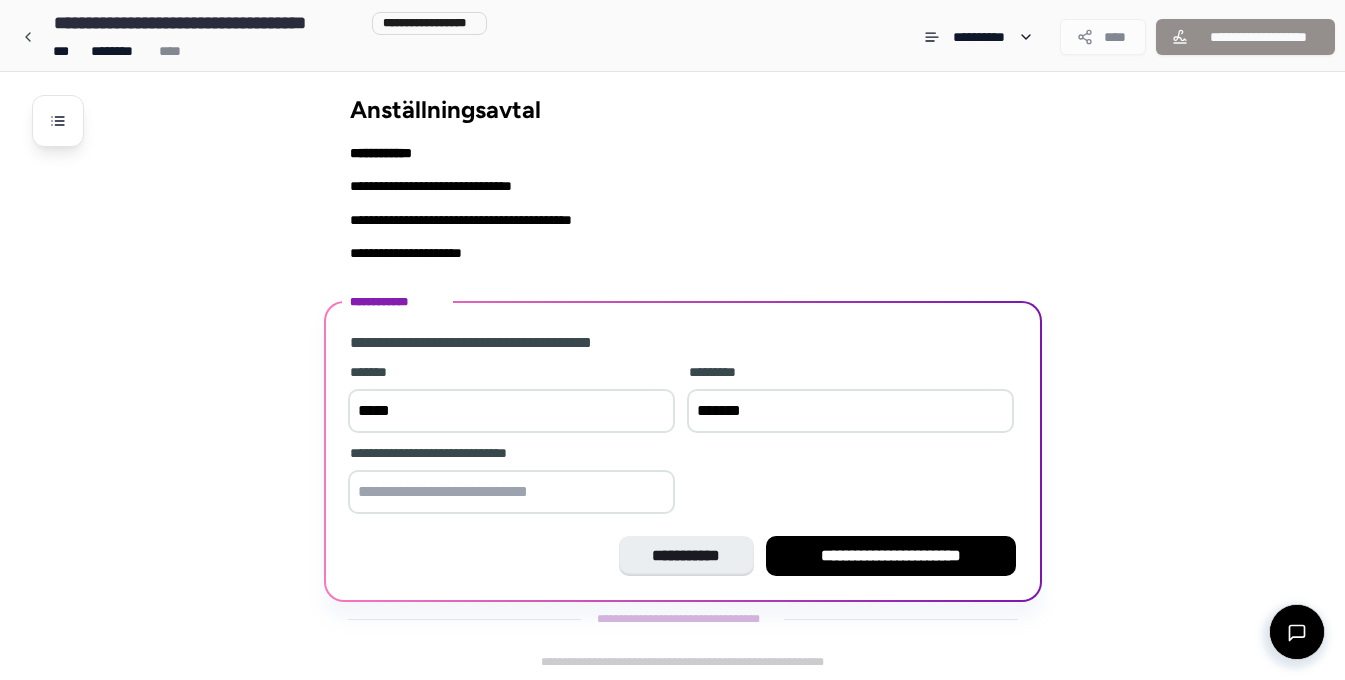 type on "*******" 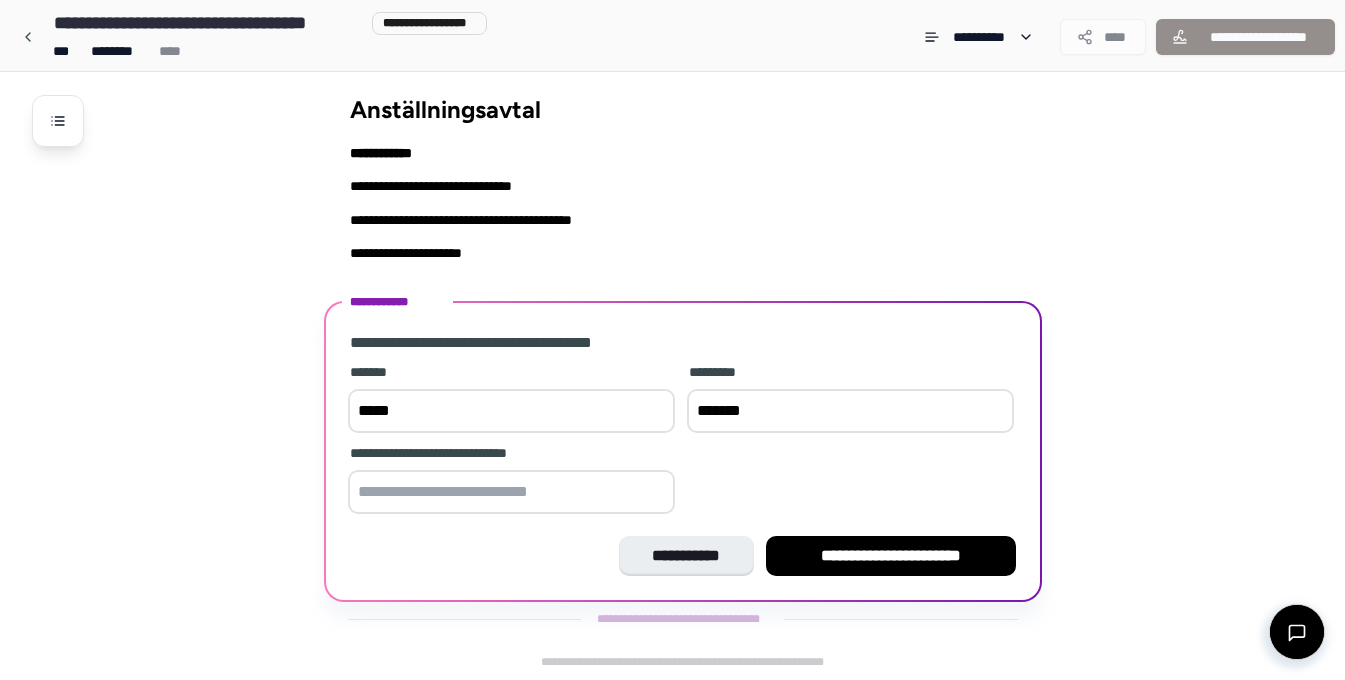 click at bounding box center [511, 492] 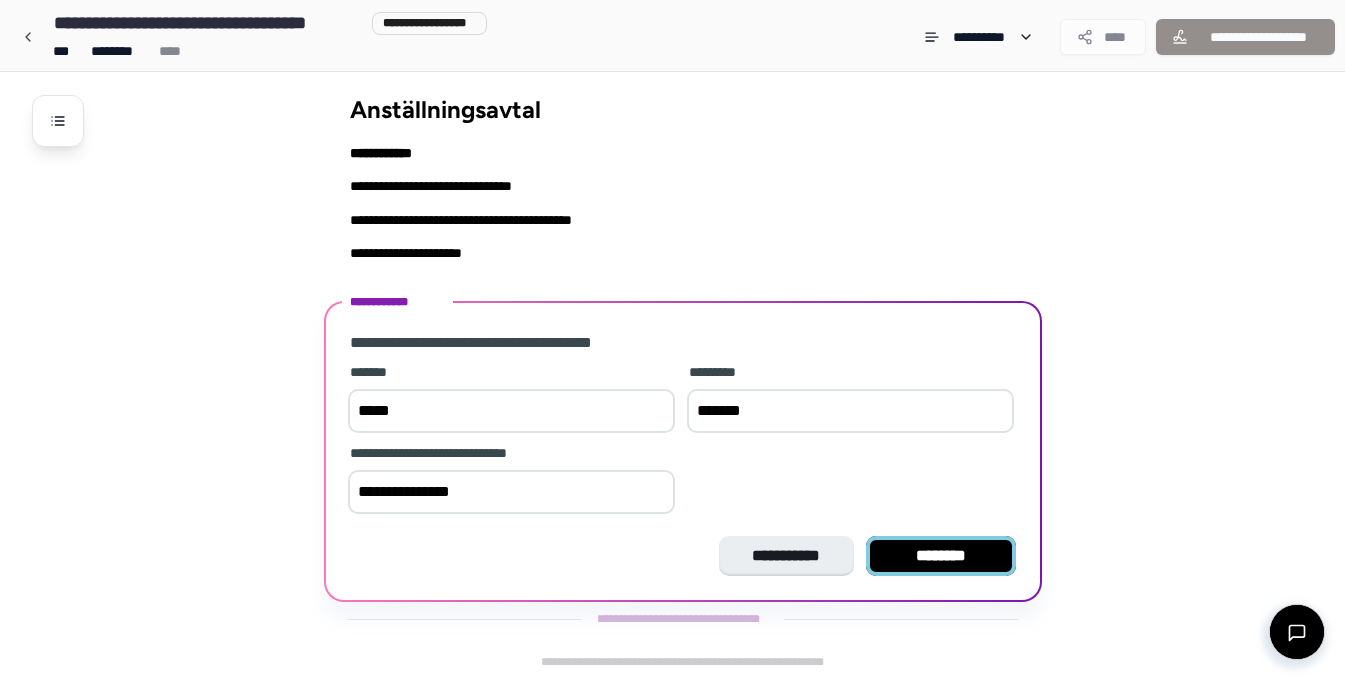 type on "**********" 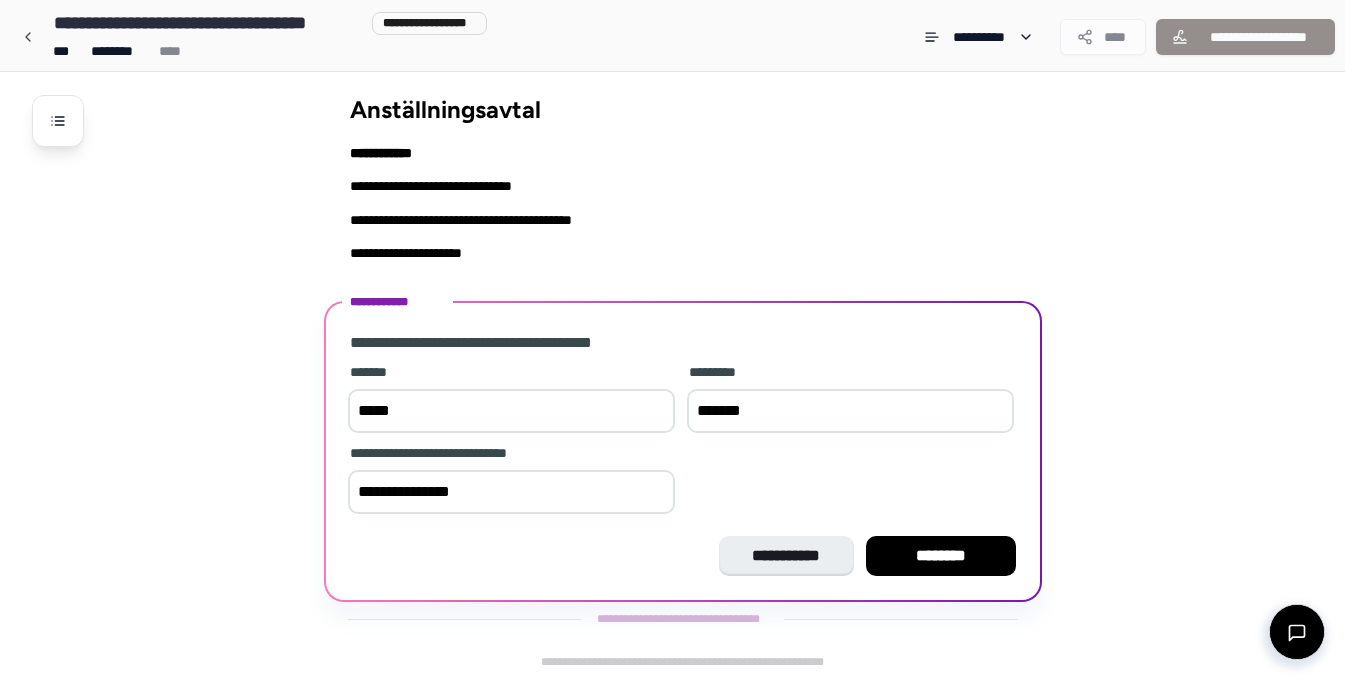 click on "********" at bounding box center [941, 556] 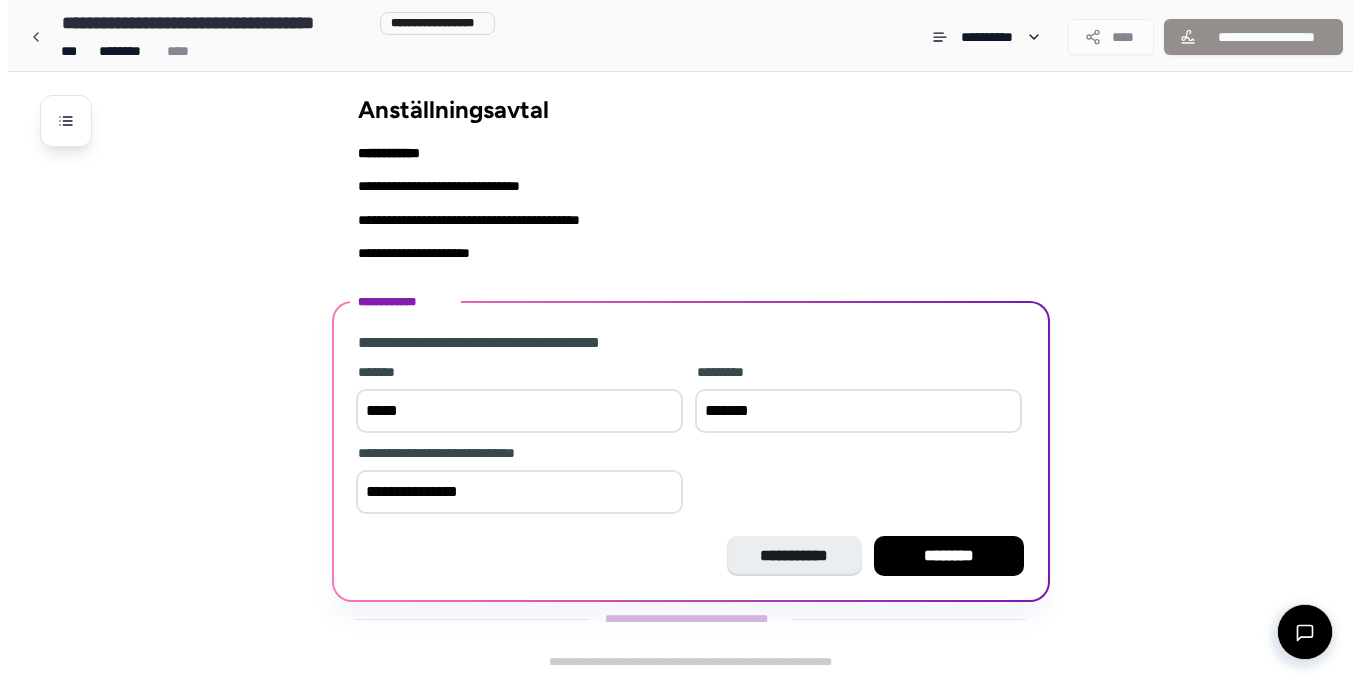 scroll, scrollTop: 0, scrollLeft: 0, axis: both 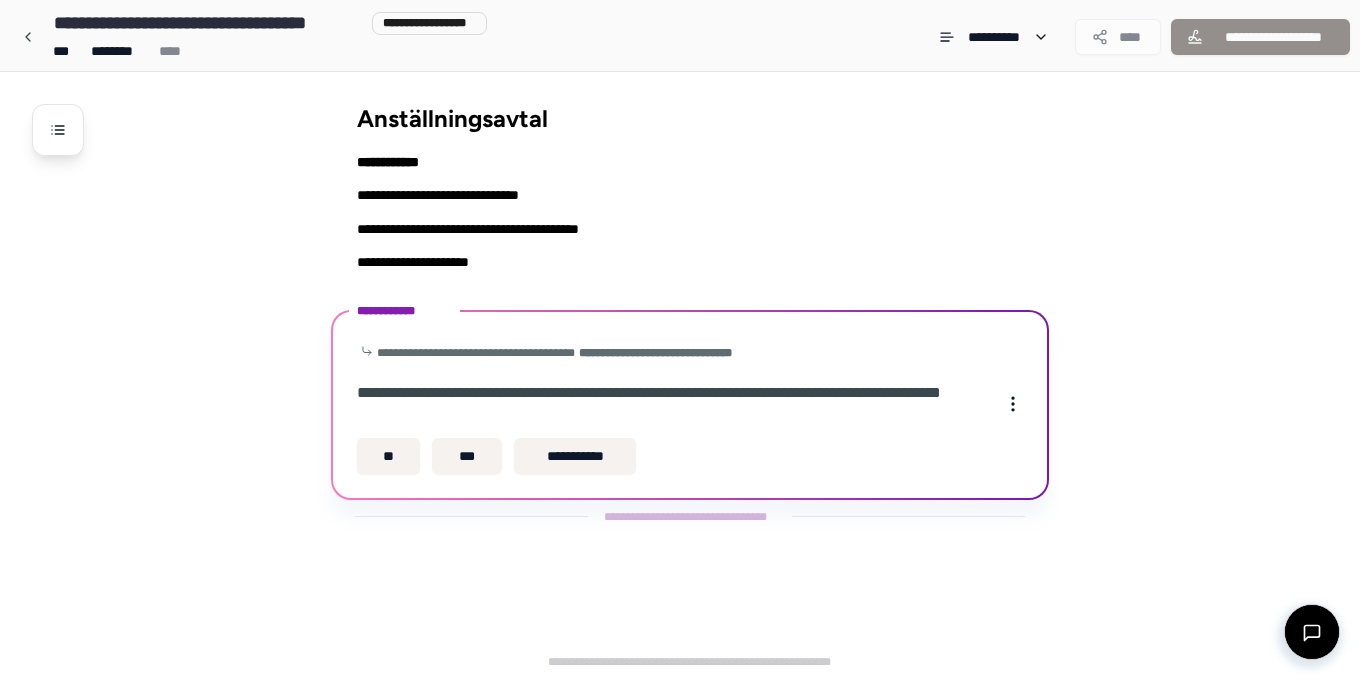click on "***" at bounding box center (467, 456) 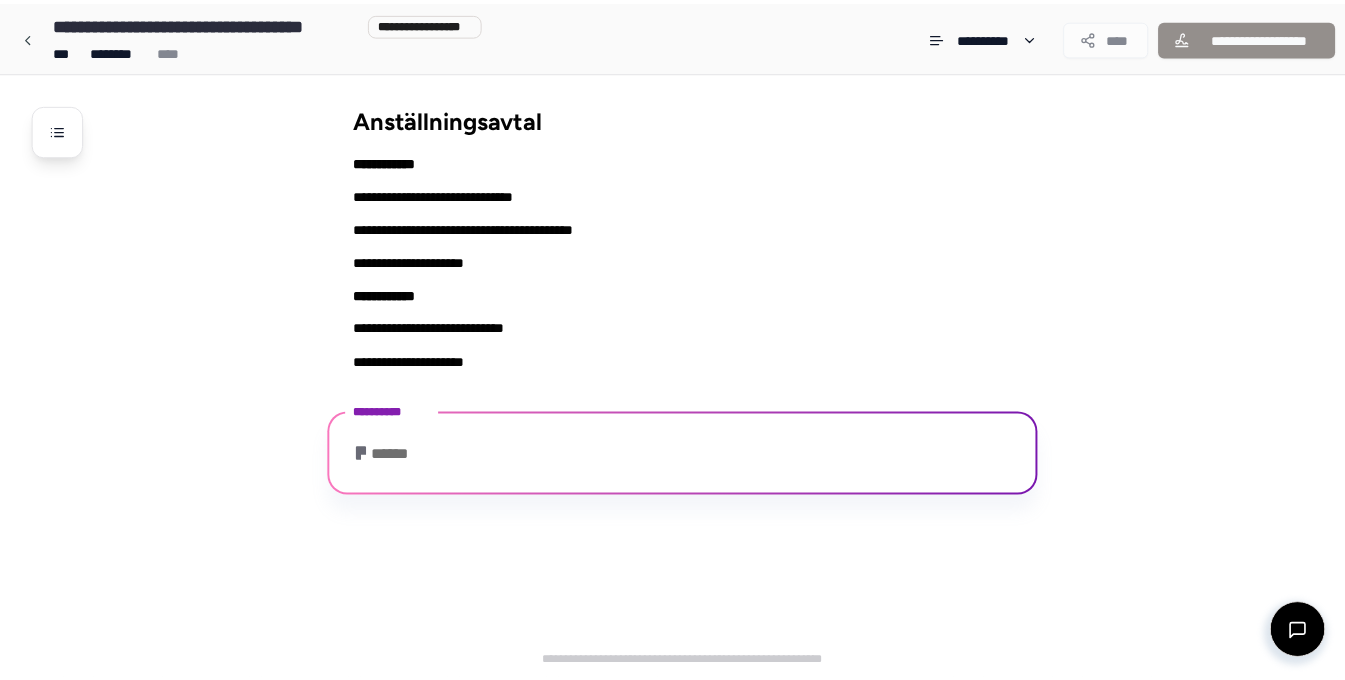 scroll, scrollTop: 194, scrollLeft: 0, axis: vertical 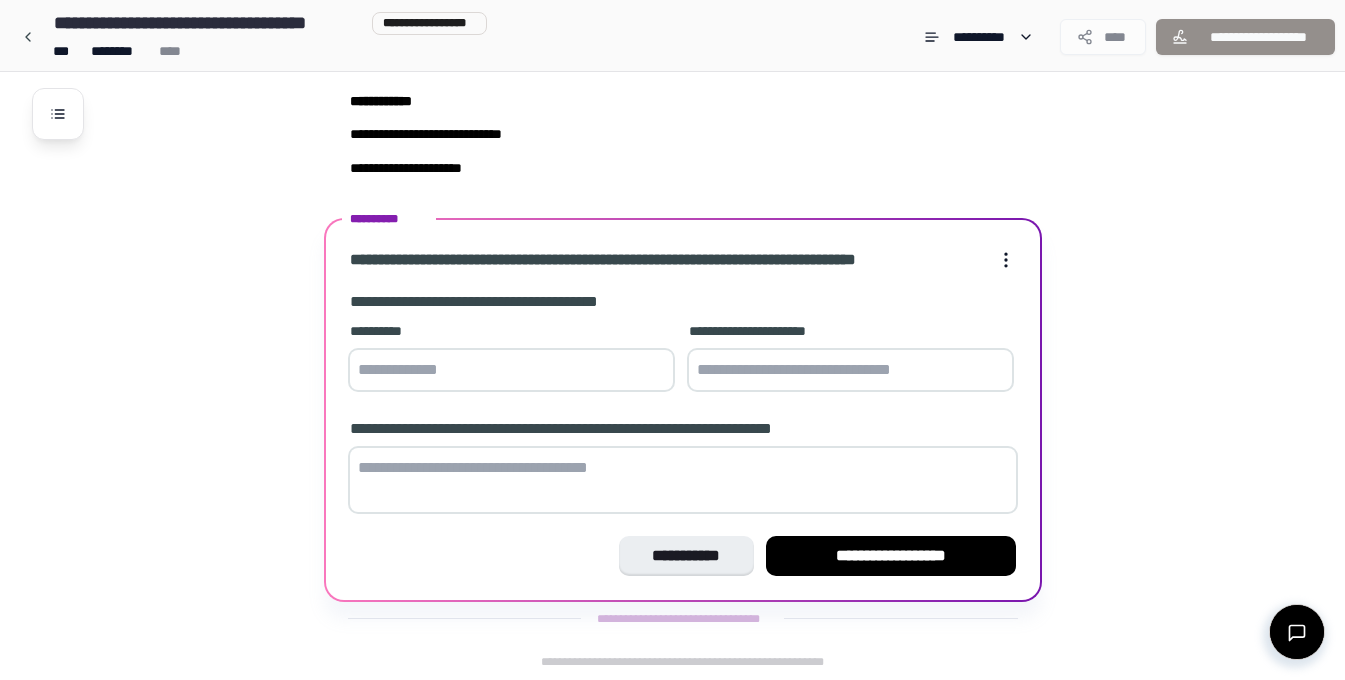 click at bounding box center (511, 370) 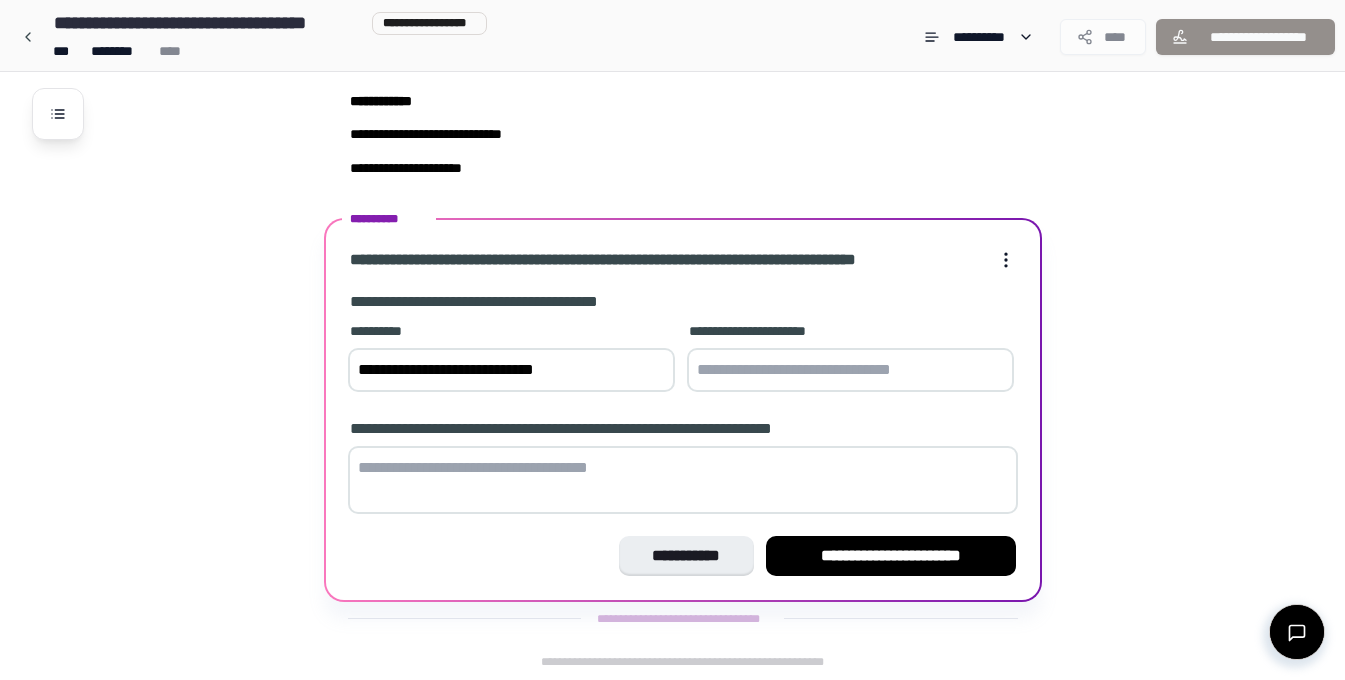type on "**********" 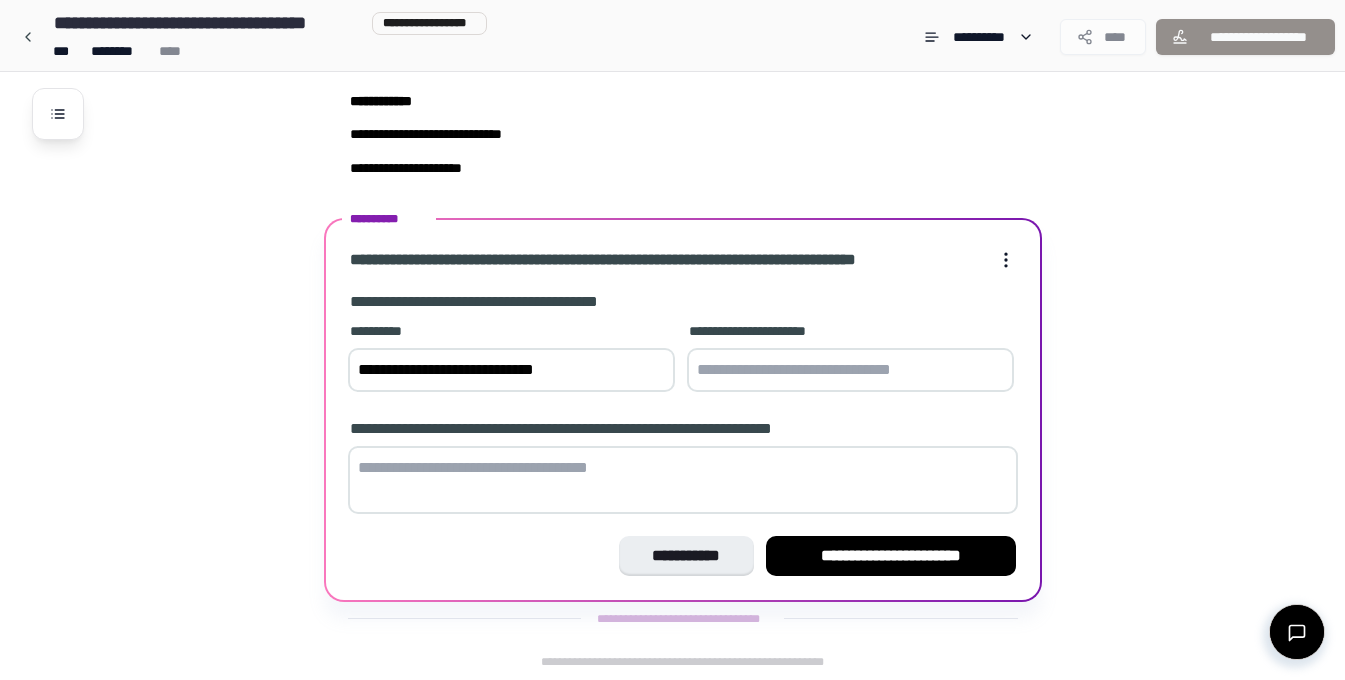 click at bounding box center (850, 370) 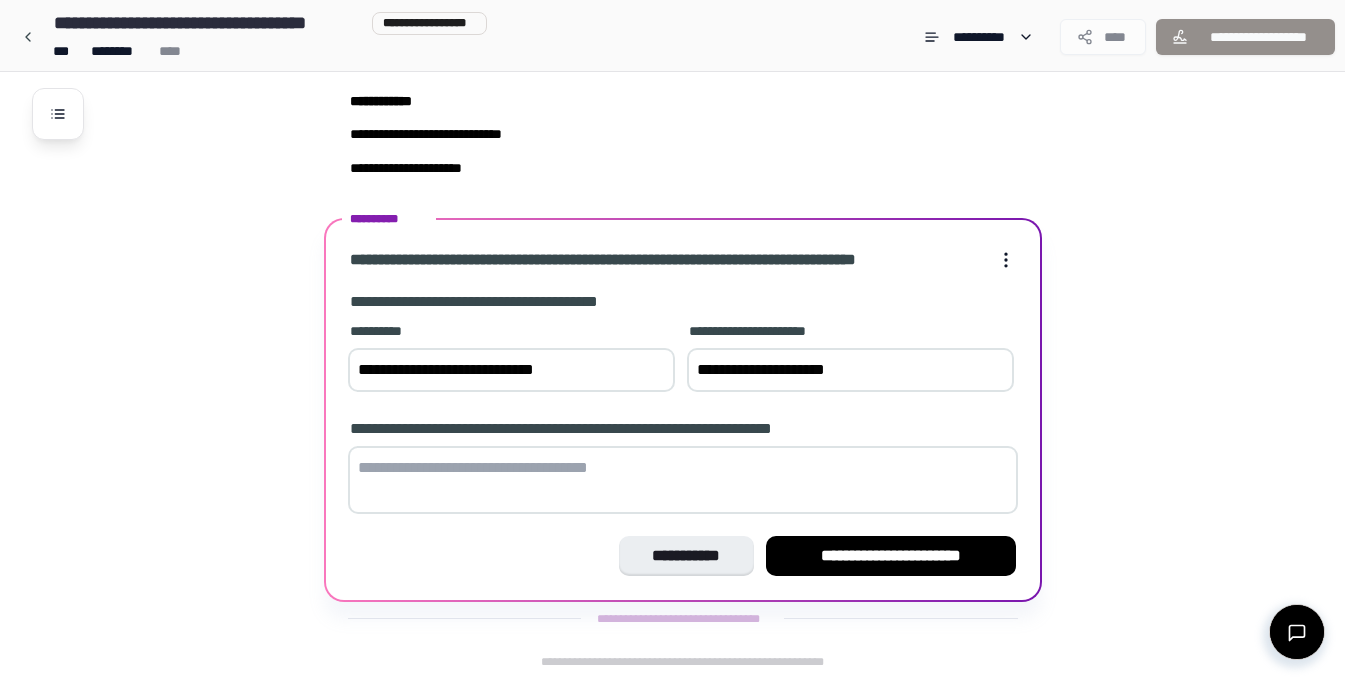 type on "**********" 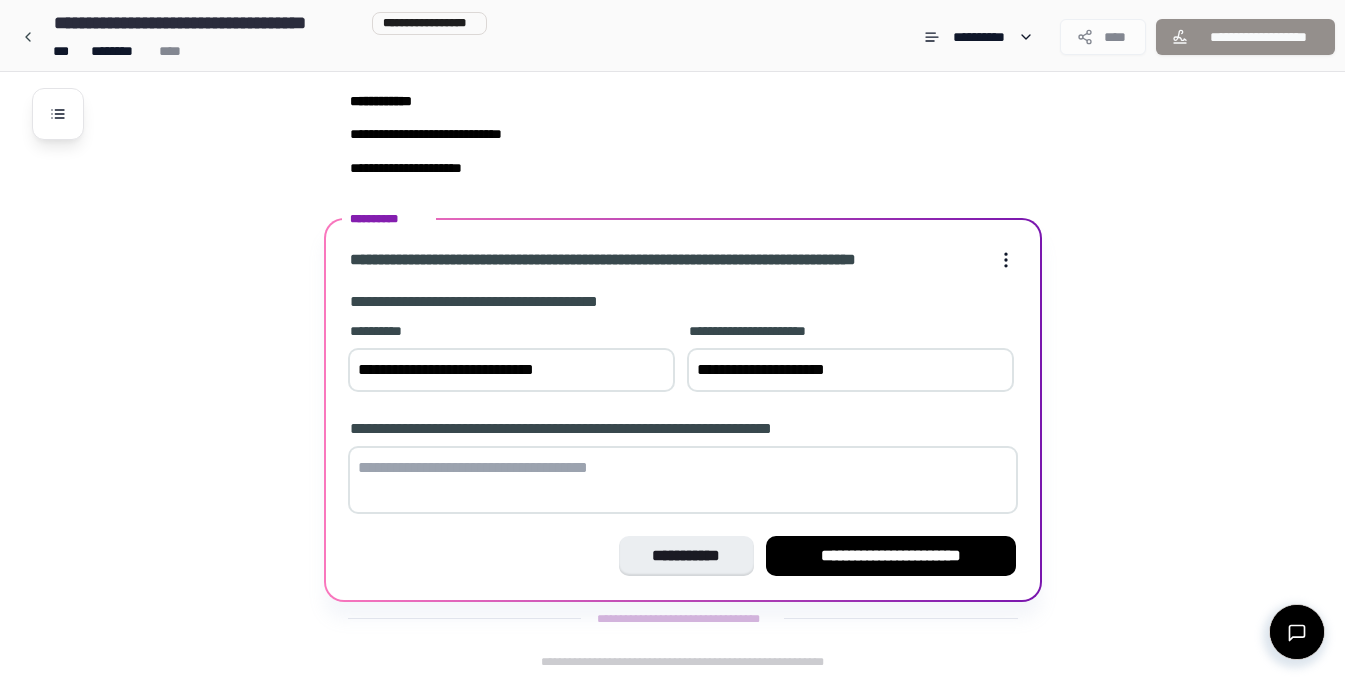 click at bounding box center (683, 480) 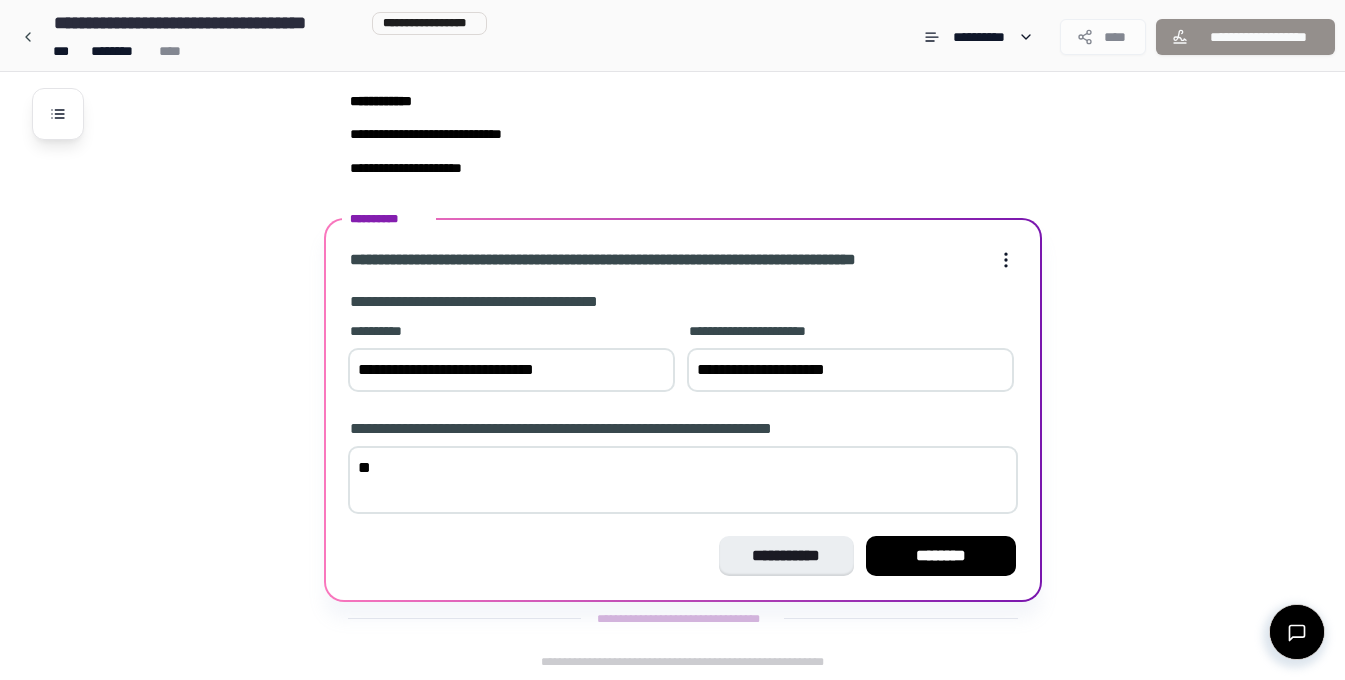 type on "*" 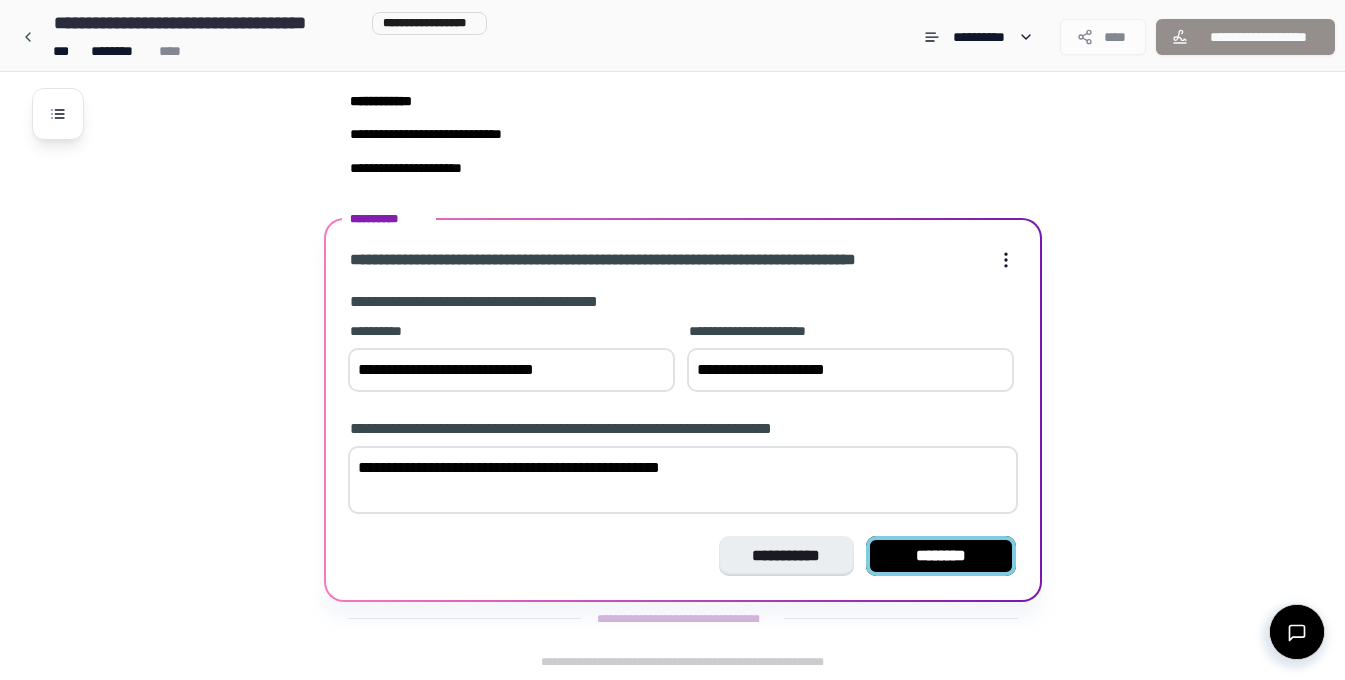 type on "**********" 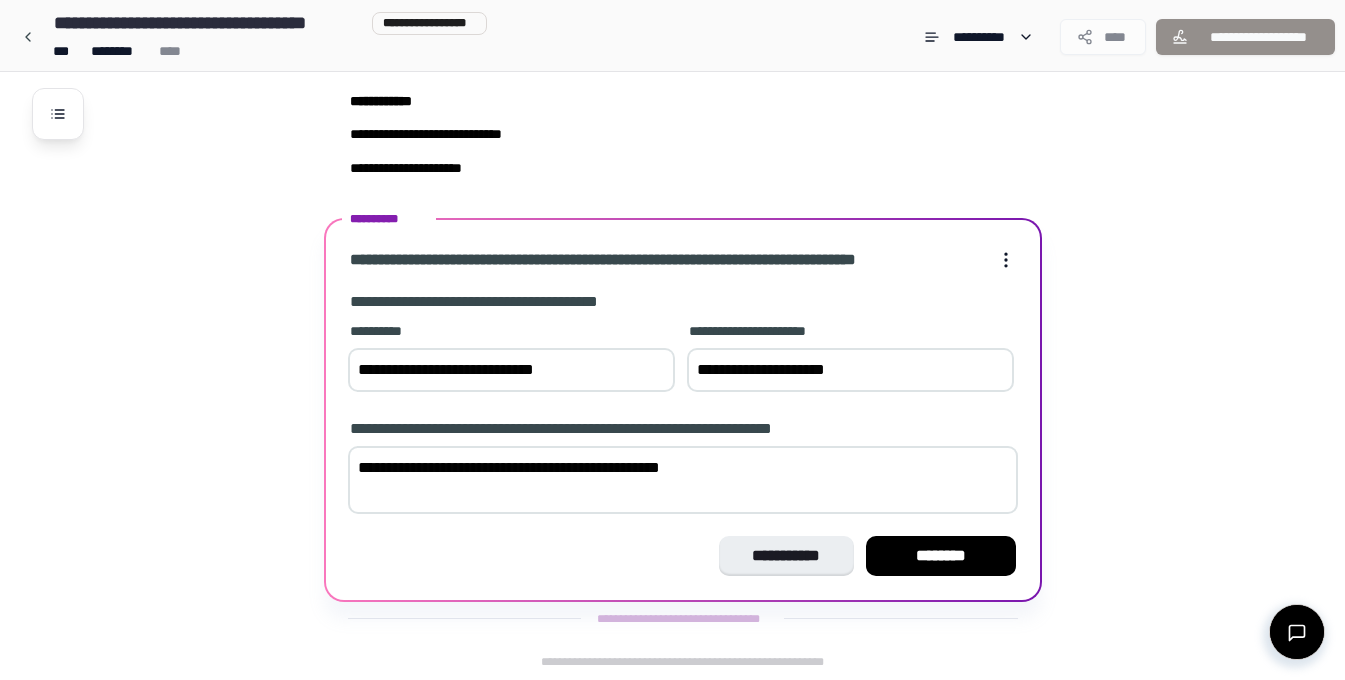 click on "********" at bounding box center (941, 556) 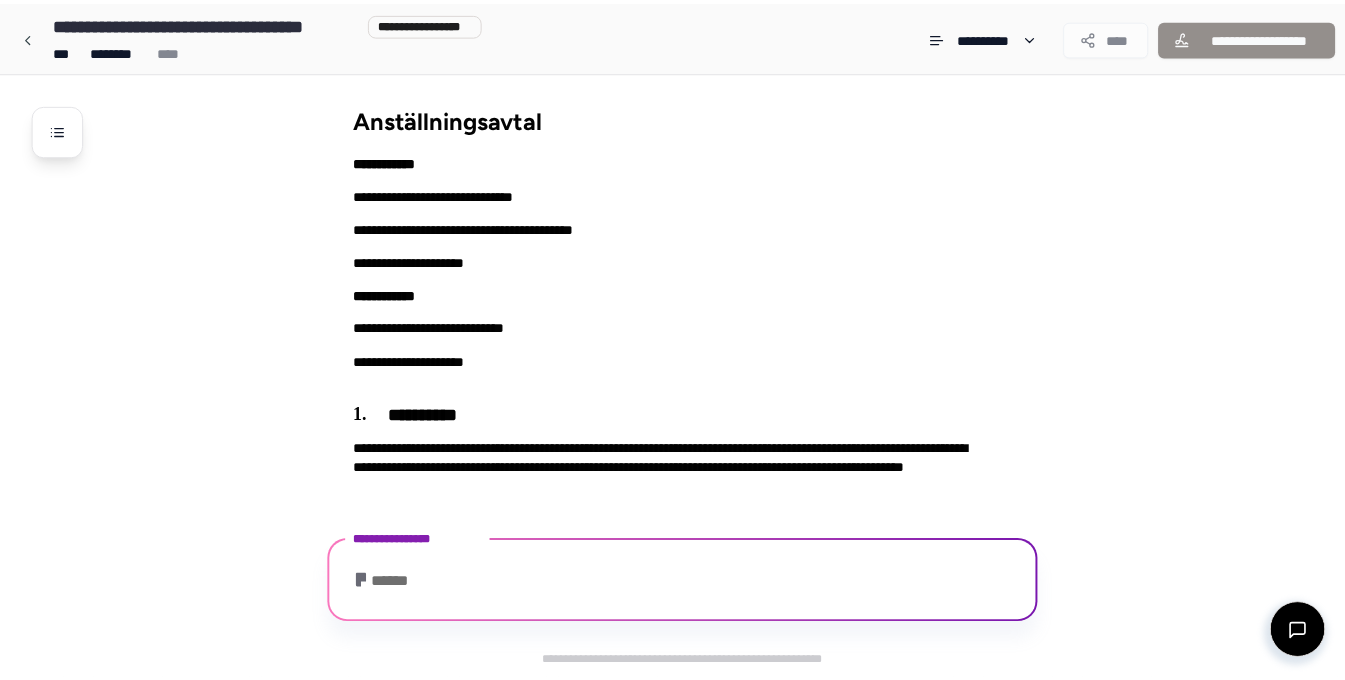 scroll, scrollTop: 109, scrollLeft: 0, axis: vertical 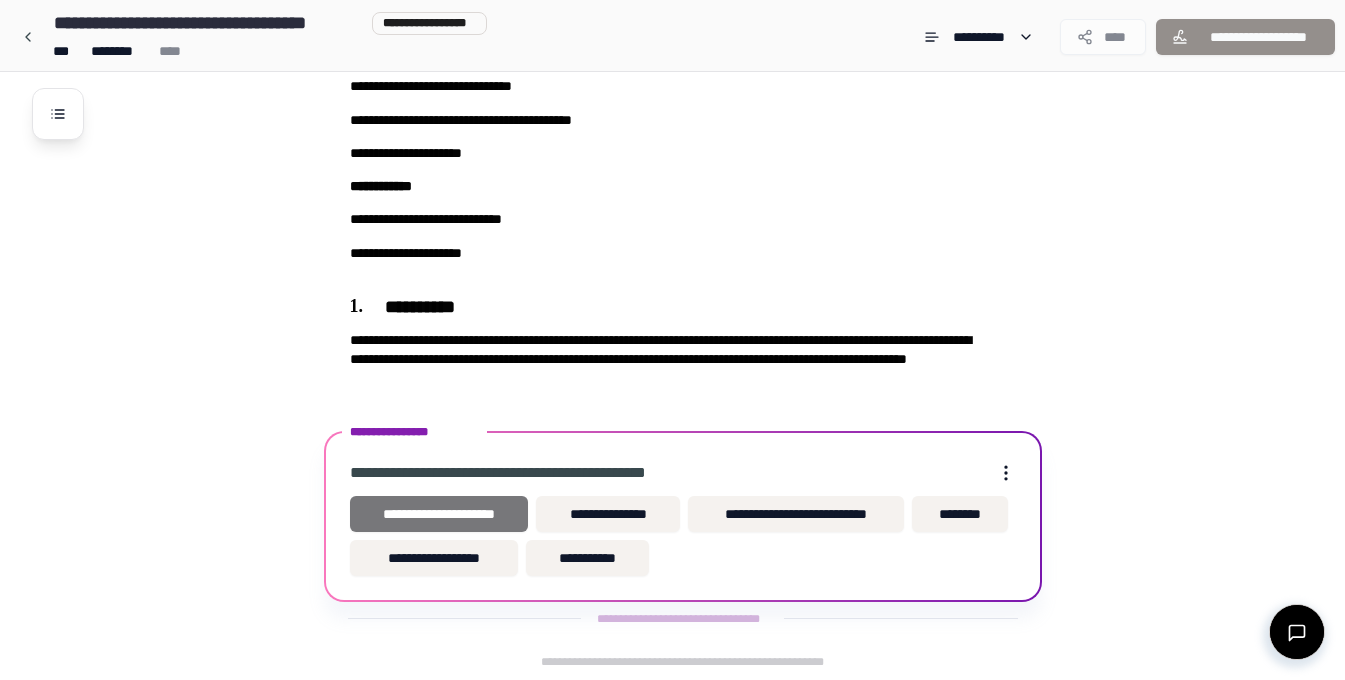 click on "**********" at bounding box center (439, 514) 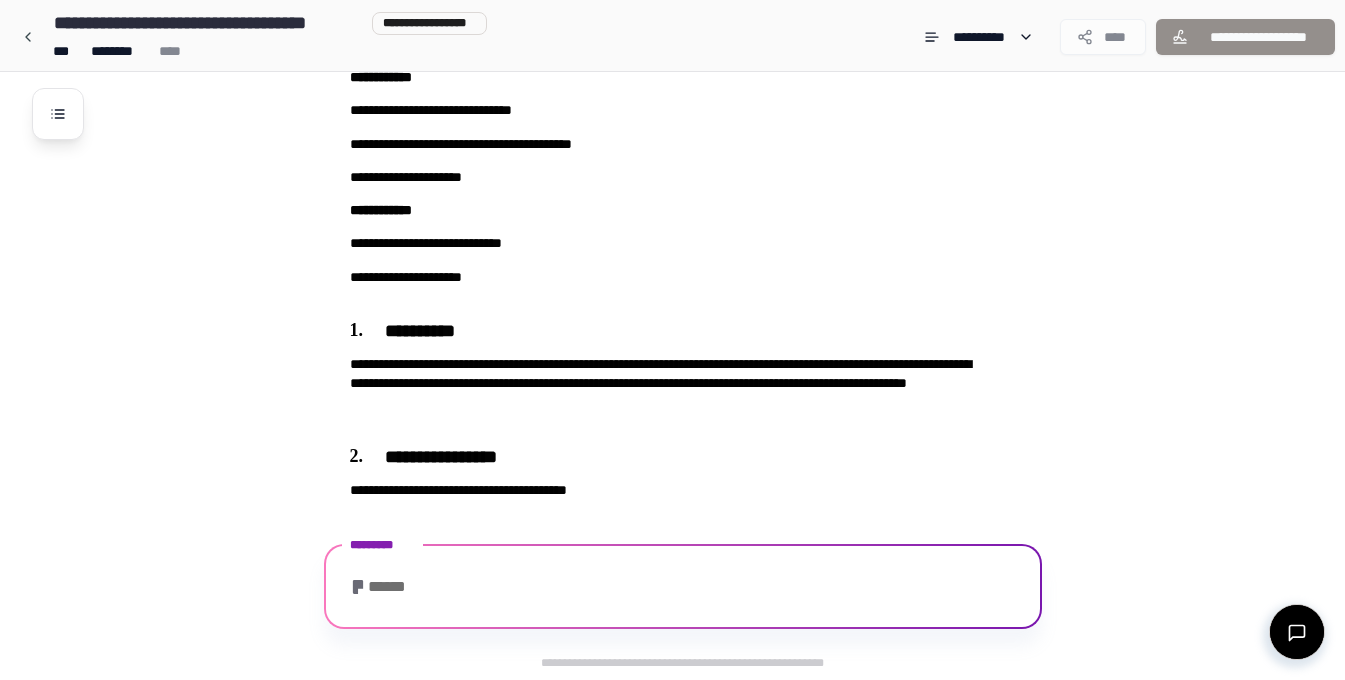 scroll, scrollTop: 220, scrollLeft: 0, axis: vertical 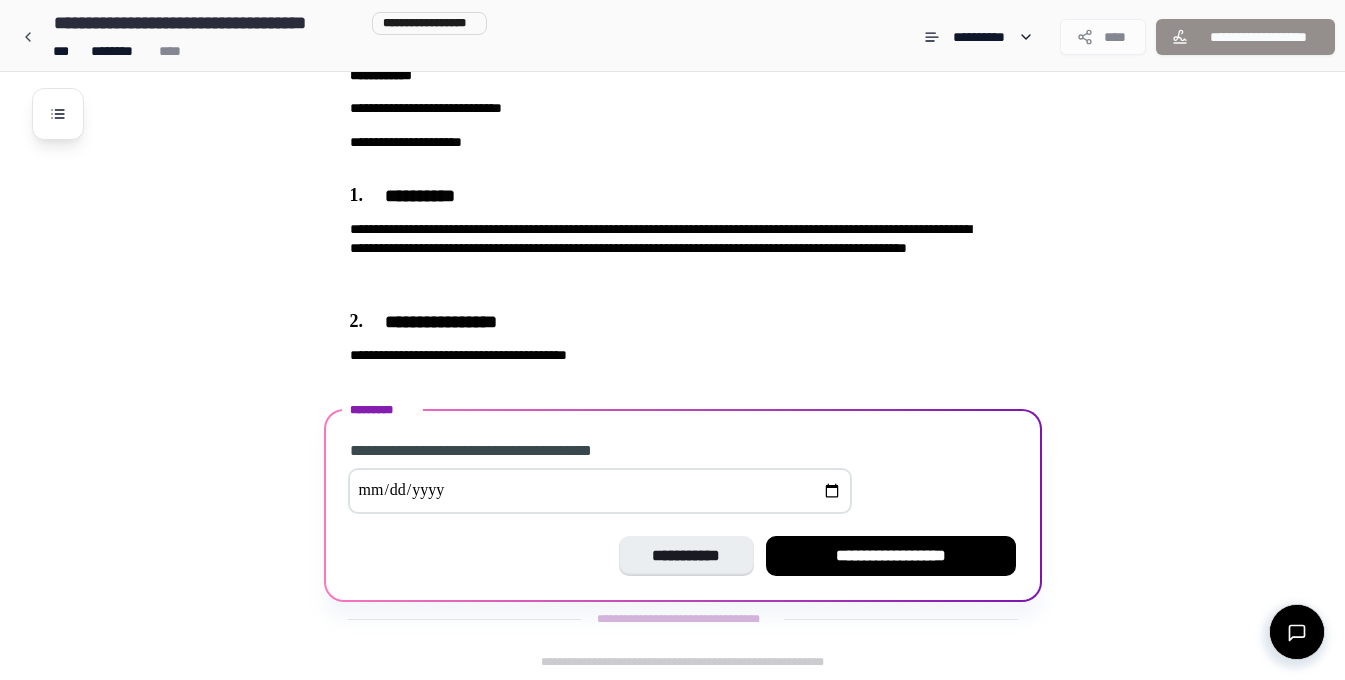 click at bounding box center (600, 491) 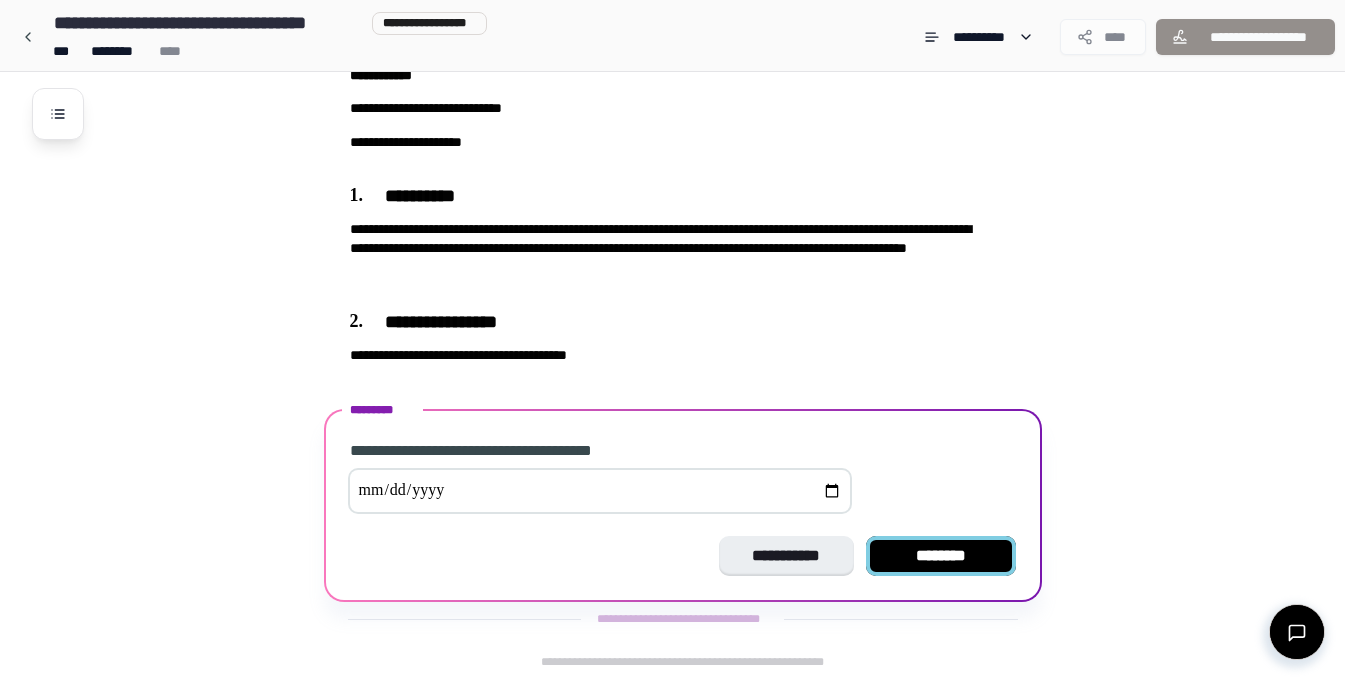 click on "********" at bounding box center (941, 556) 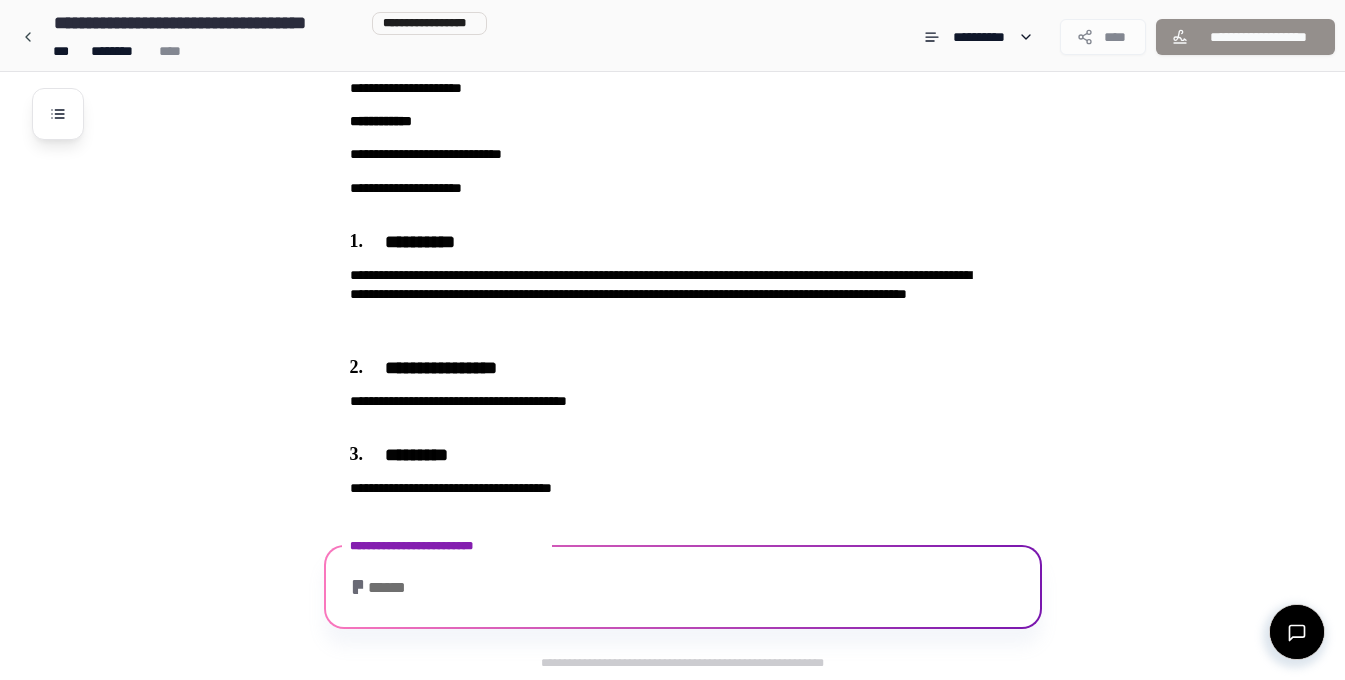 scroll, scrollTop: 244, scrollLeft: 0, axis: vertical 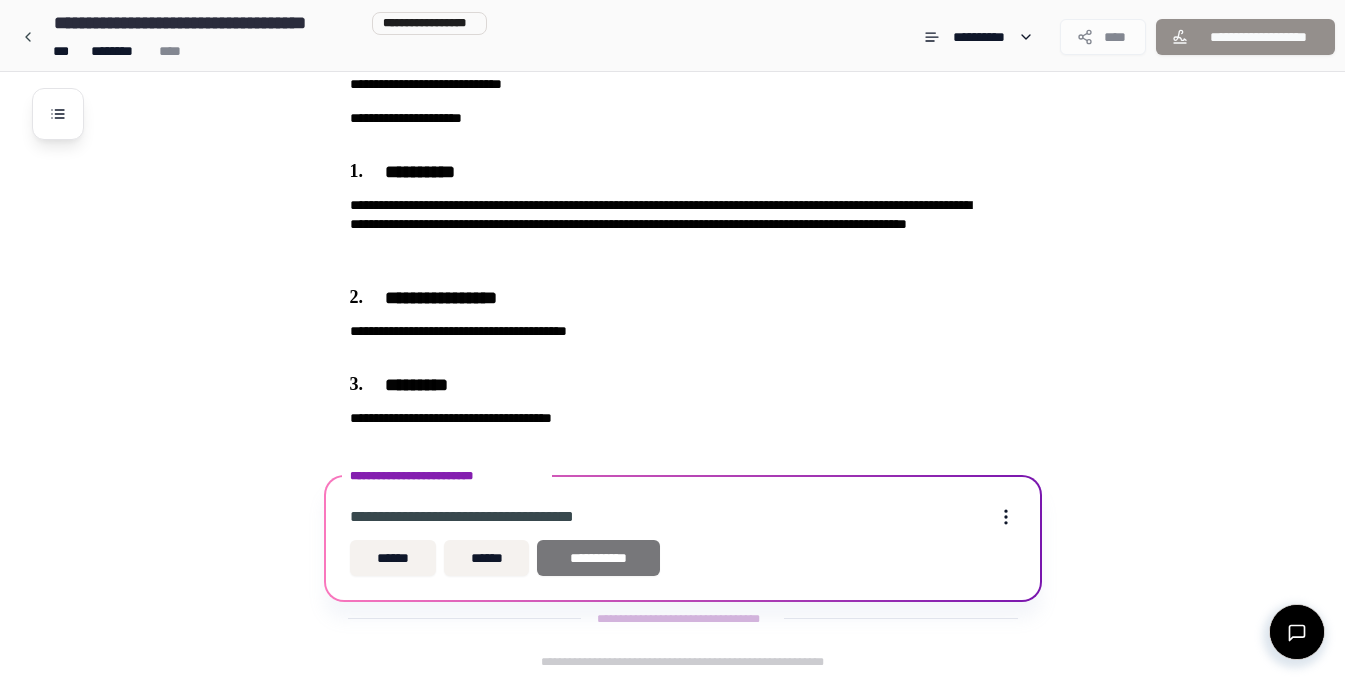 click on "**********" at bounding box center (598, 558) 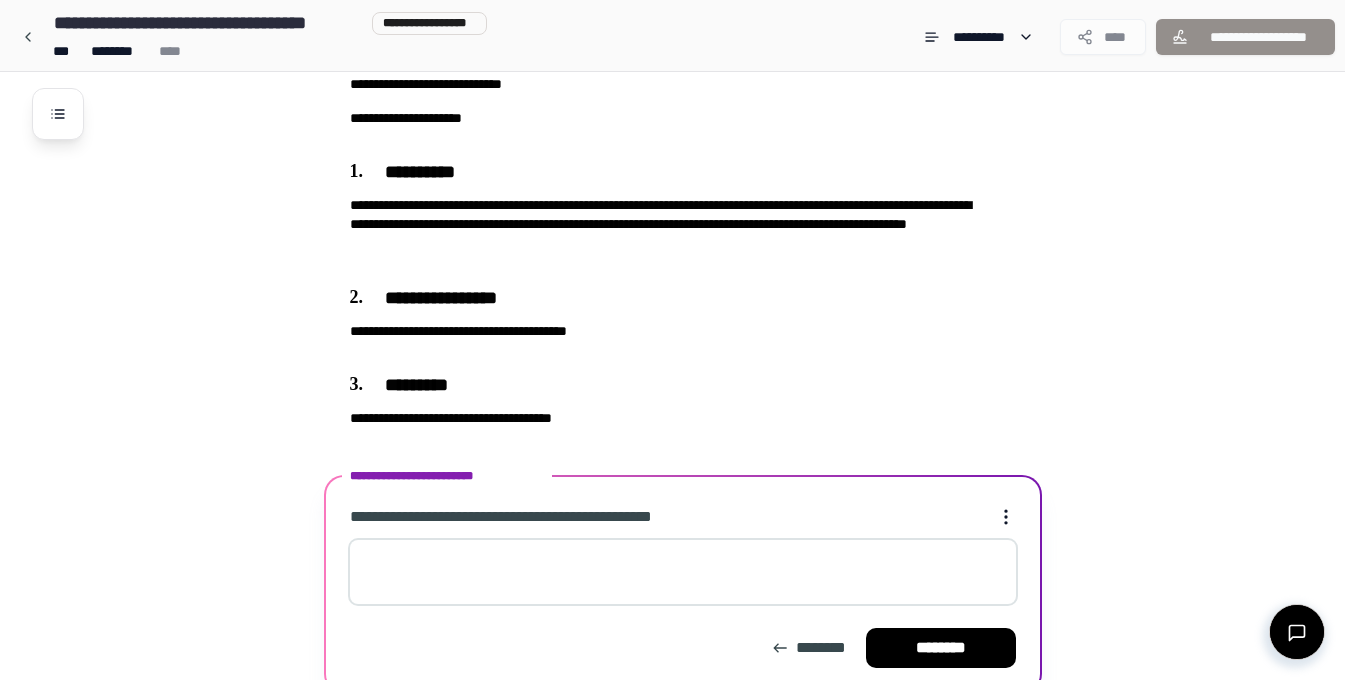 scroll, scrollTop: 336, scrollLeft: 0, axis: vertical 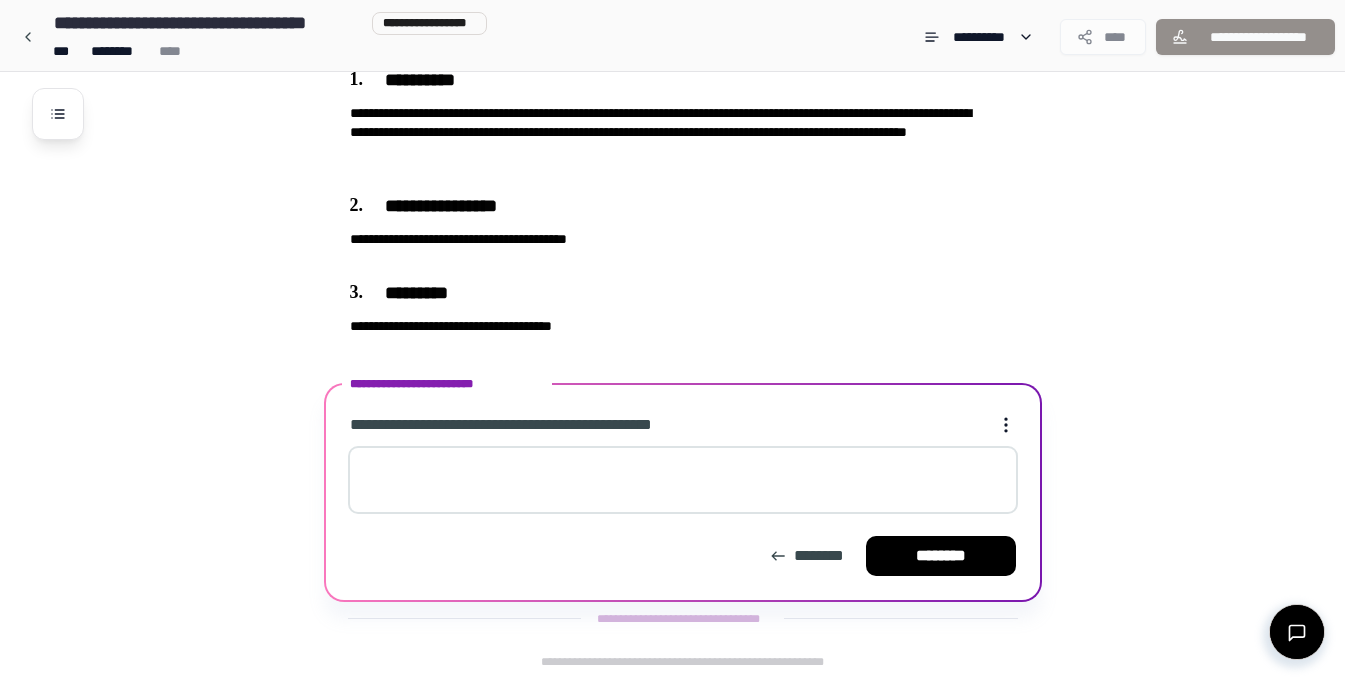 click at bounding box center [683, 480] 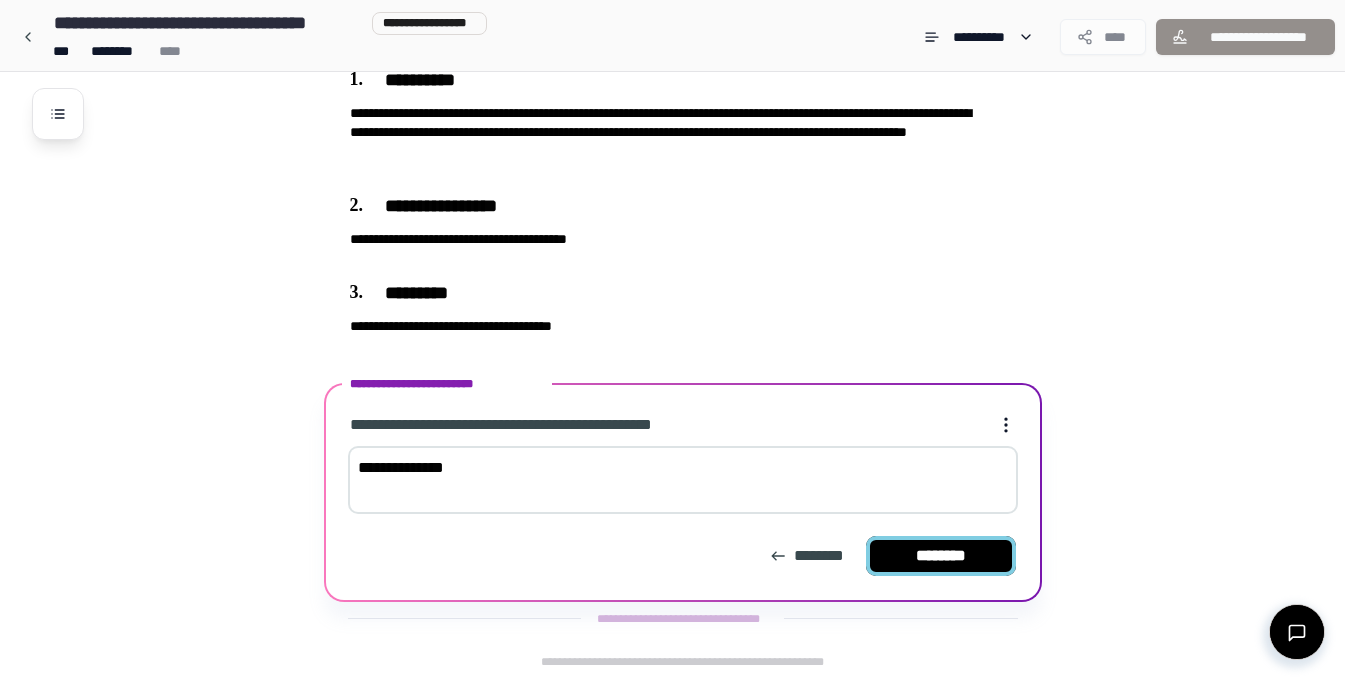 type on "**********" 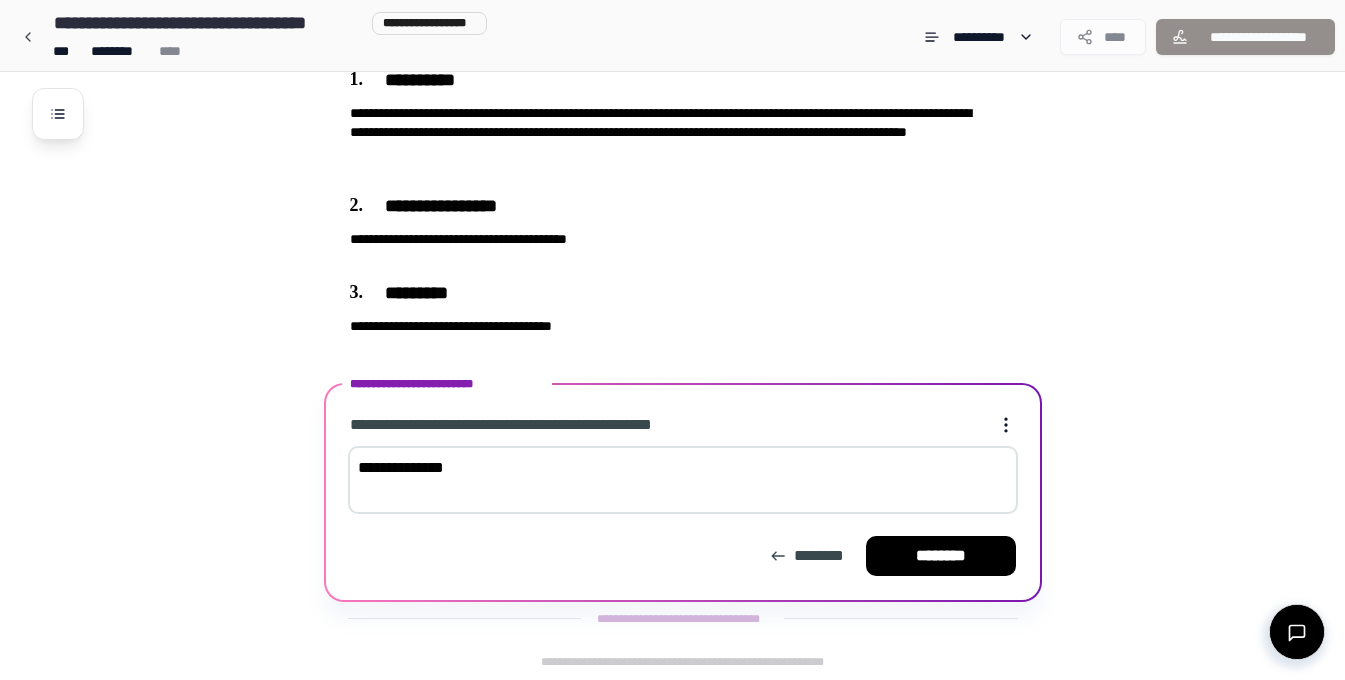 click on "********" at bounding box center [941, 556] 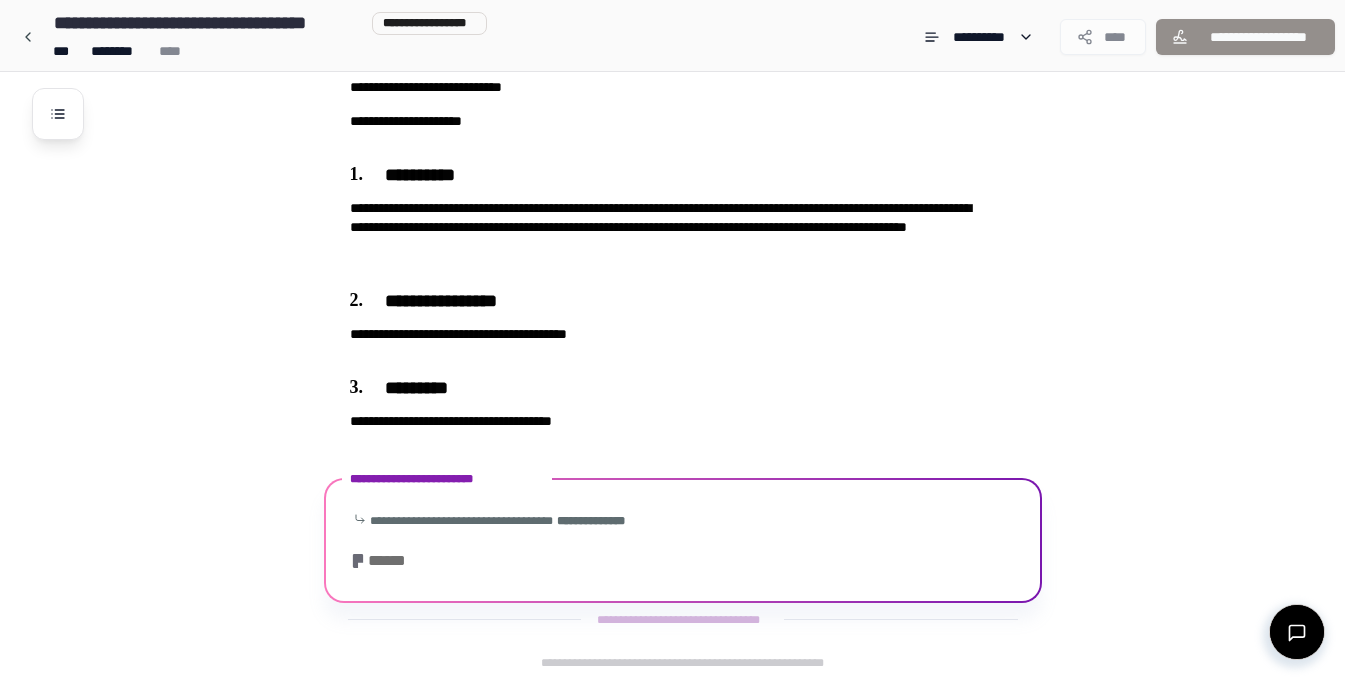 scroll, scrollTop: 285, scrollLeft: 0, axis: vertical 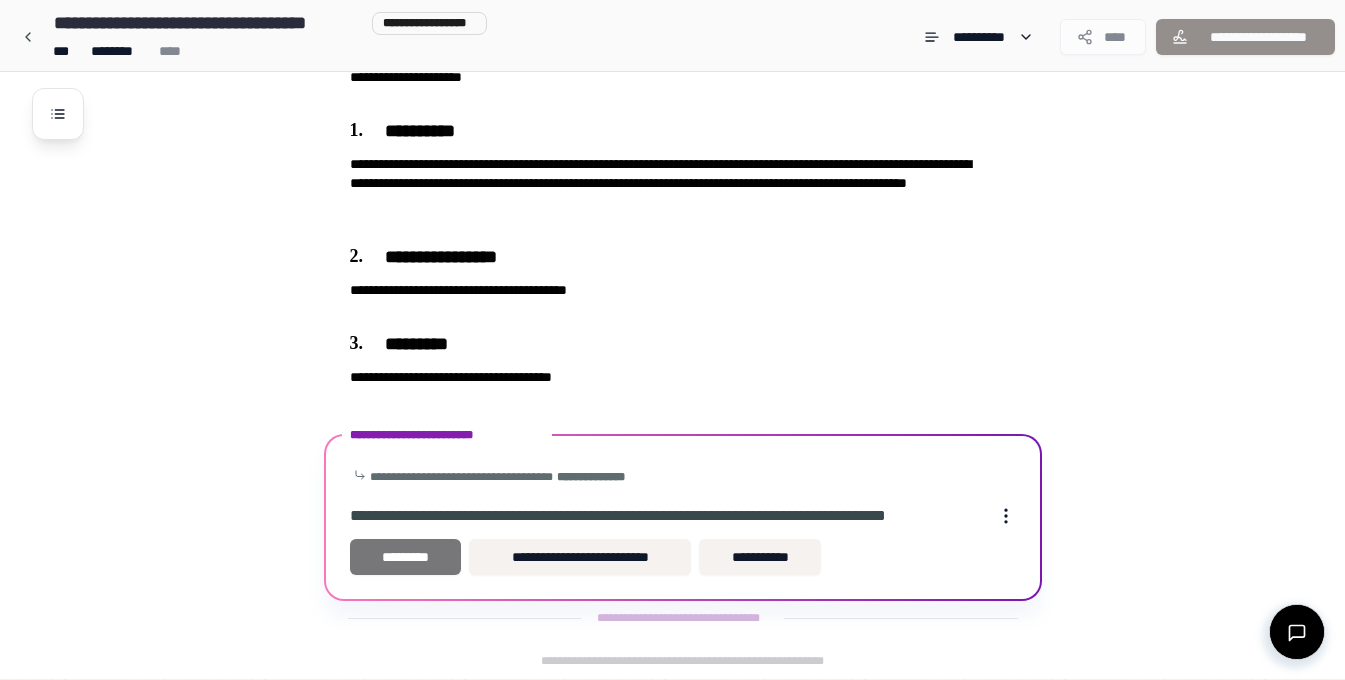 click on "*********" at bounding box center (406, 557) 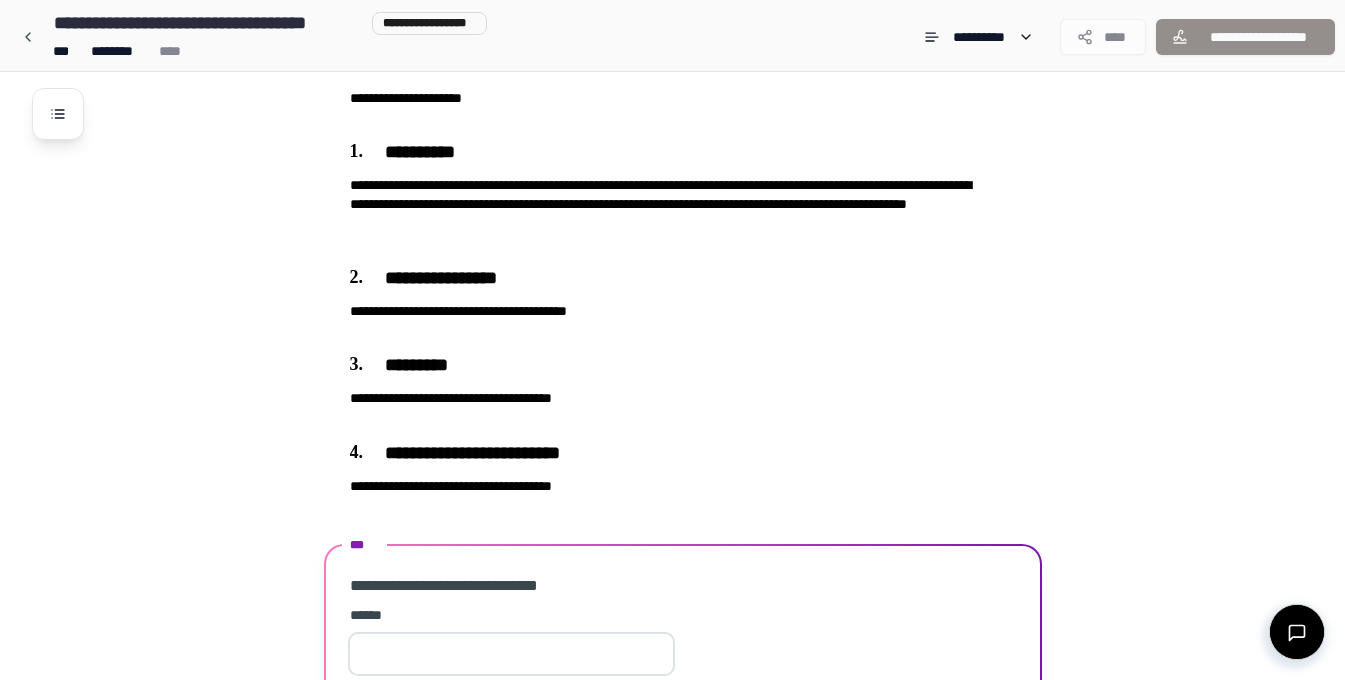 scroll, scrollTop: 580, scrollLeft: 0, axis: vertical 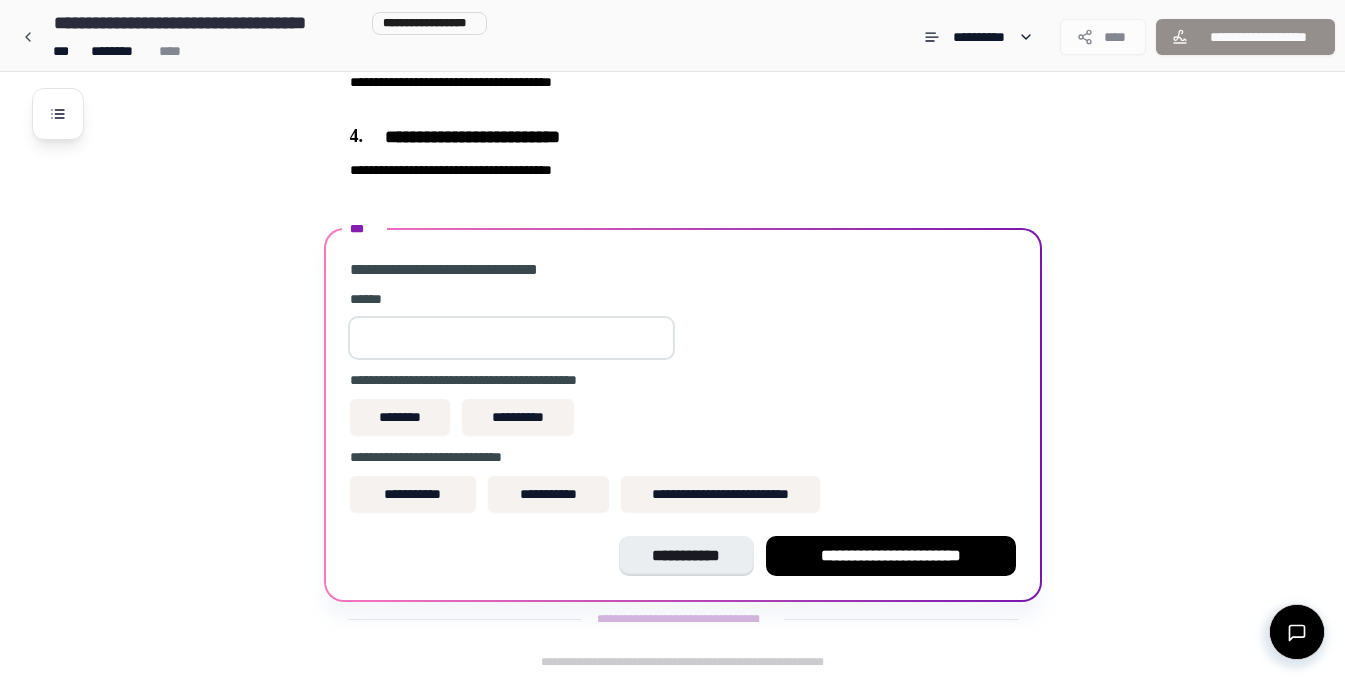 click on "*" at bounding box center [511, 338] 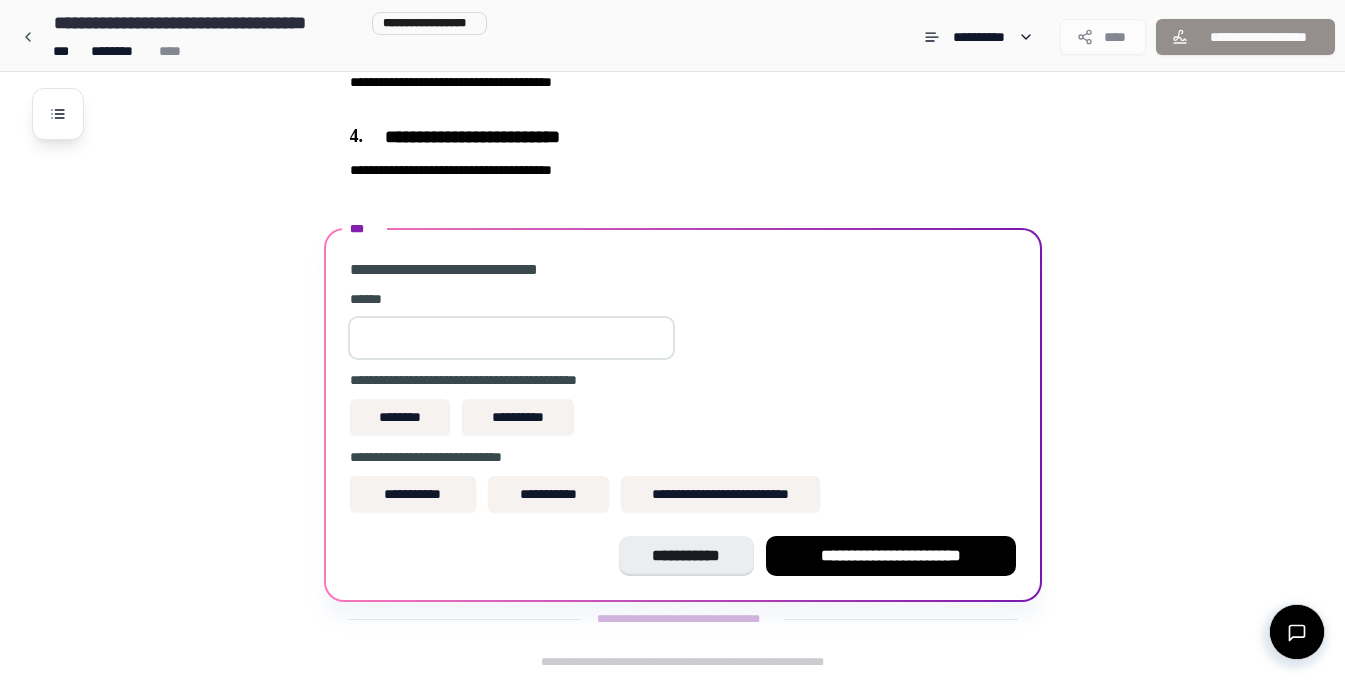 type on "*" 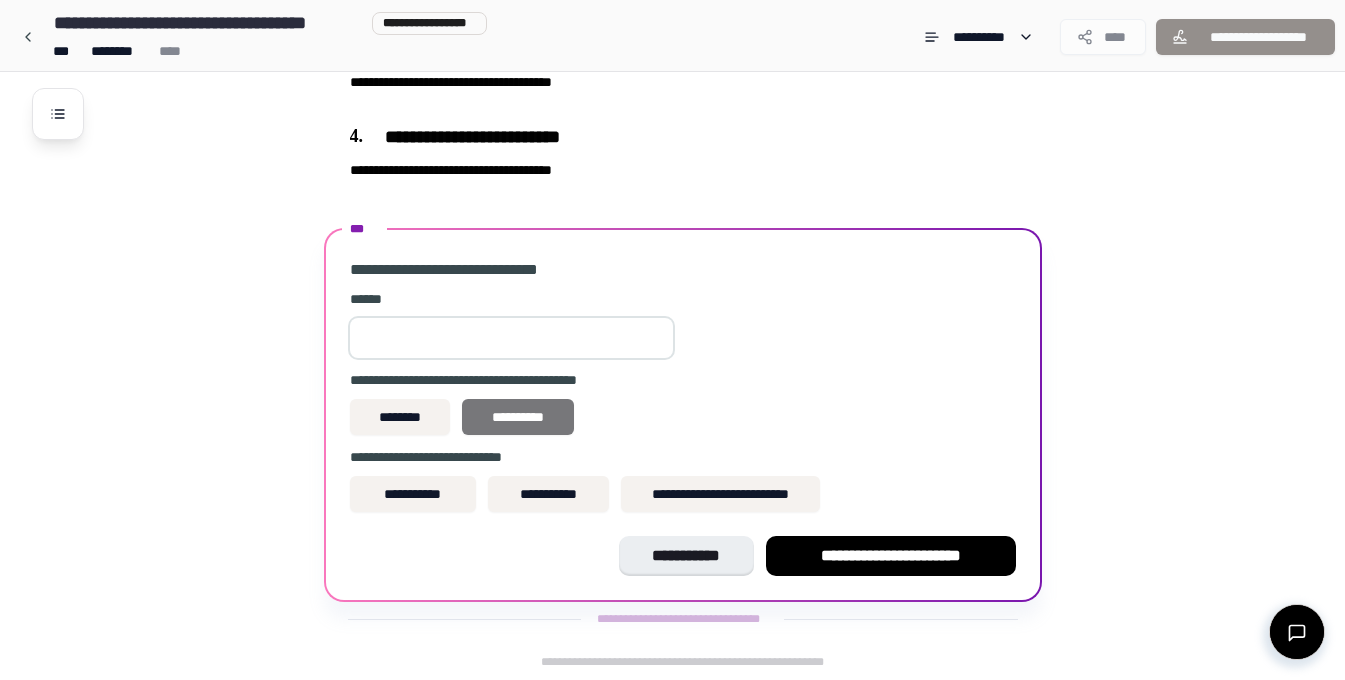type on "**" 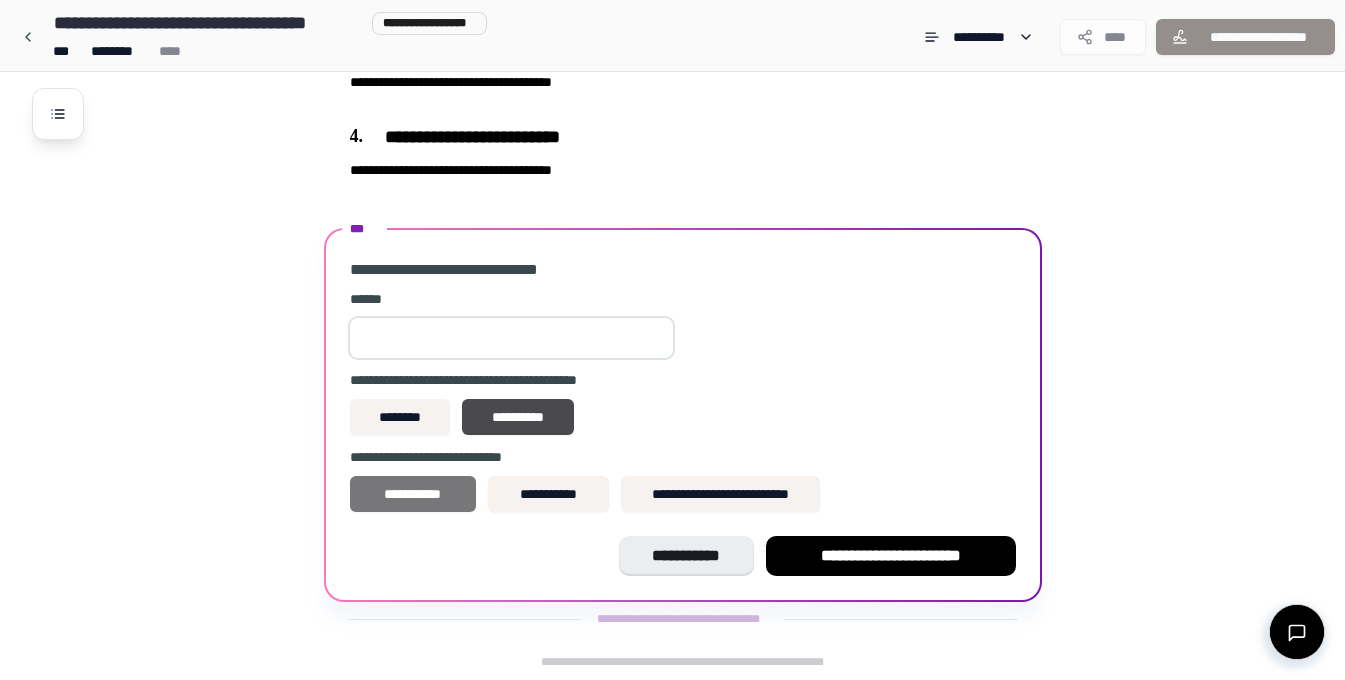 click on "**********" at bounding box center [413, 494] 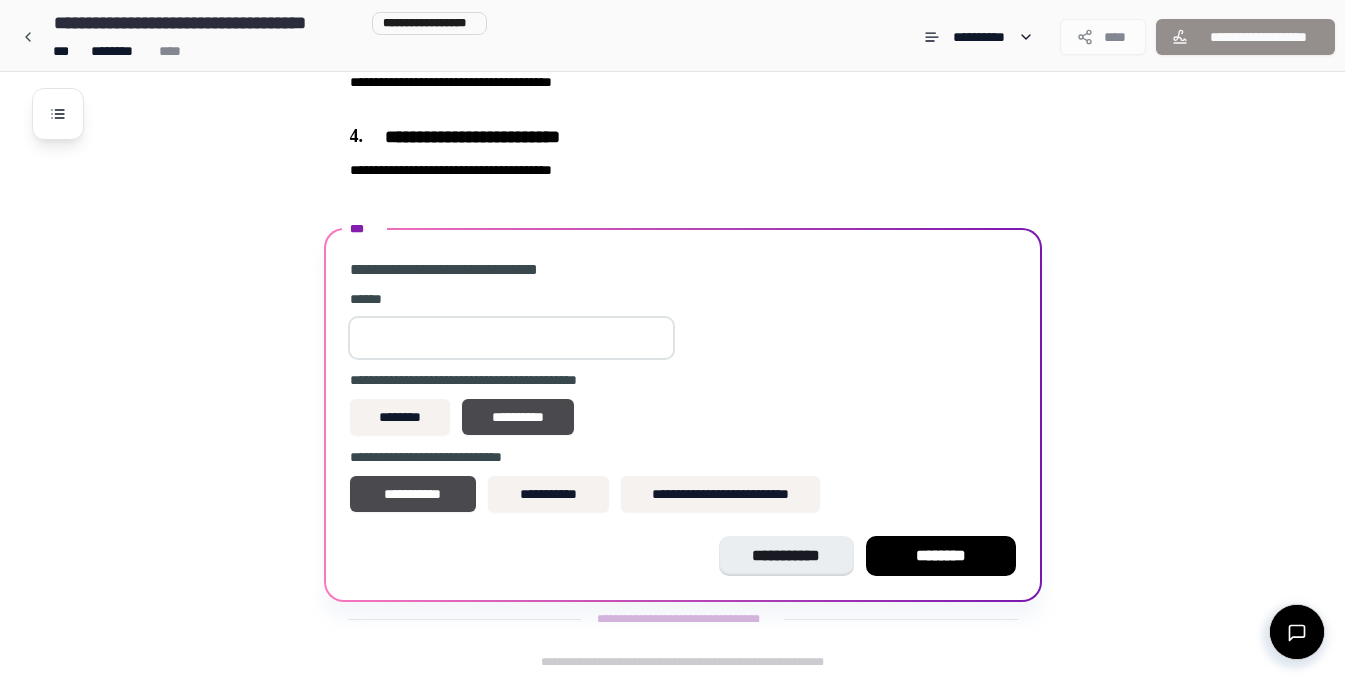 click on "********" at bounding box center (941, 556) 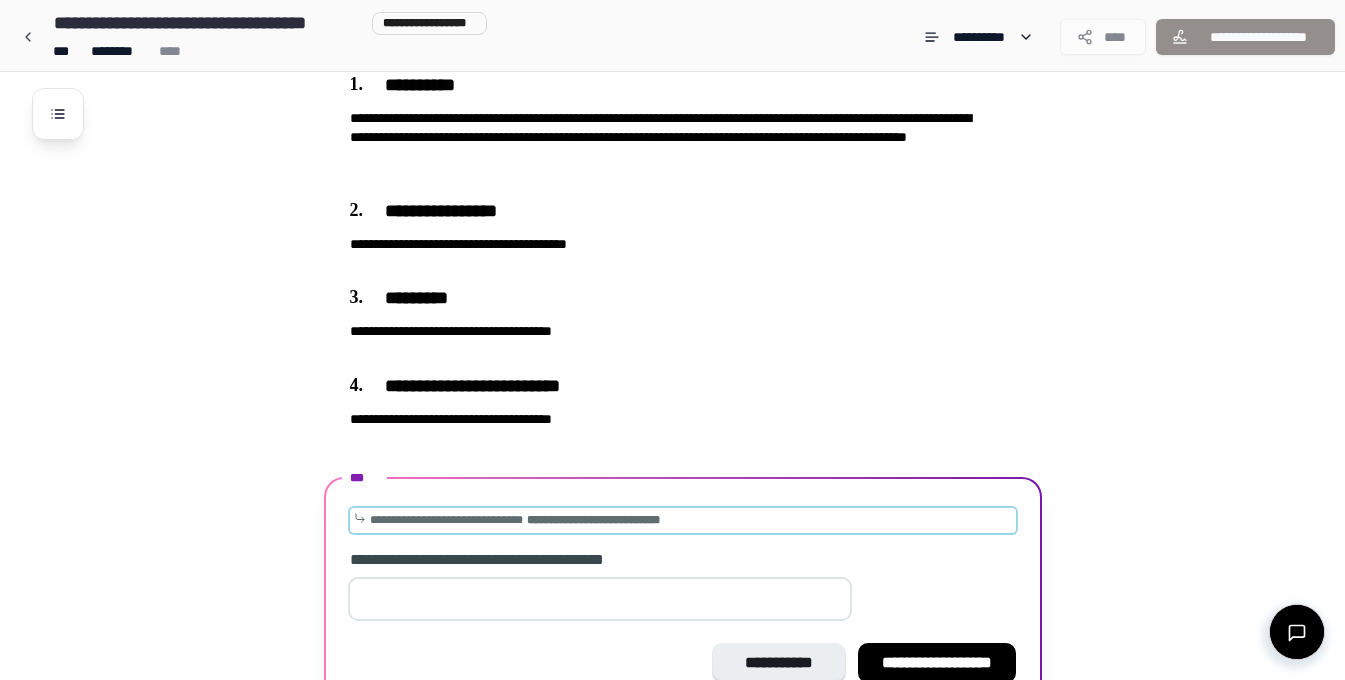 scroll, scrollTop: 438, scrollLeft: 0, axis: vertical 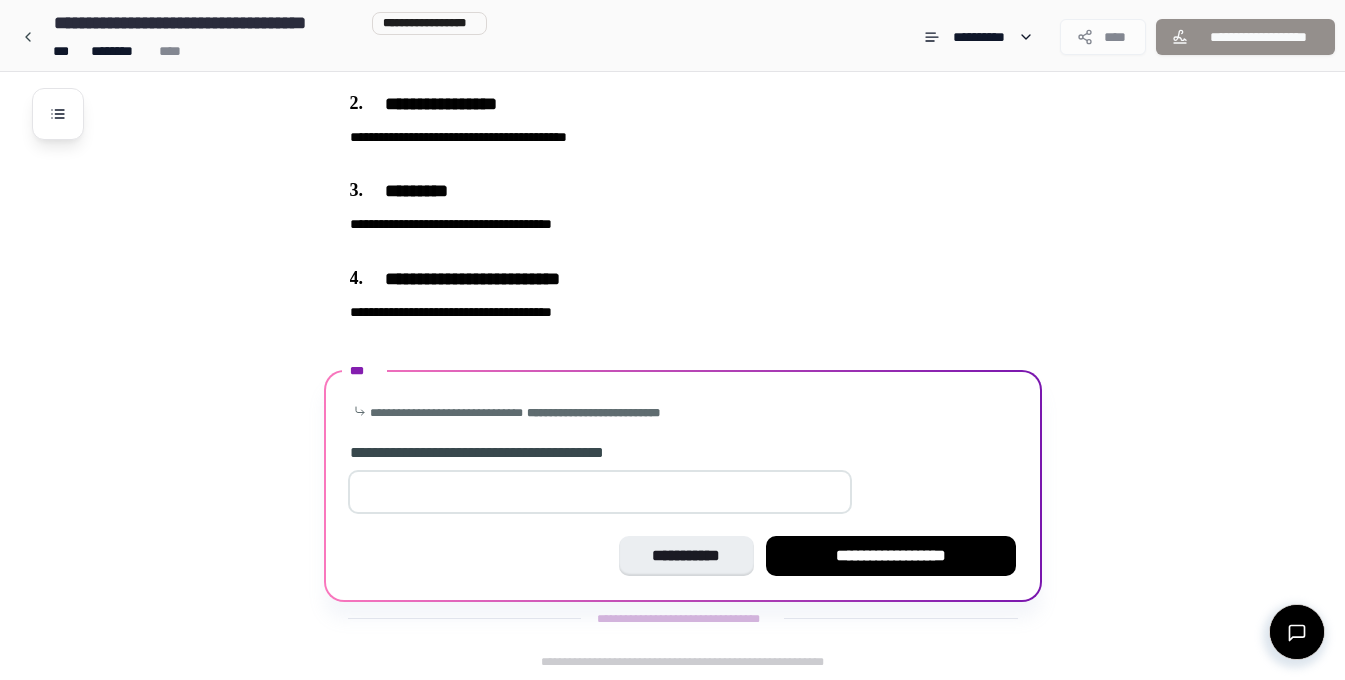 click at bounding box center (600, 492) 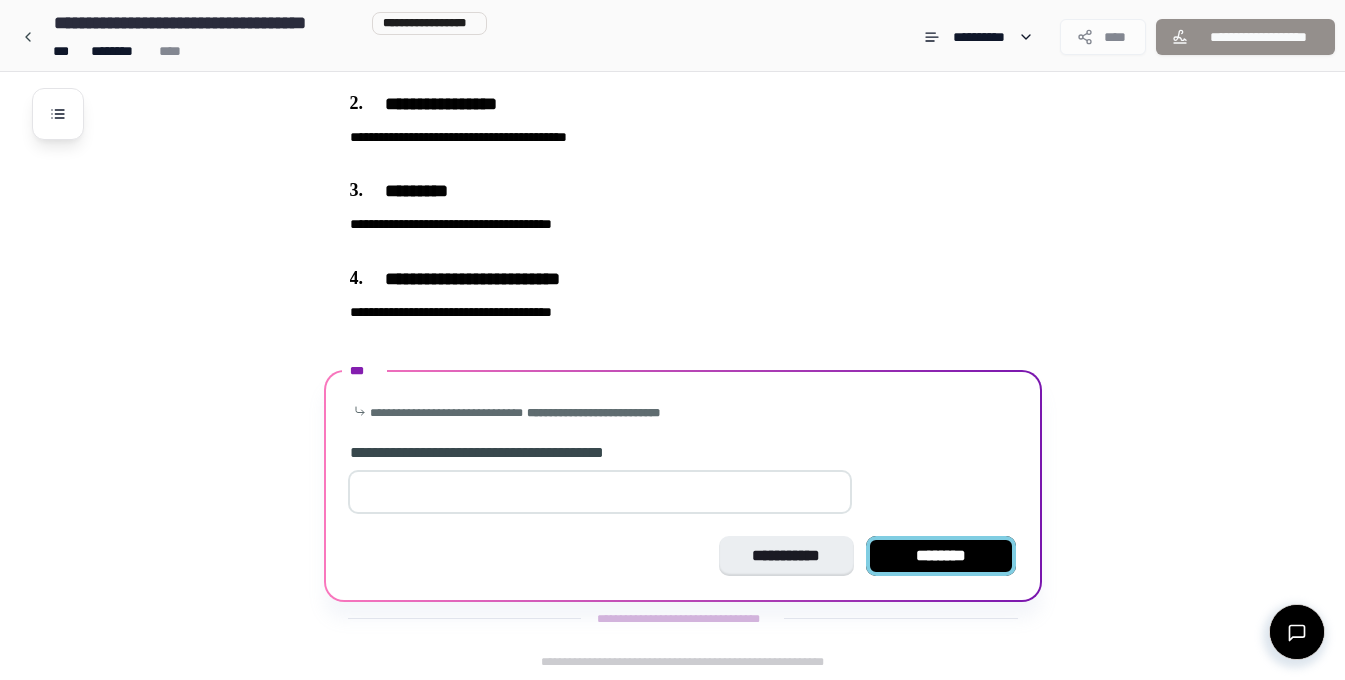 type on "**" 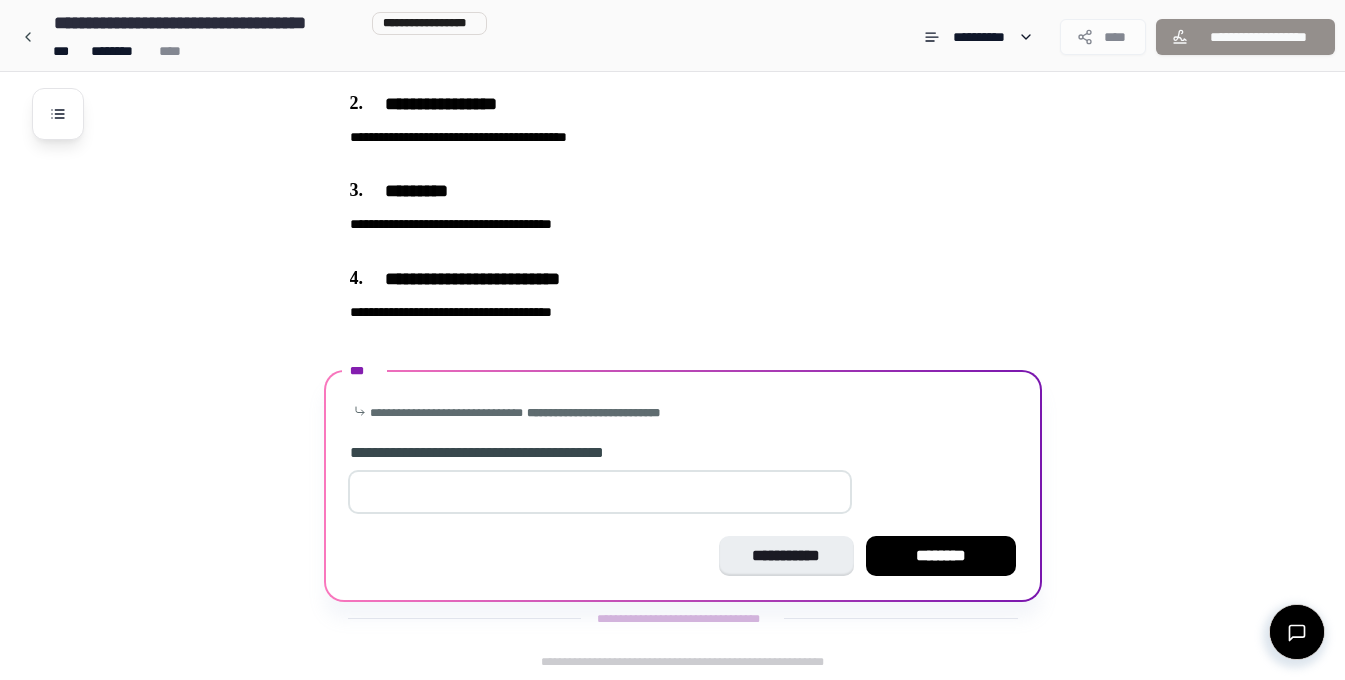 click on "********" at bounding box center [941, 556] 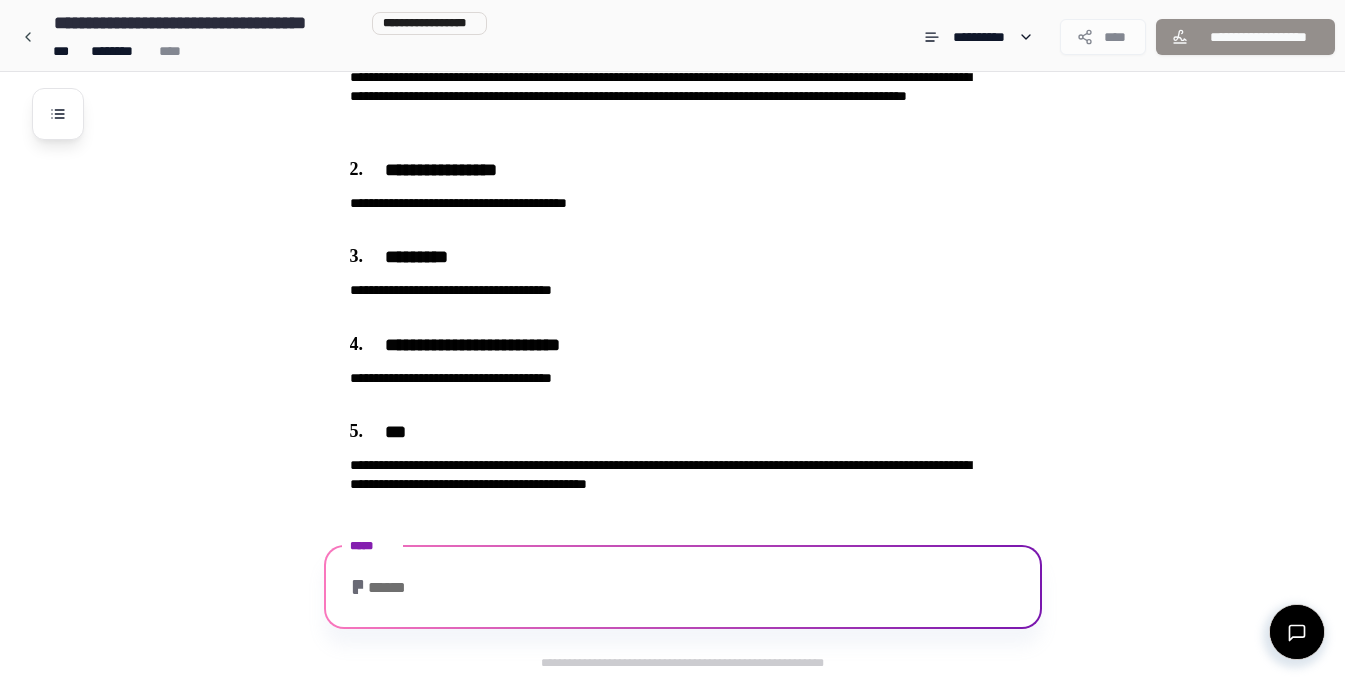 scroll, scrollTop: 490, scrollLeft: 0, axis: vertical 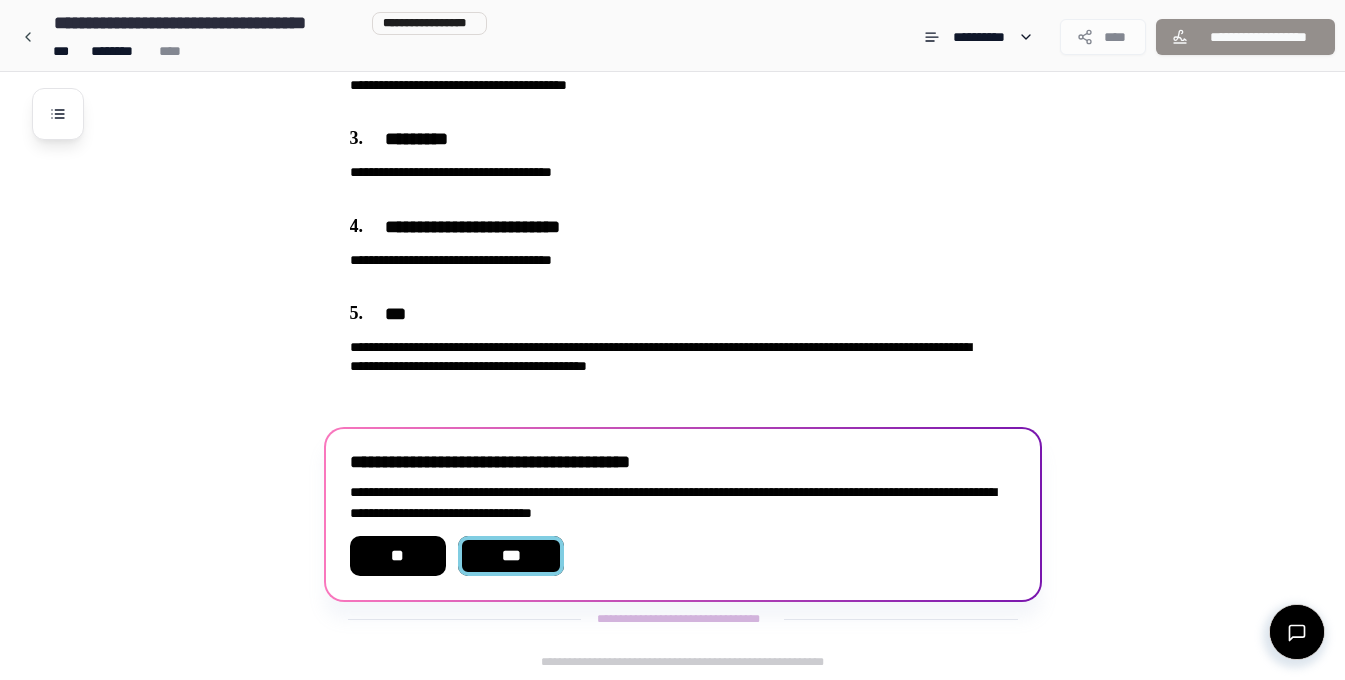 click on "***" at bounding box center [511, 556] 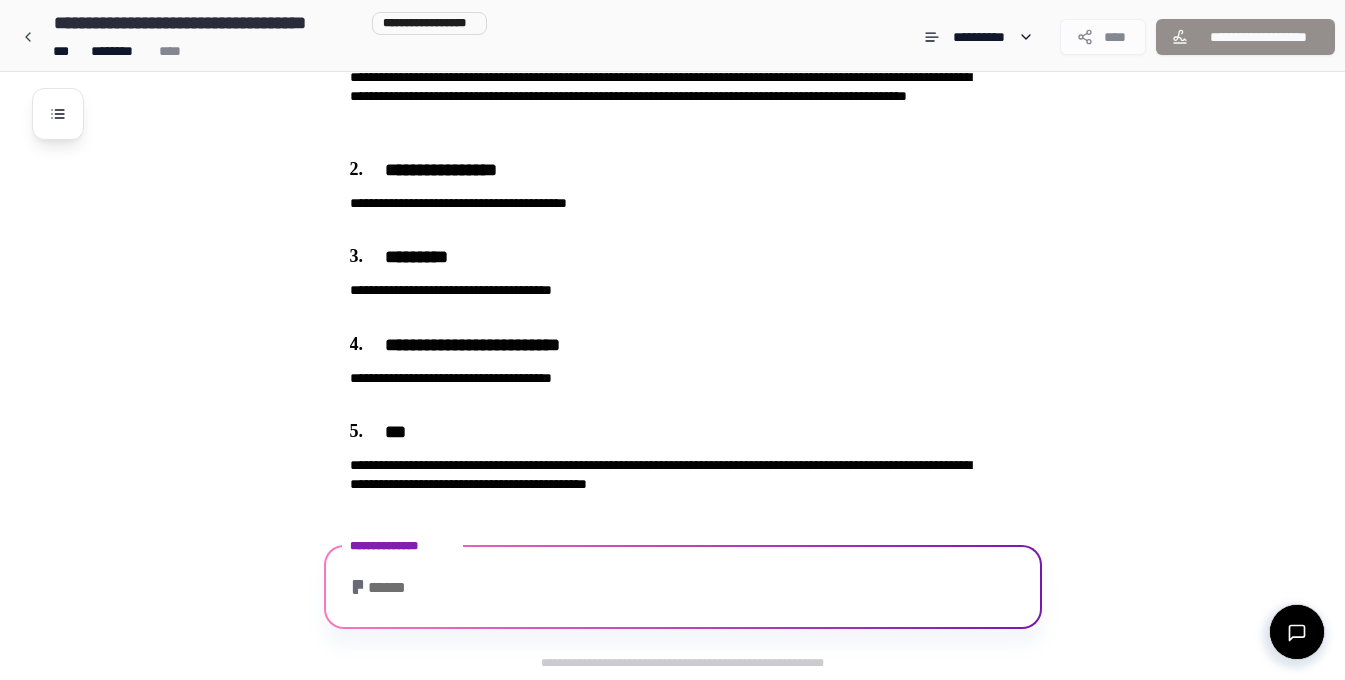 scroll, scrollTop: 442, scrollLeft: 0, axis: vertical 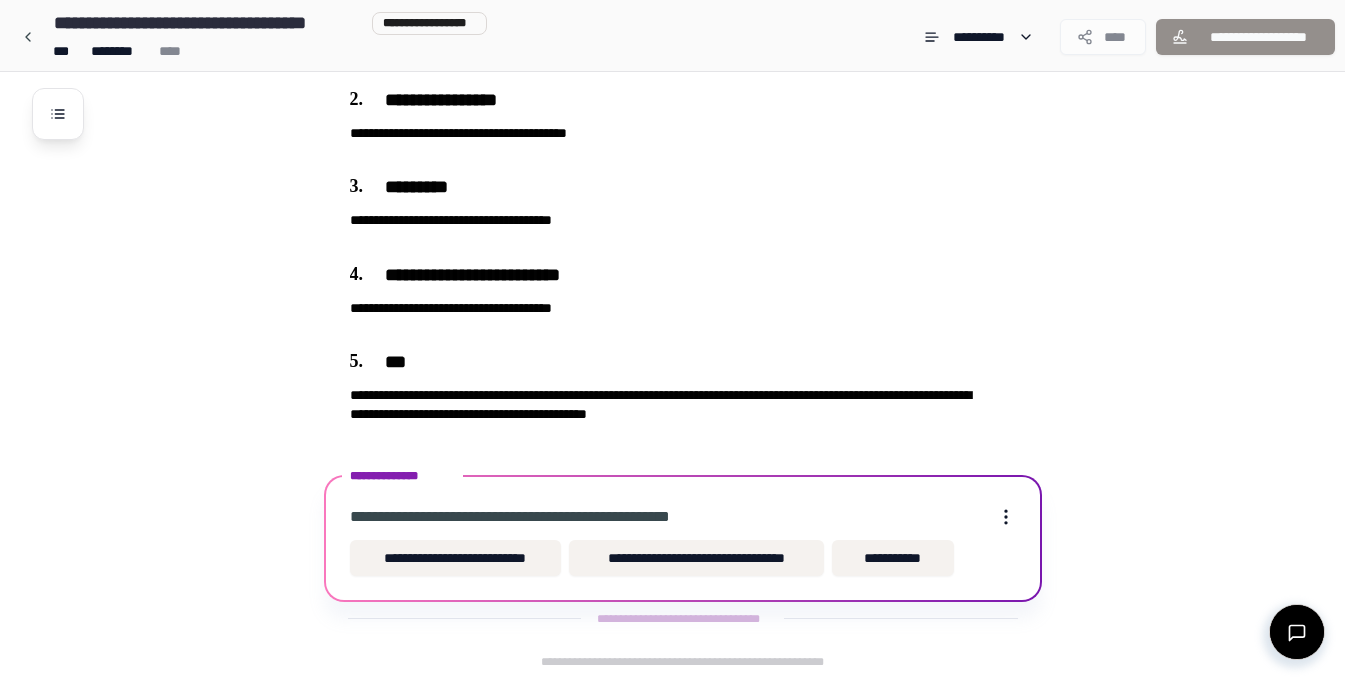 click on "**********" at bounding box center [696, 558] 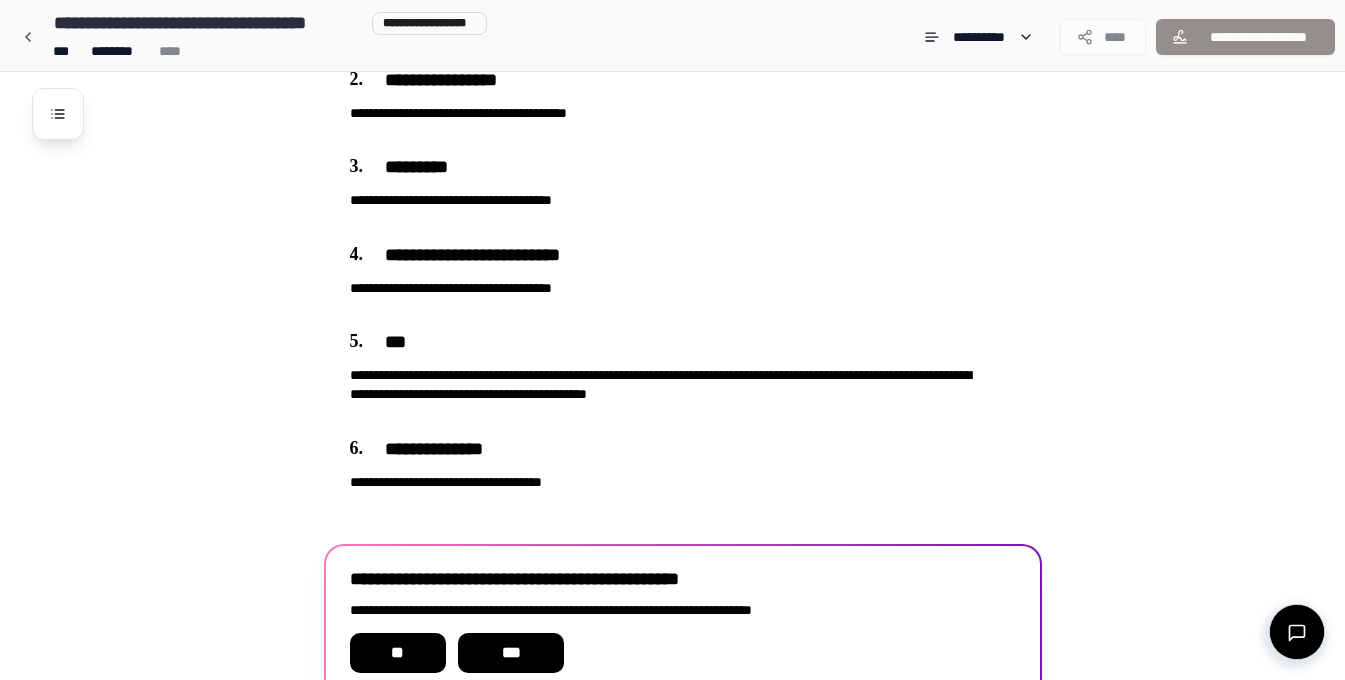 scroll, scrollTop: 559, scrollLeft: 0, axis: vertical 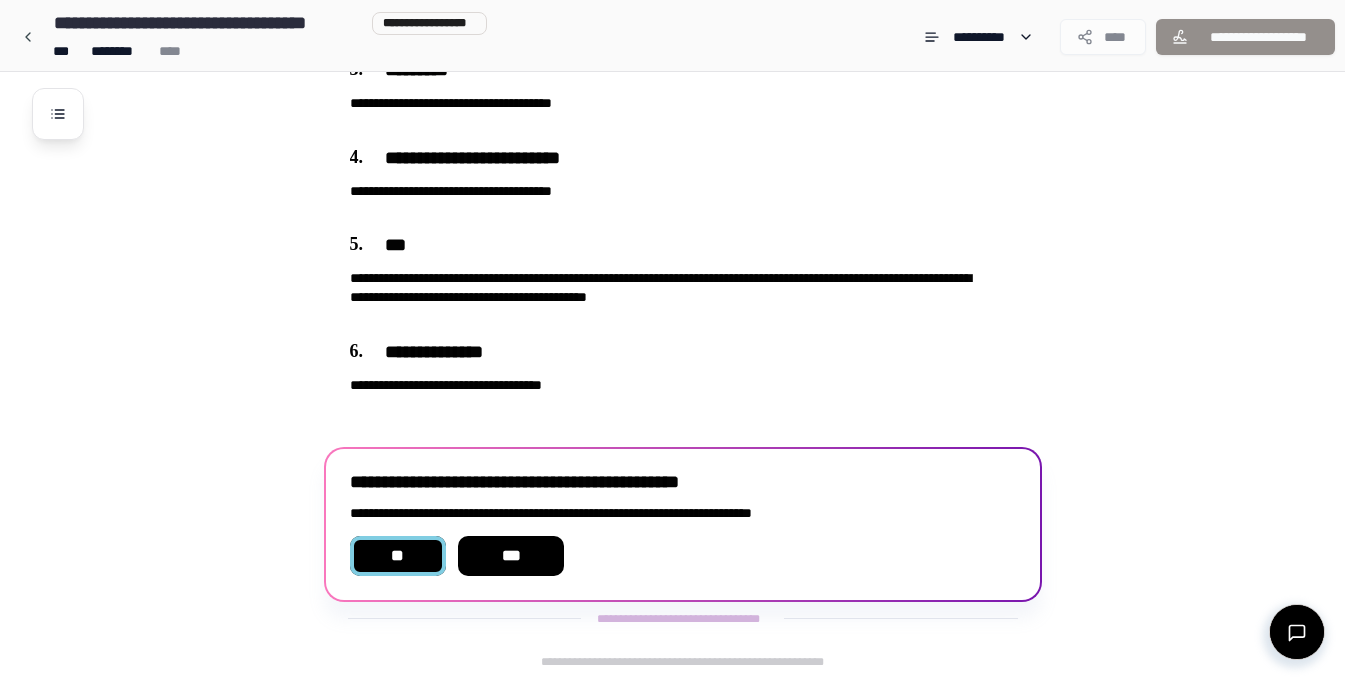 click on "**" at bounding box center (398, 556) 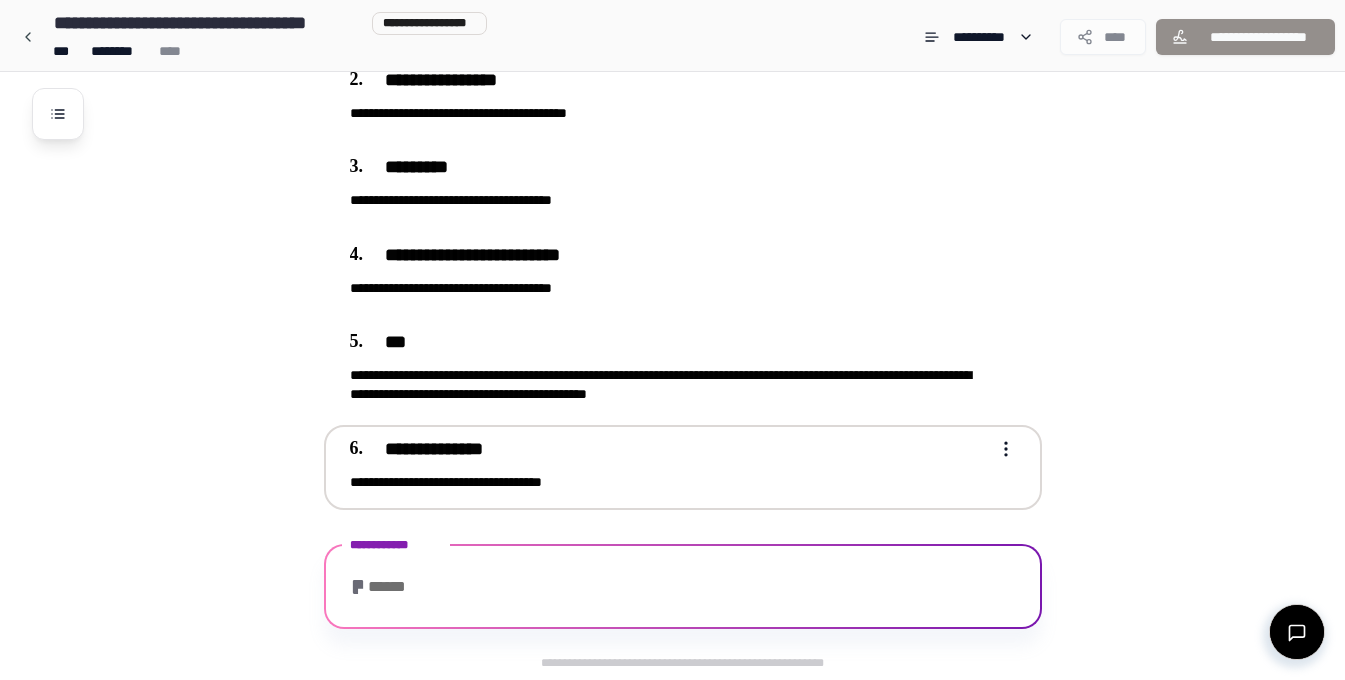 scroll, scrollTop: 619, scrollLeft: 0, axis: vertical 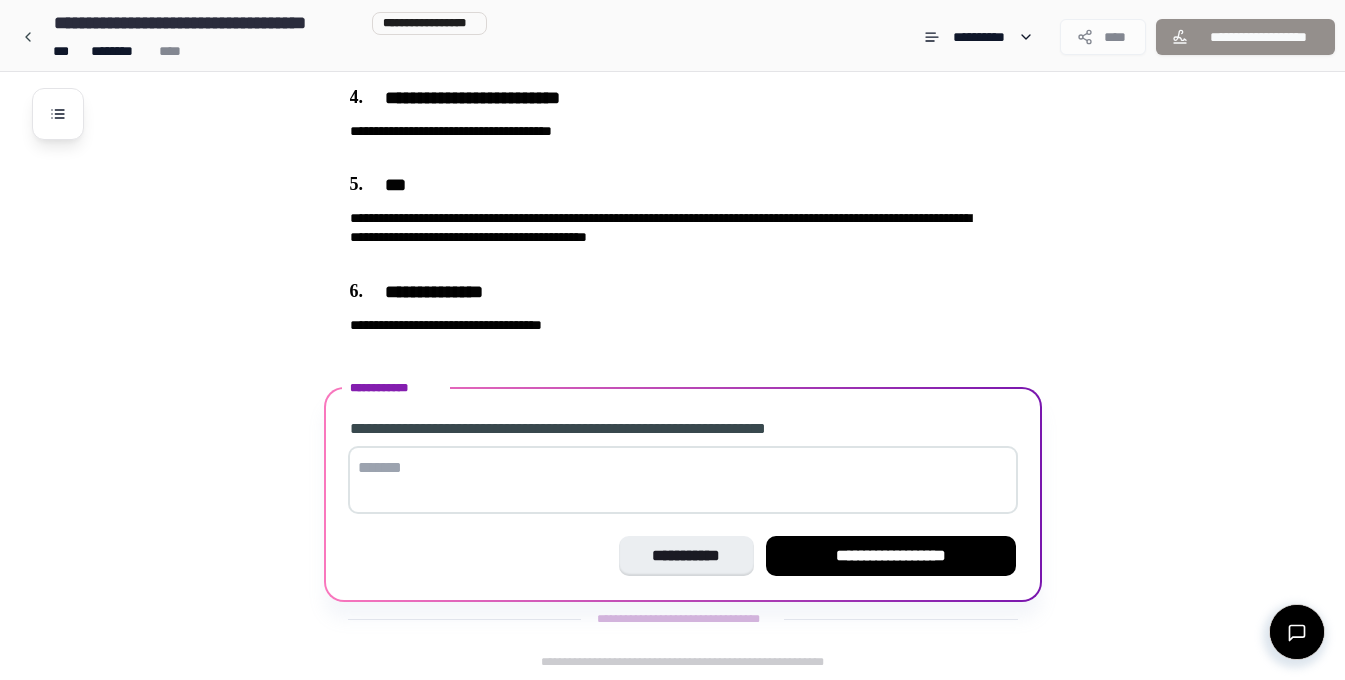 click at bounding box center (683, 480) 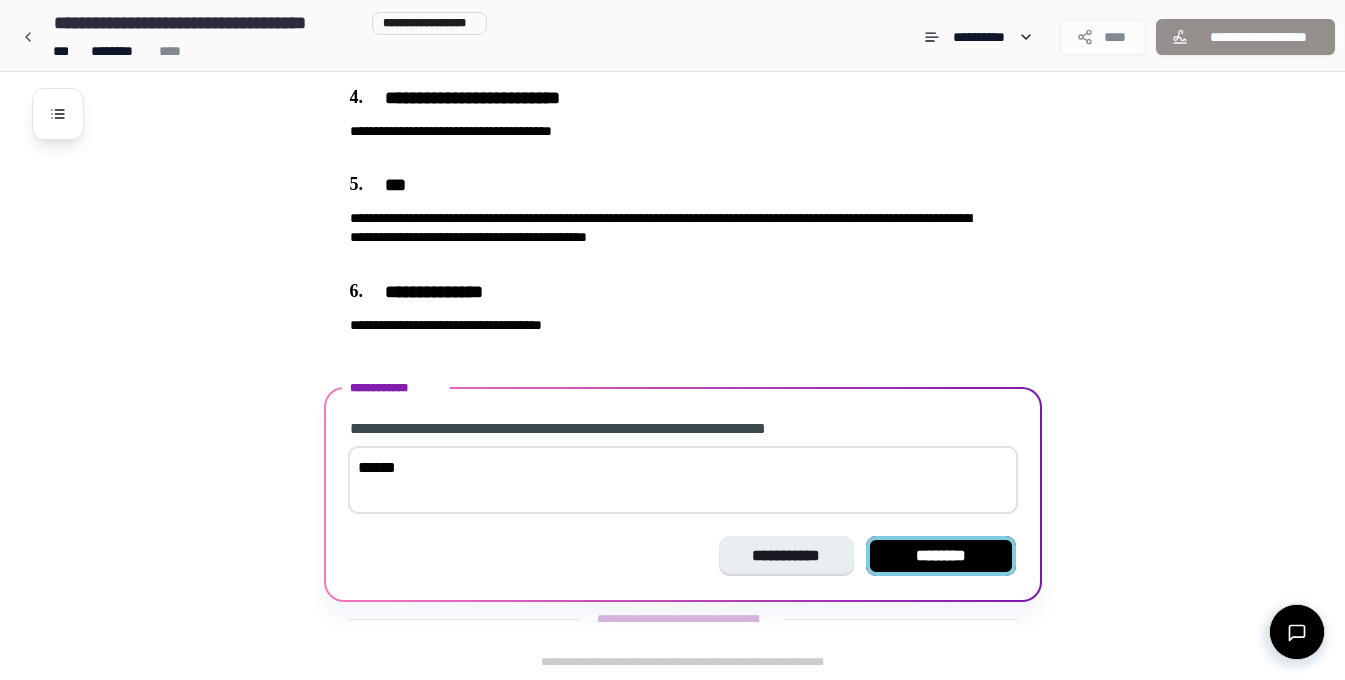 type on "******" 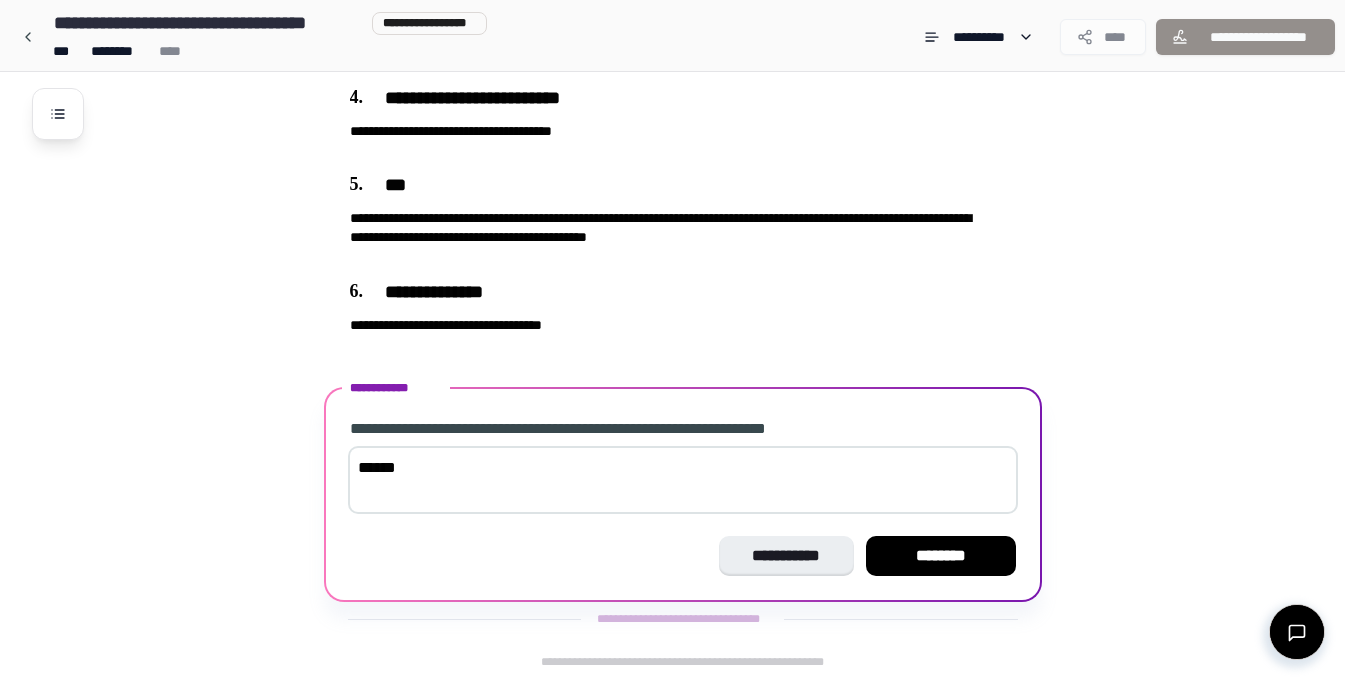 click on "********" at bounding box center (941, 556) 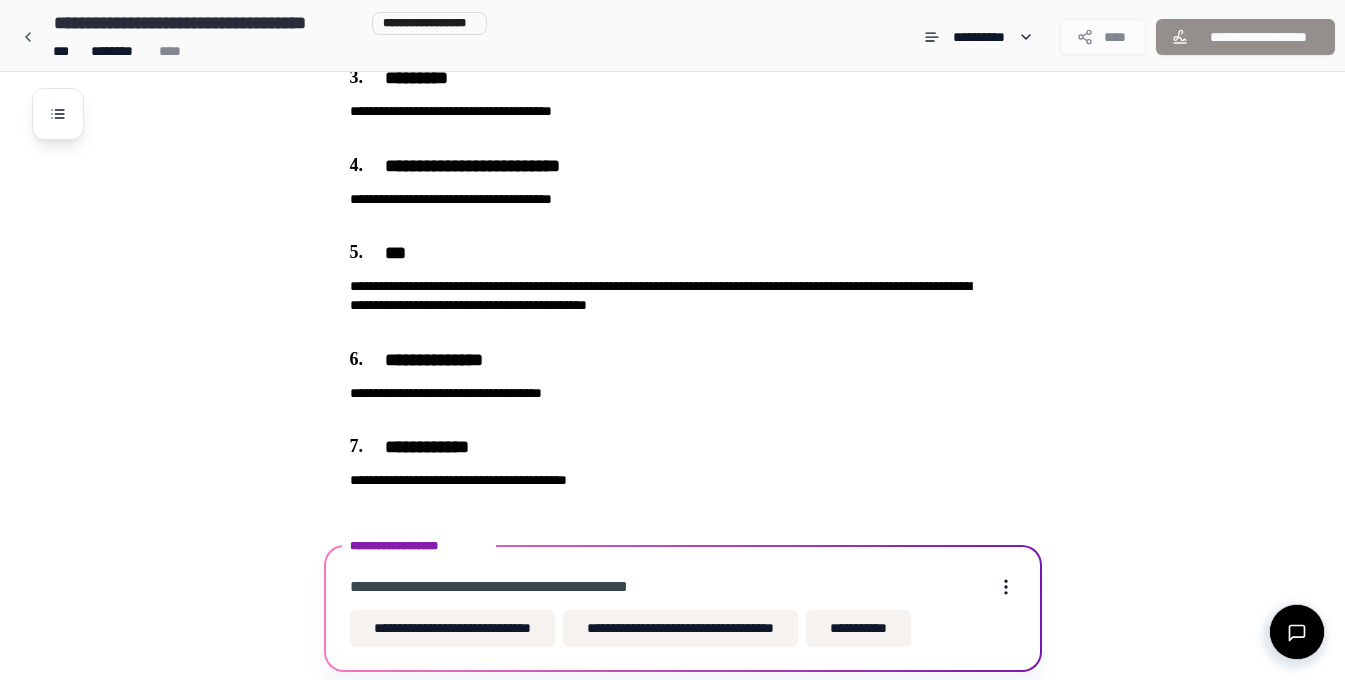 scroll, scrollTop: 621, scrollLeft: 0, axis: vertical 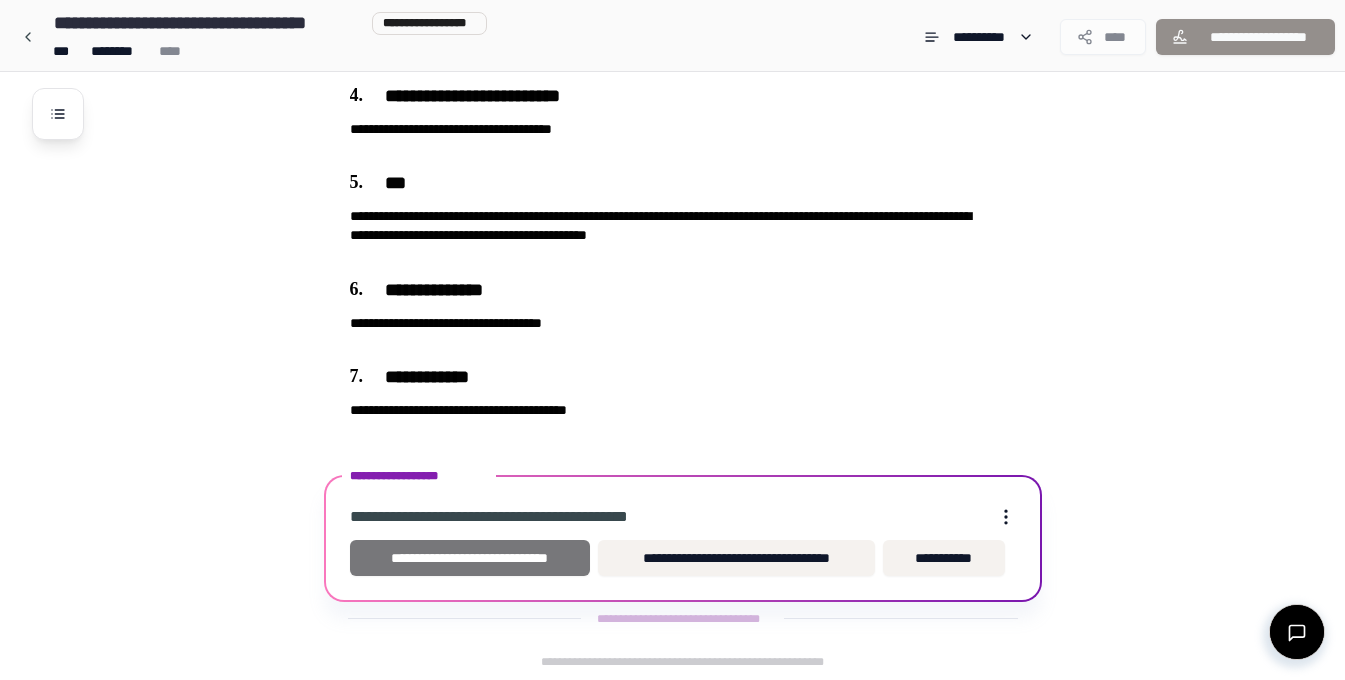 click on "**********" at bounding box center (470, 558) 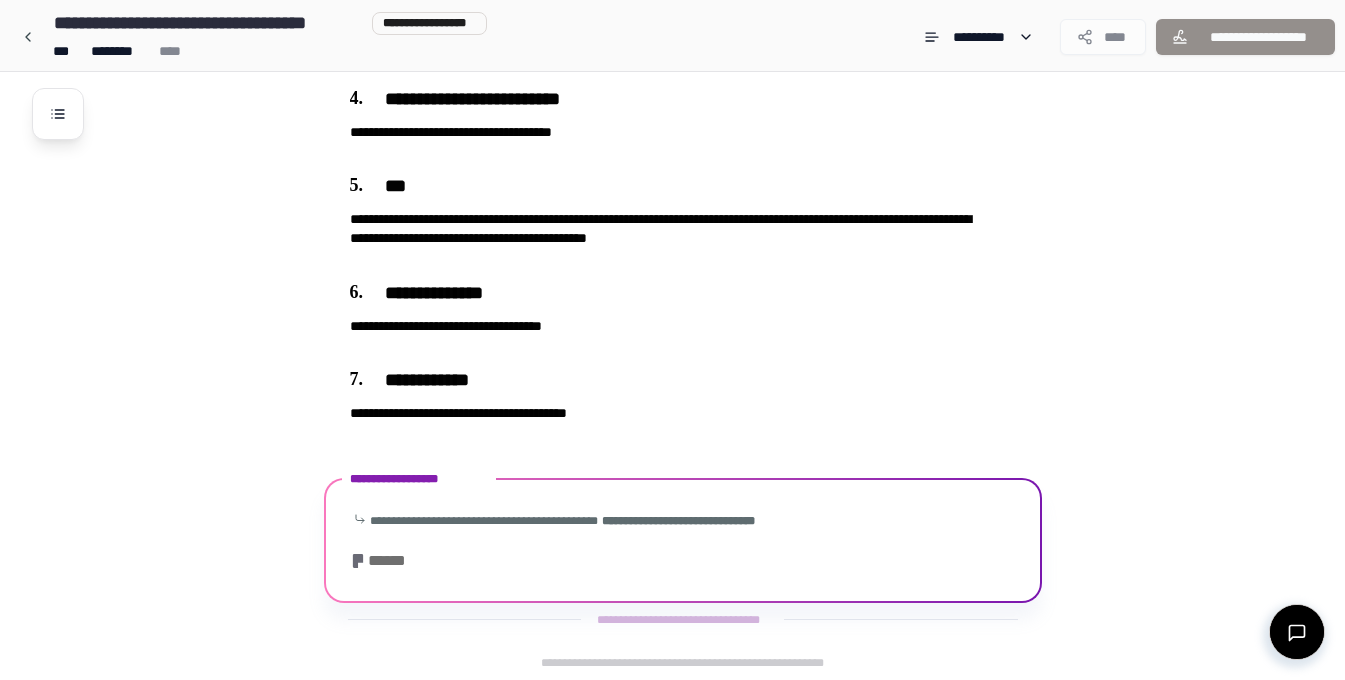 scroll, scrollTop: 726, scrollLeft: 0, axis: vertical 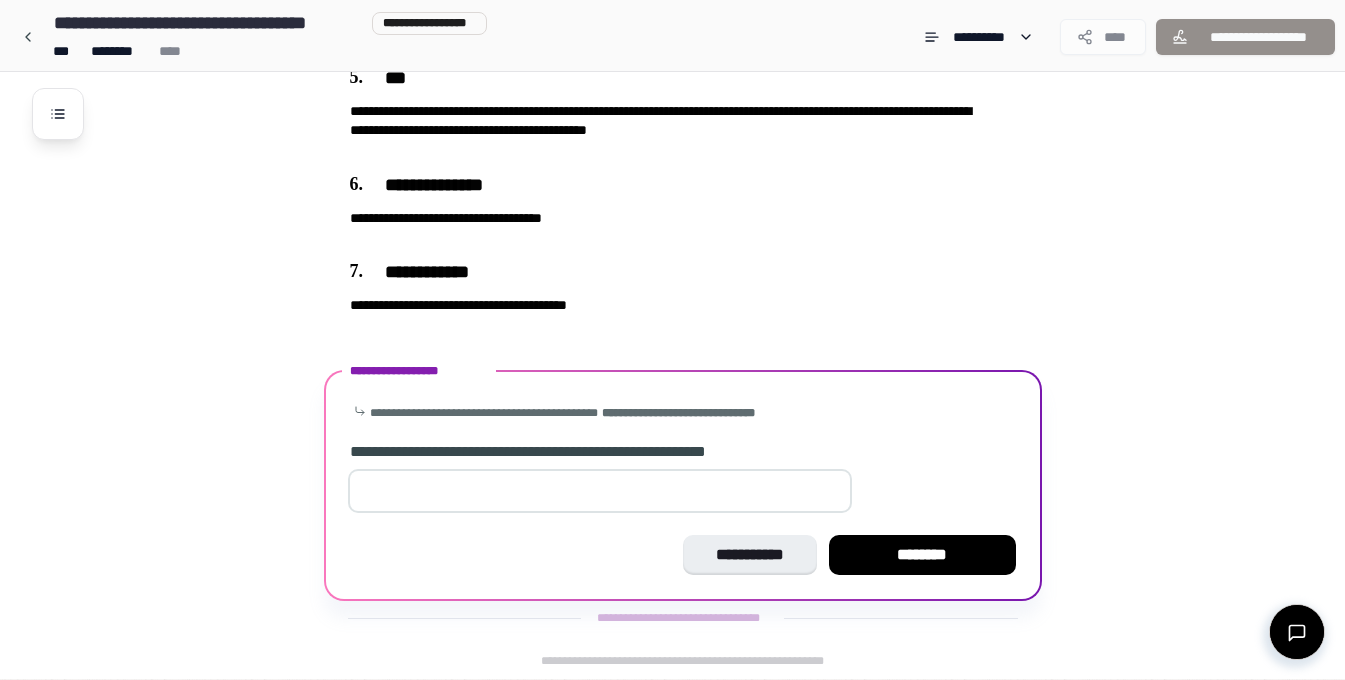 click on "*" at bounding box center (600, 491) 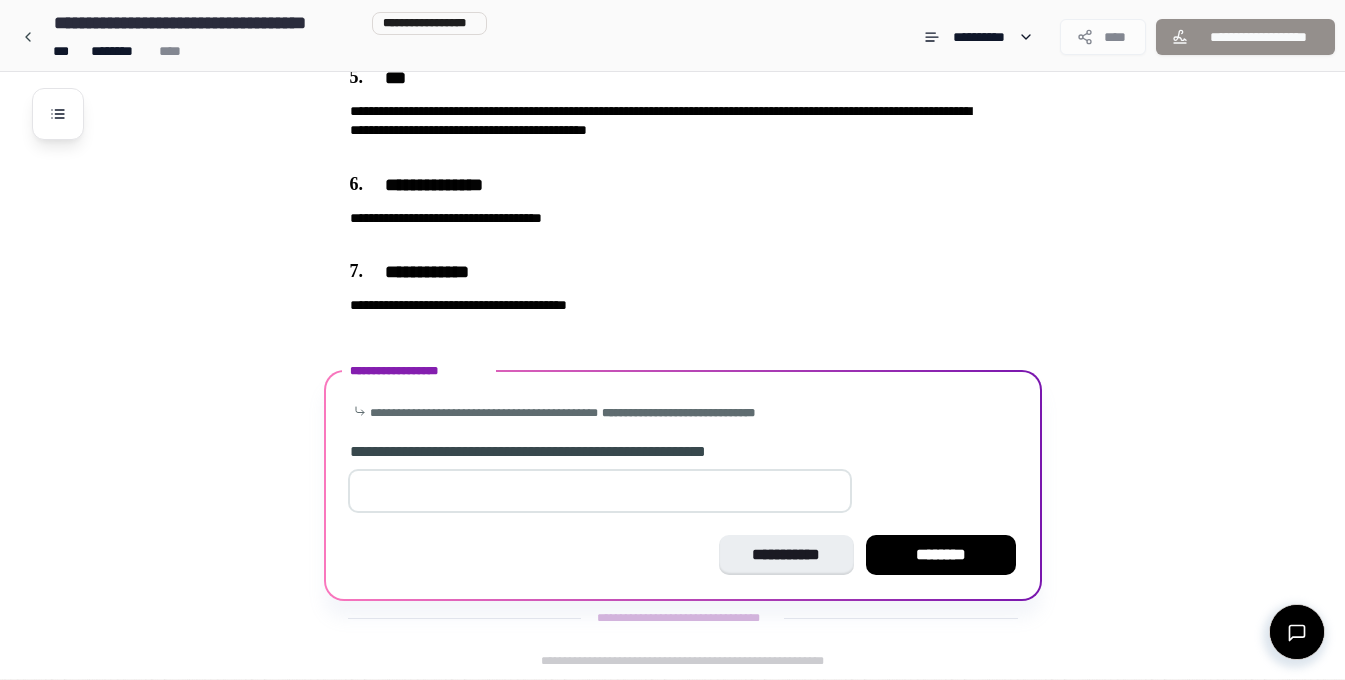 click on "*" at bounding box center (600, 491) 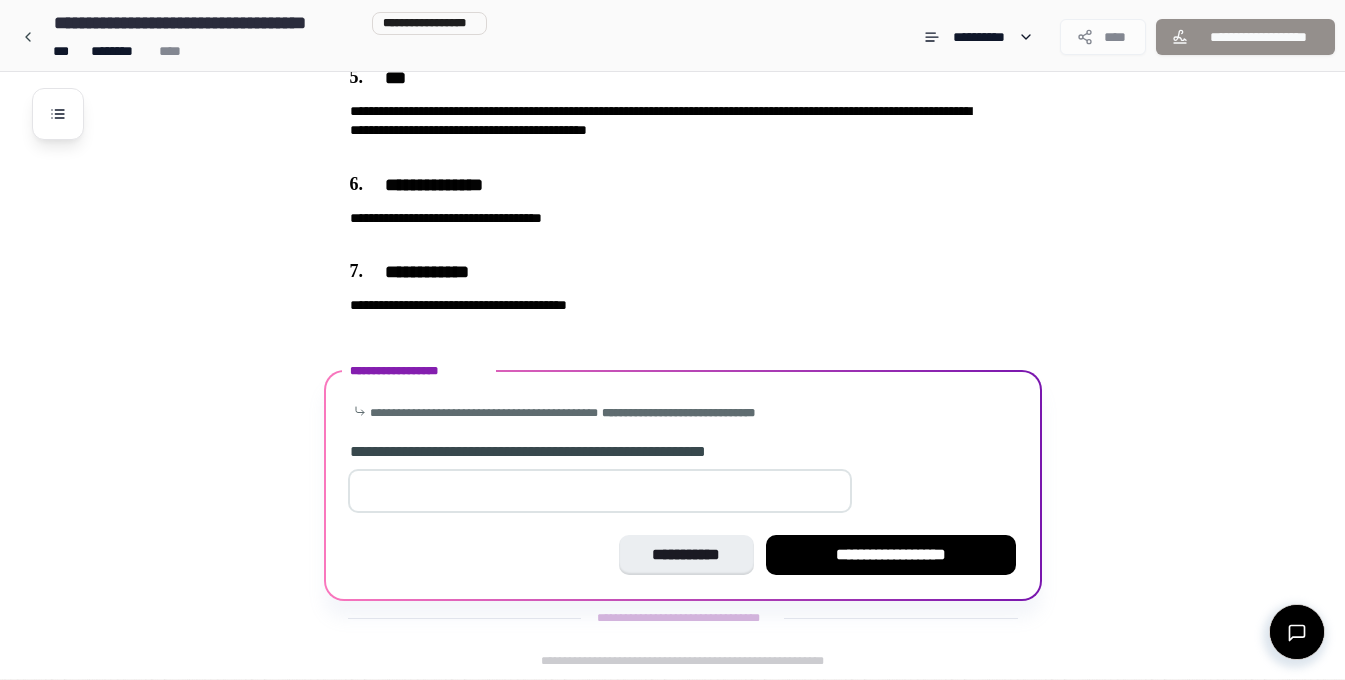 type on "*" 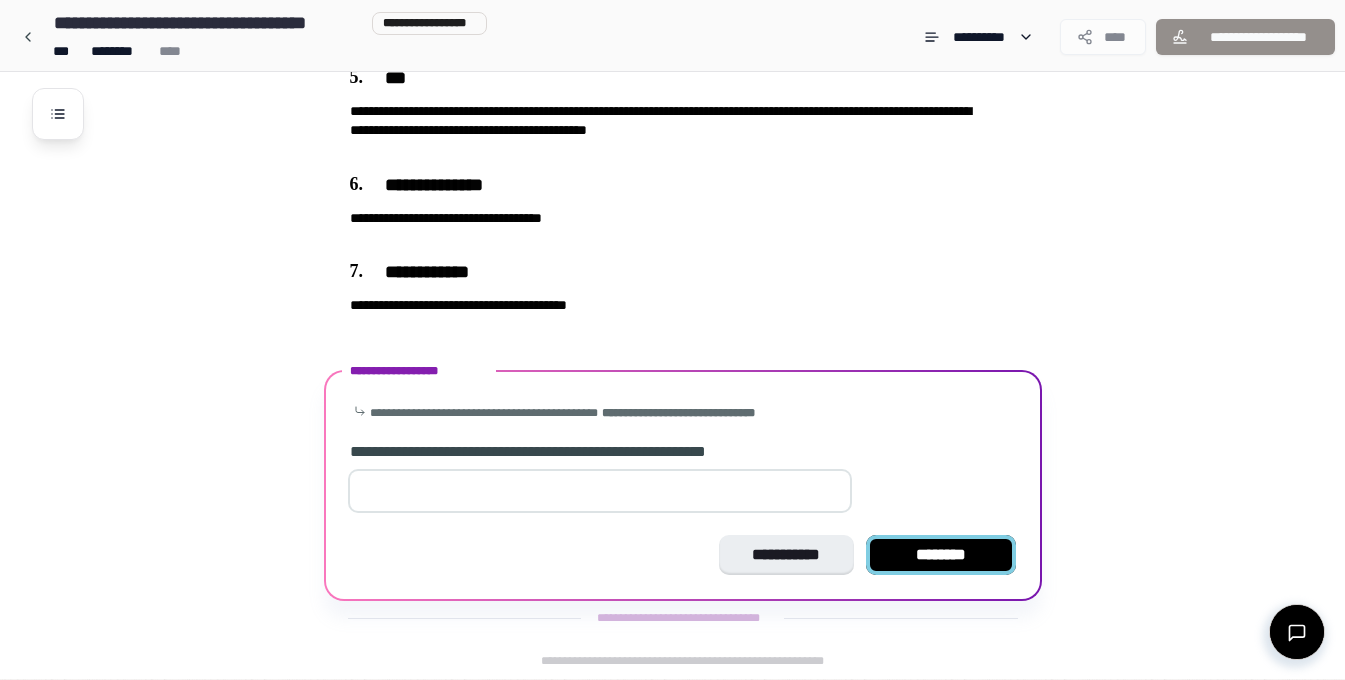 type on "**" 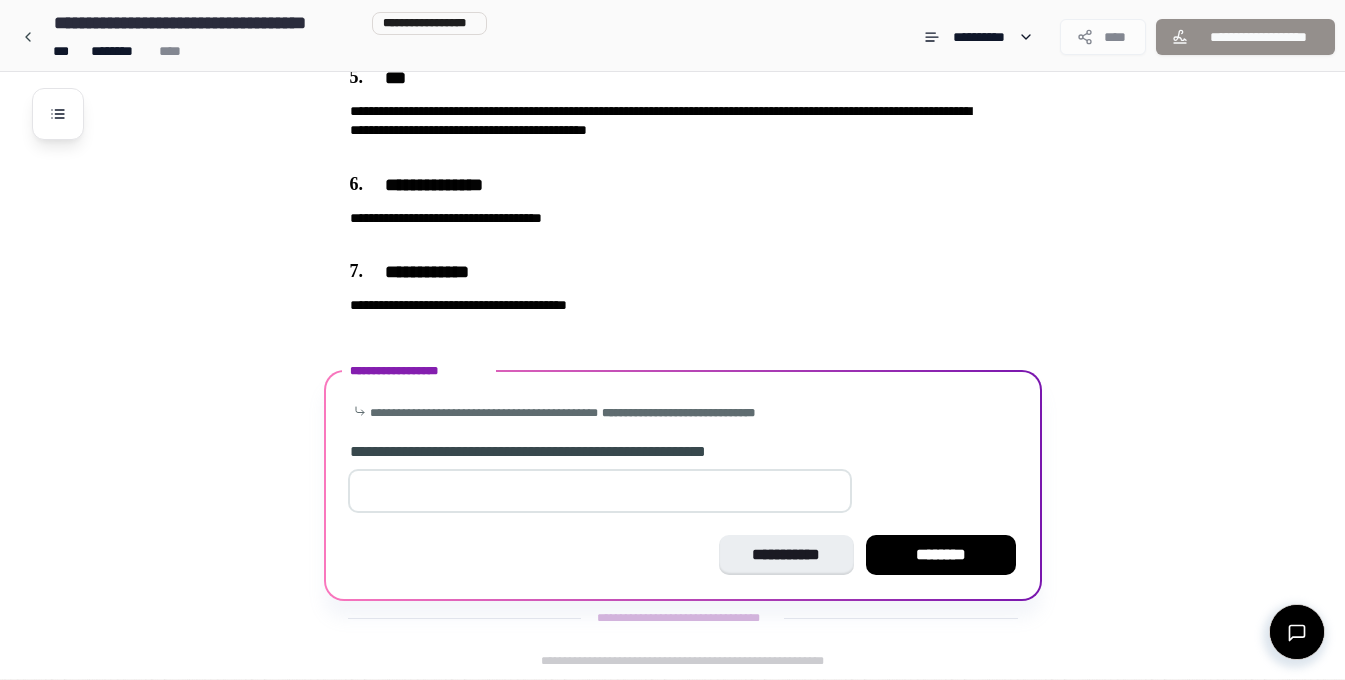click on "********" at bounding box center (941, 555) 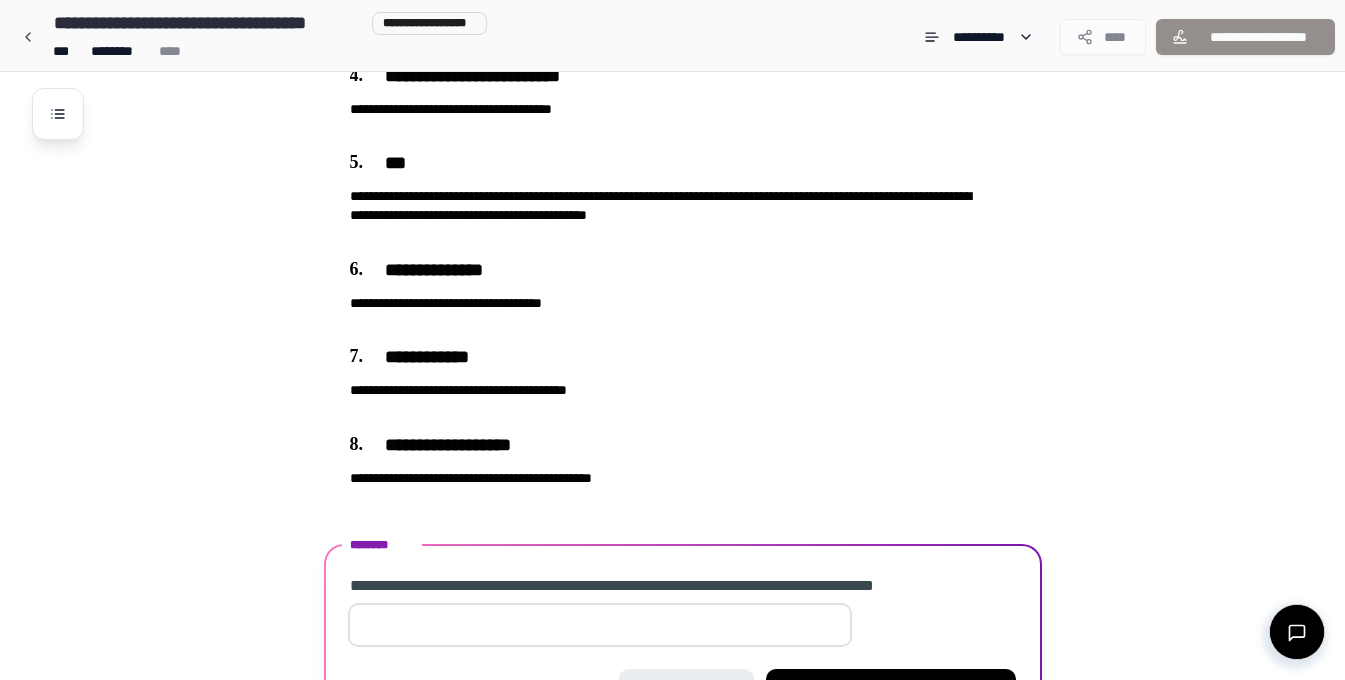 scroll, scrollTop: 774, scrollLeft: 0, axis: vertical 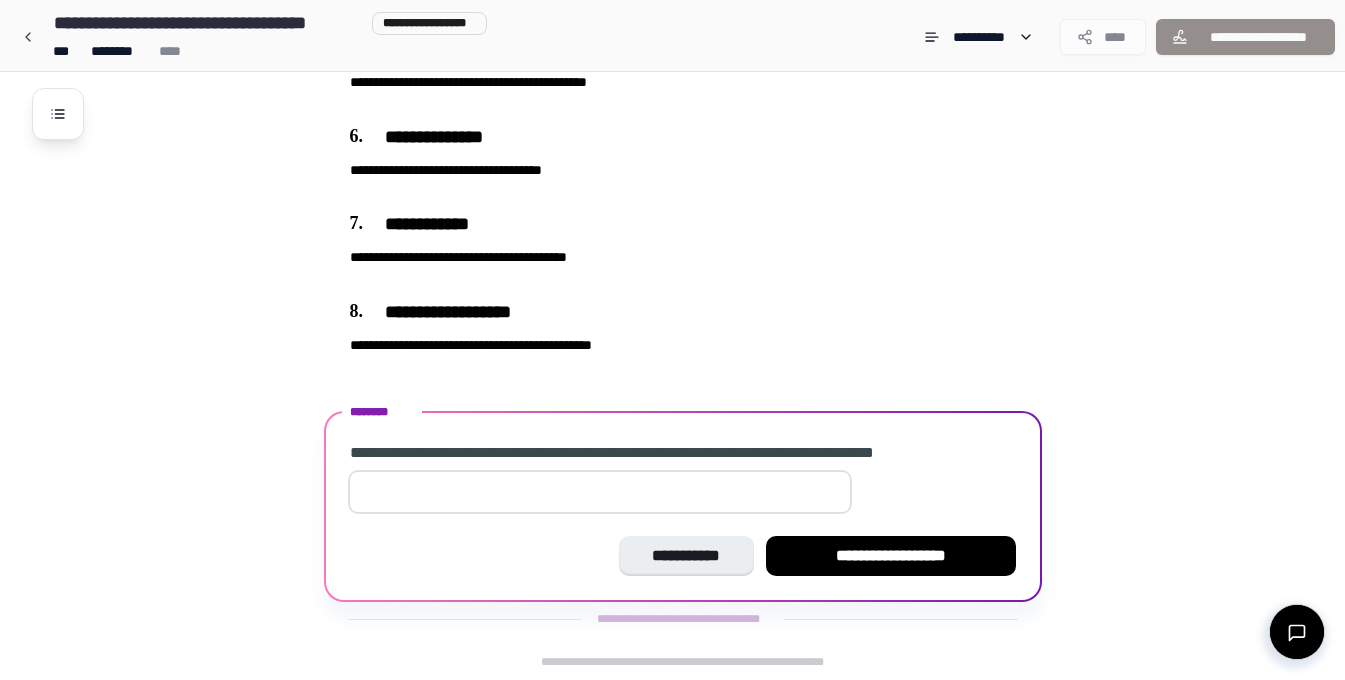 click at bounding box center [600, 492] 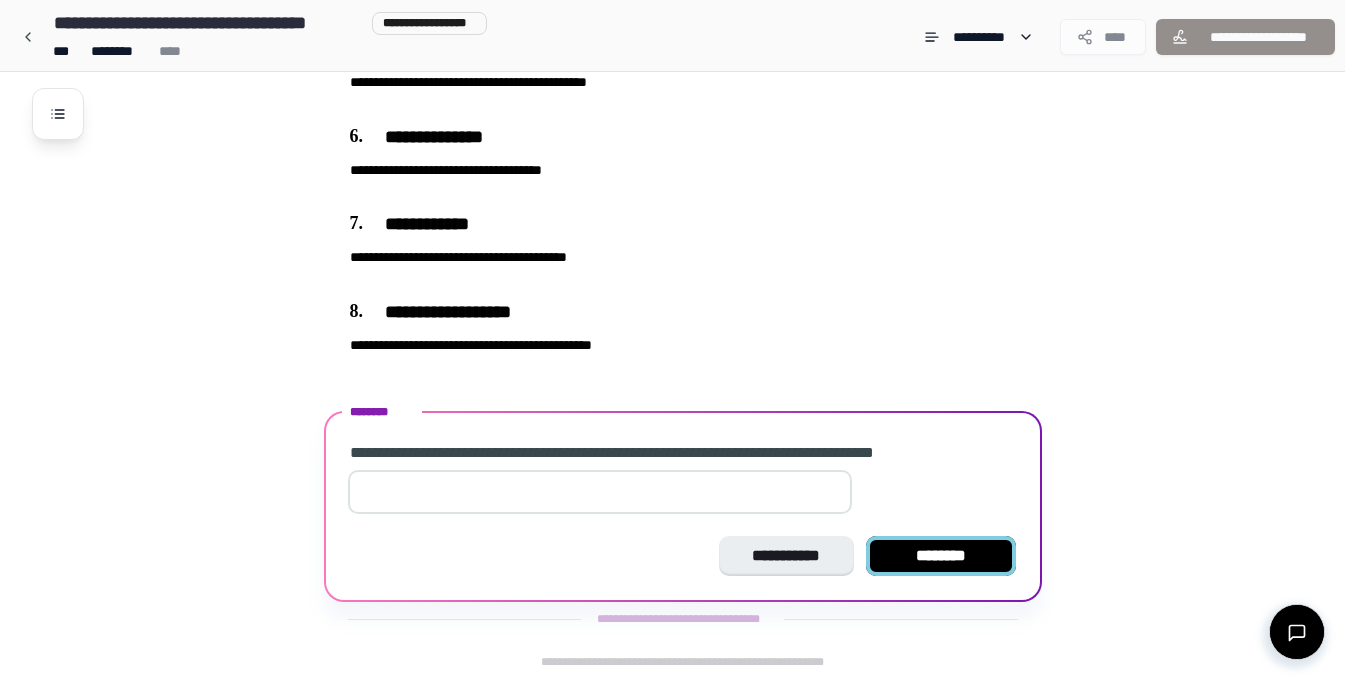 type on "**" 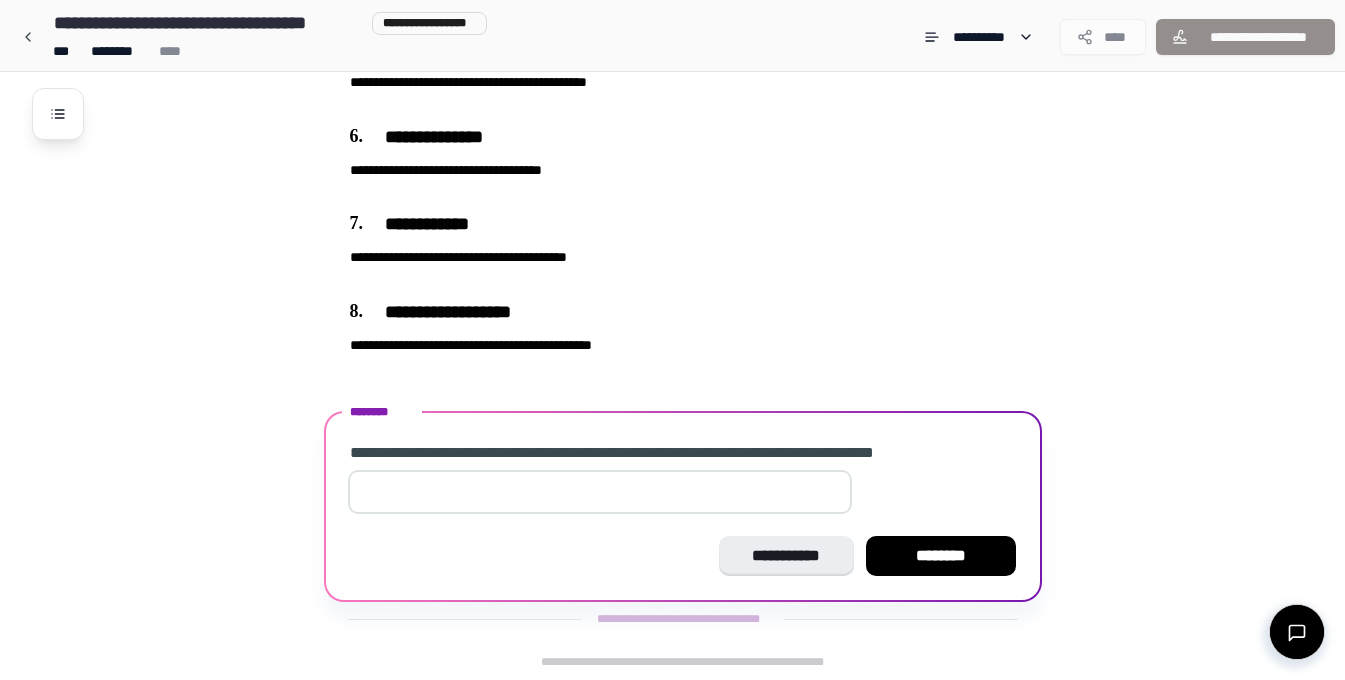 click on "********" at bounding box center (941, 556) 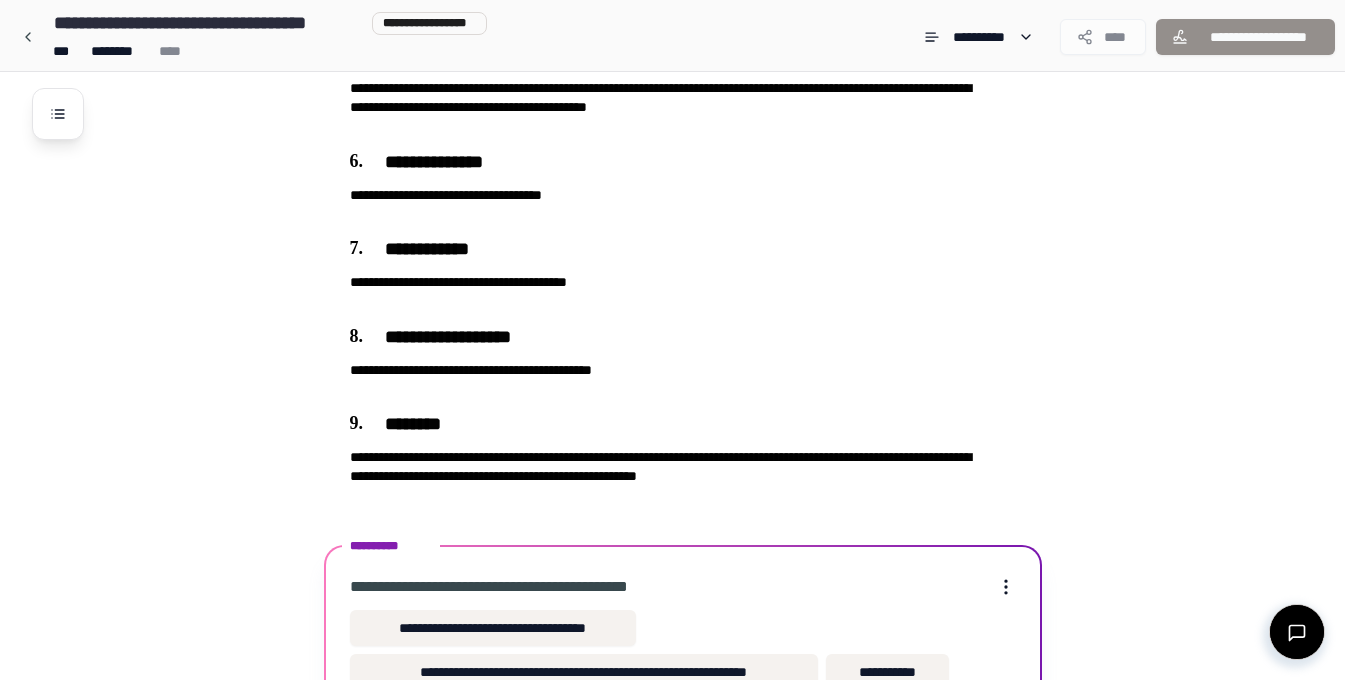 scroll, scrollTop: 863, scrollLeft: 0, axis: vertical 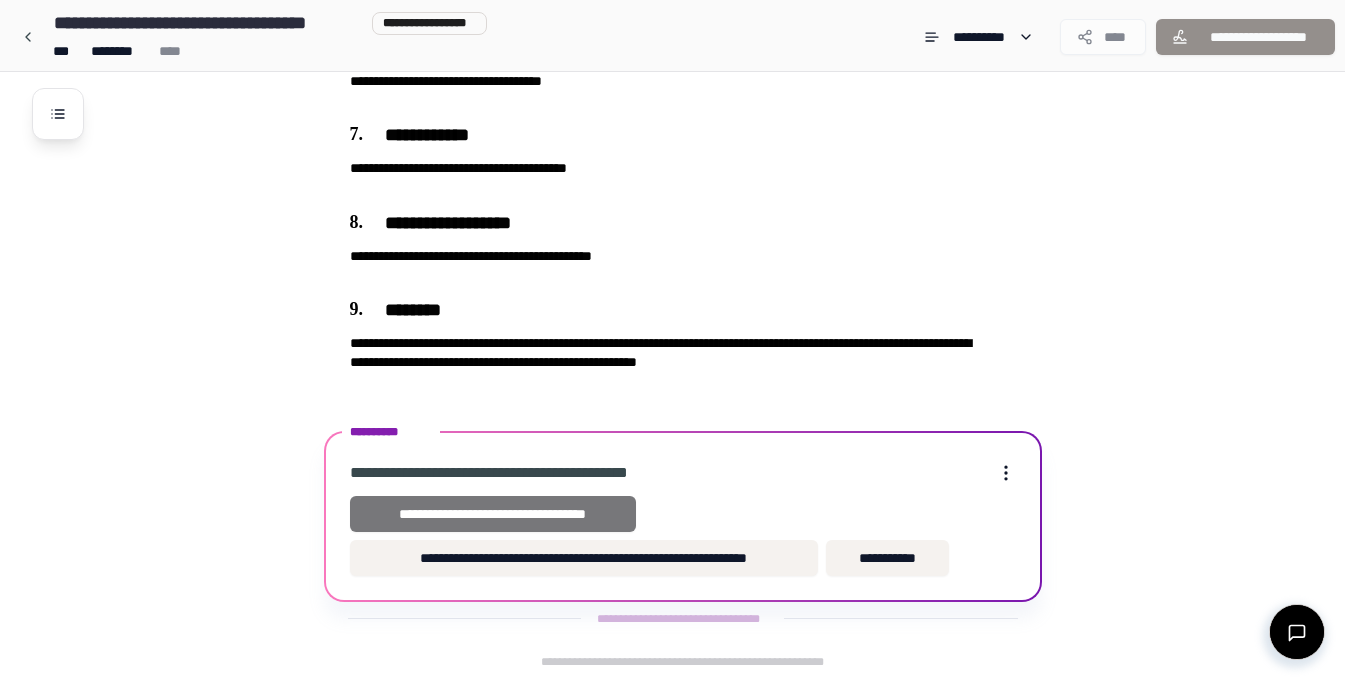 click on "**********" at bounding box center [493, 514] 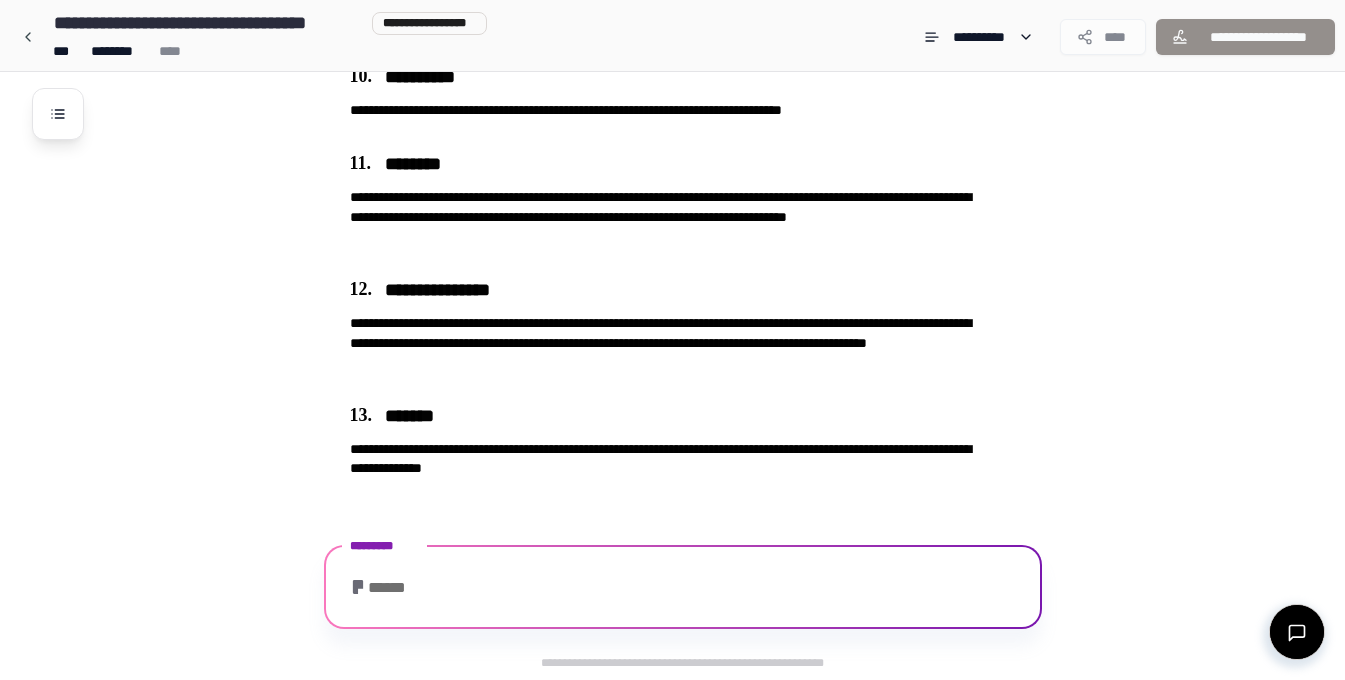 scroll, scrollTop: 1321, scrollLeft: 0, axis: vertical 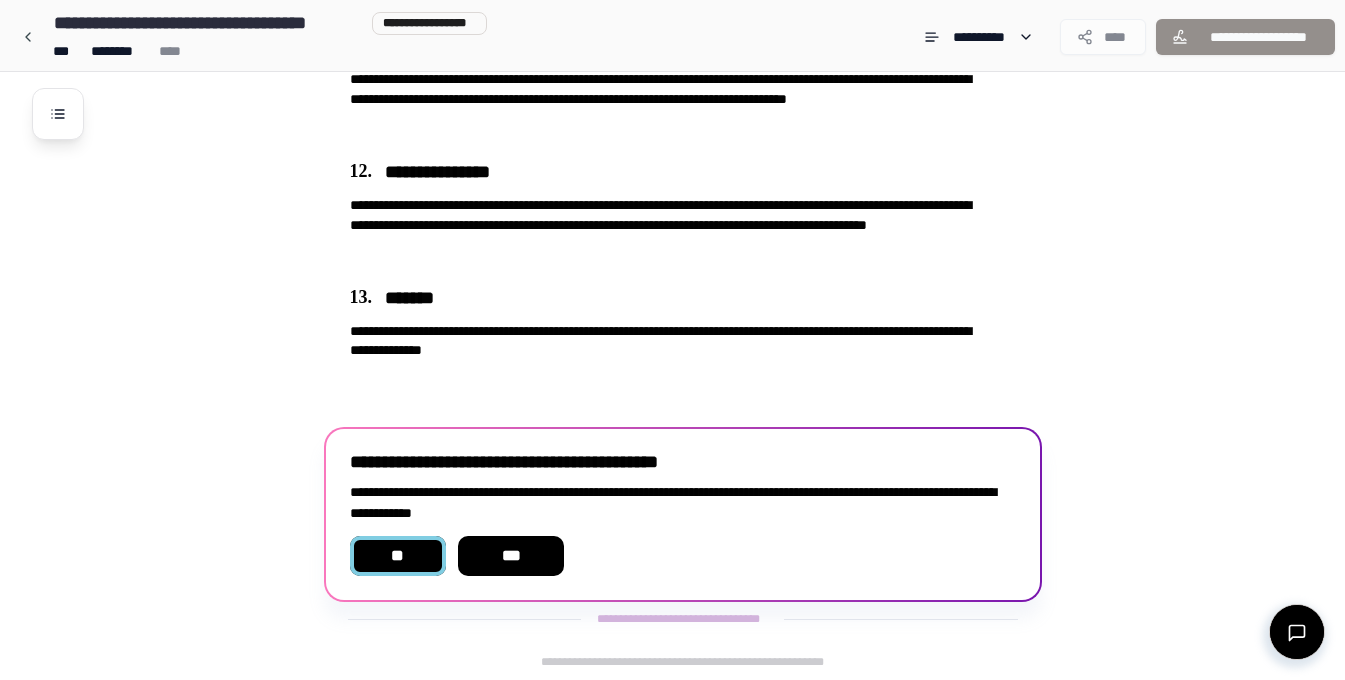 click on "**" at bounding box center [398, 556] 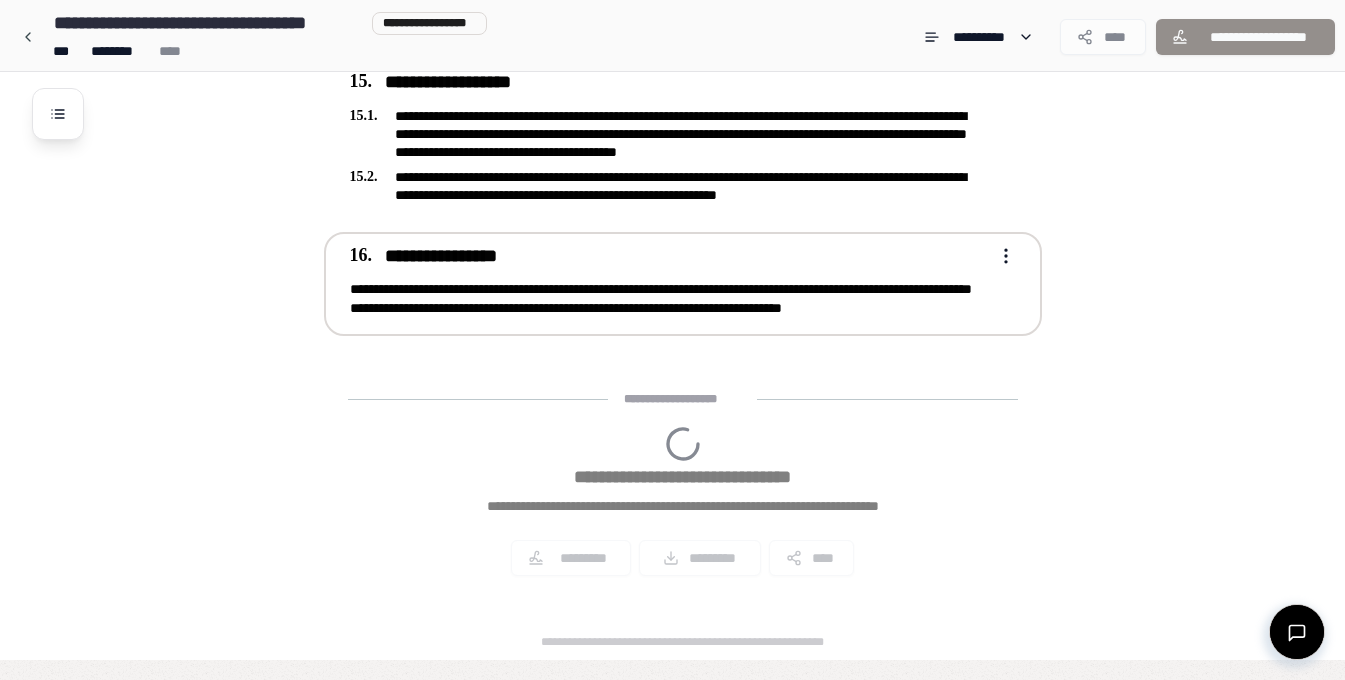 scroll, scrollTop: 1905, scrollLeft: 0, axis: vertical 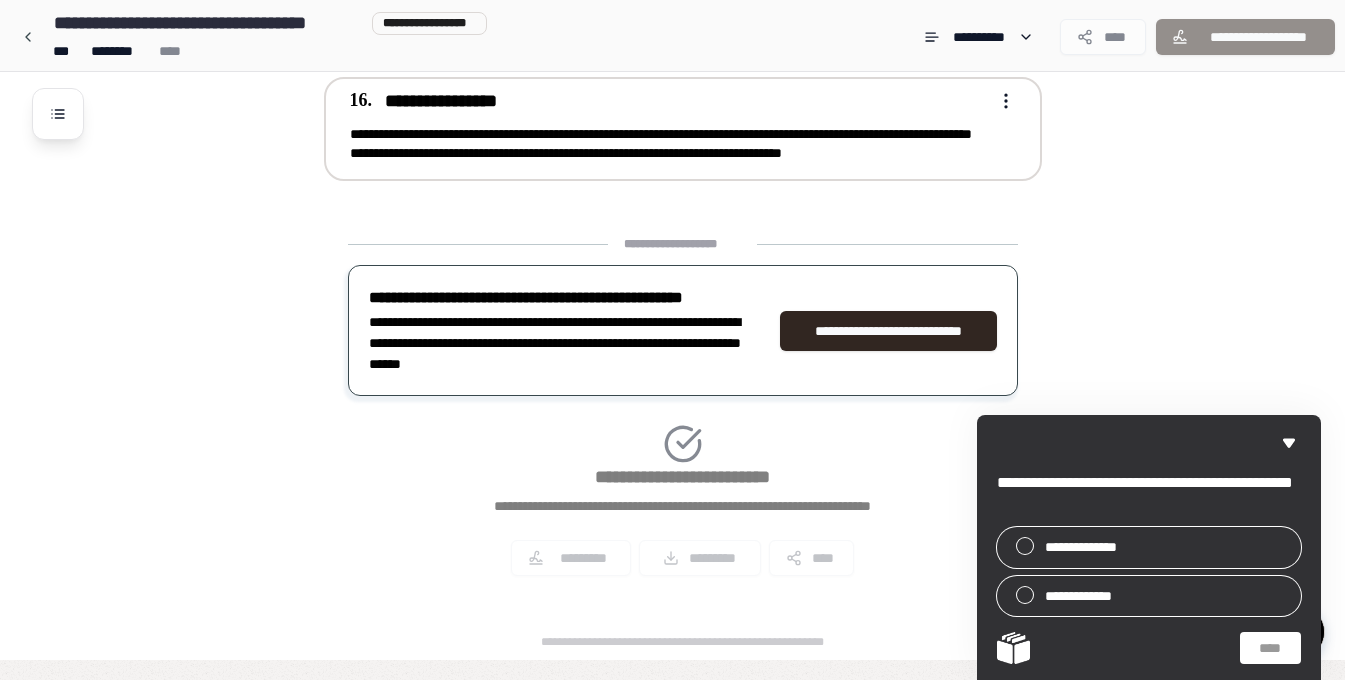 click on "Anställningsavtal [NAME]
[ADDRESS]
[ADDRESS]
[CITY] [POSTAL_CODE]
[COUNTRY]
[PHONE]
[EMAIL] [WEBSITE] [COMPANY_NAME] [JOB_TITLE] [DEPARTMENT] [MANAGER_NAME] [MANAGER_TITLE]
[COMPANY_NAME] [DEPARTMENT] [MANAGER_NAME] [MANAGER_TITLE]
[COMPANY_NAME] [DEPARTMENT] [MANAGER_NAME] [MANAGER_TITLE] [START_DATE]
[END_DATE]" at bounding box center [698, -587] 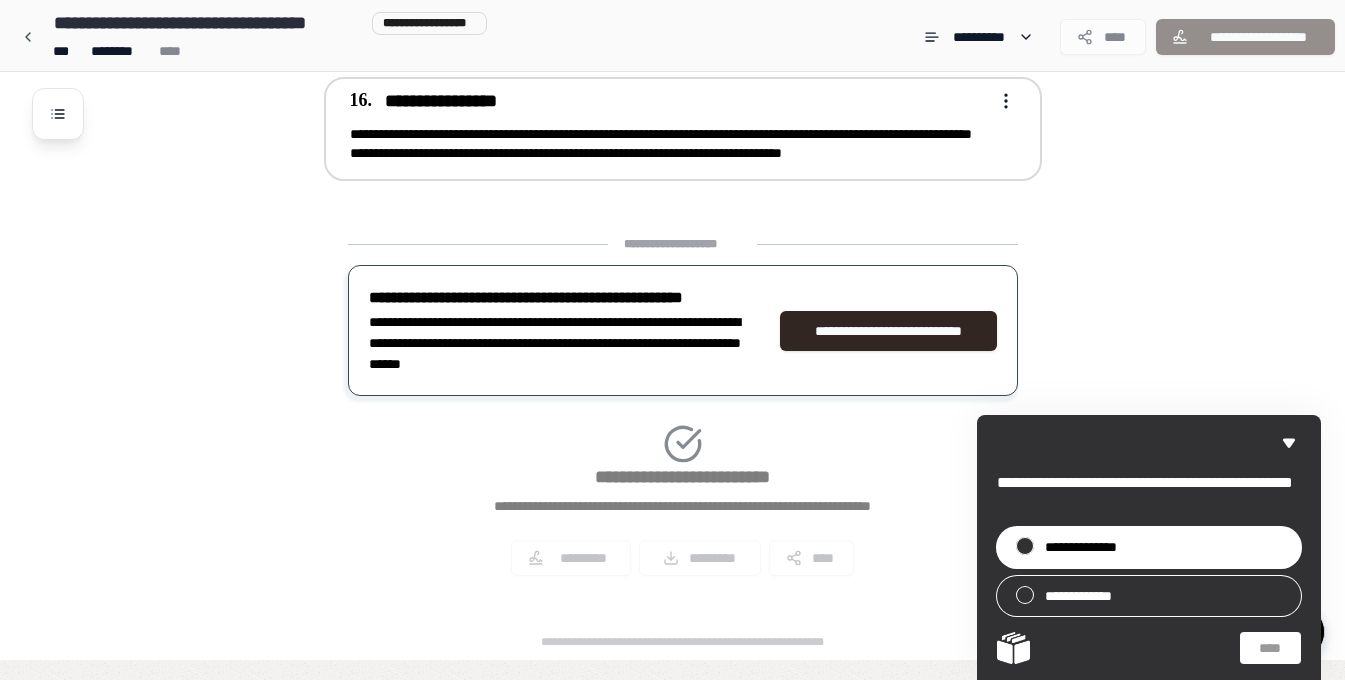 click on "**********" at bounding box center [1091, 547] 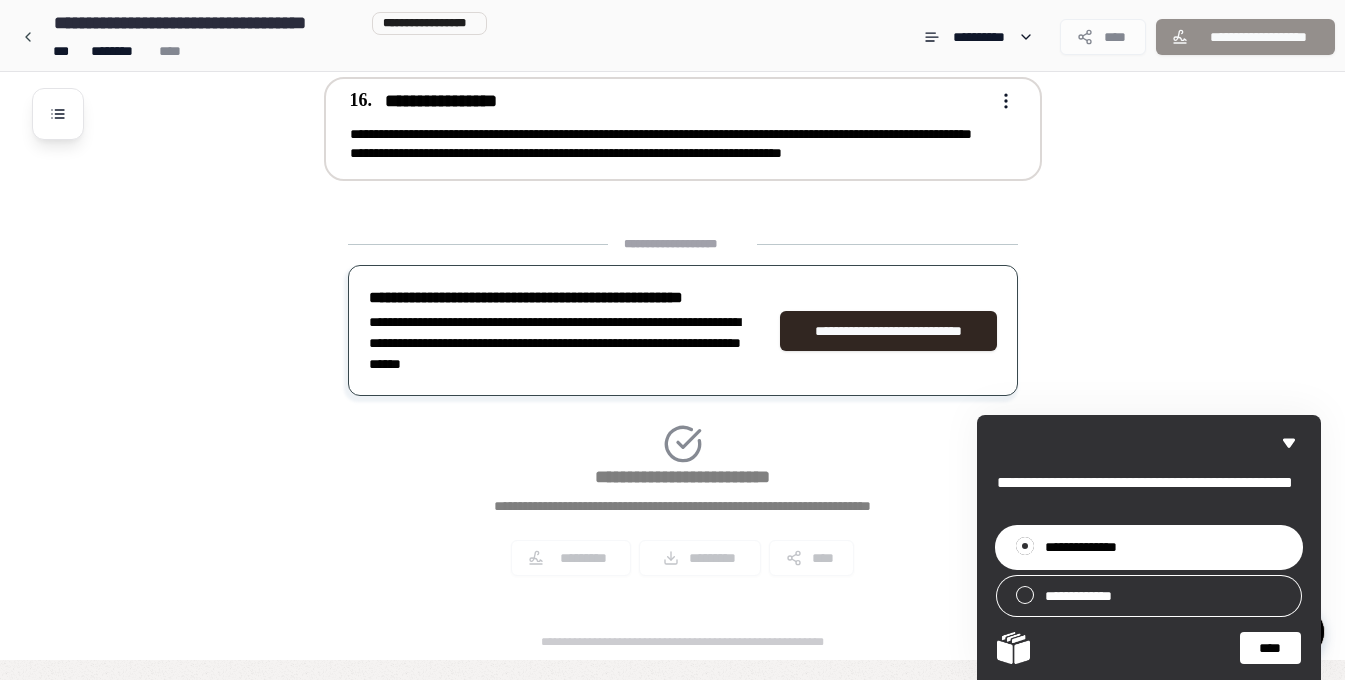 click on "****" at bounding box center [1270, 648] 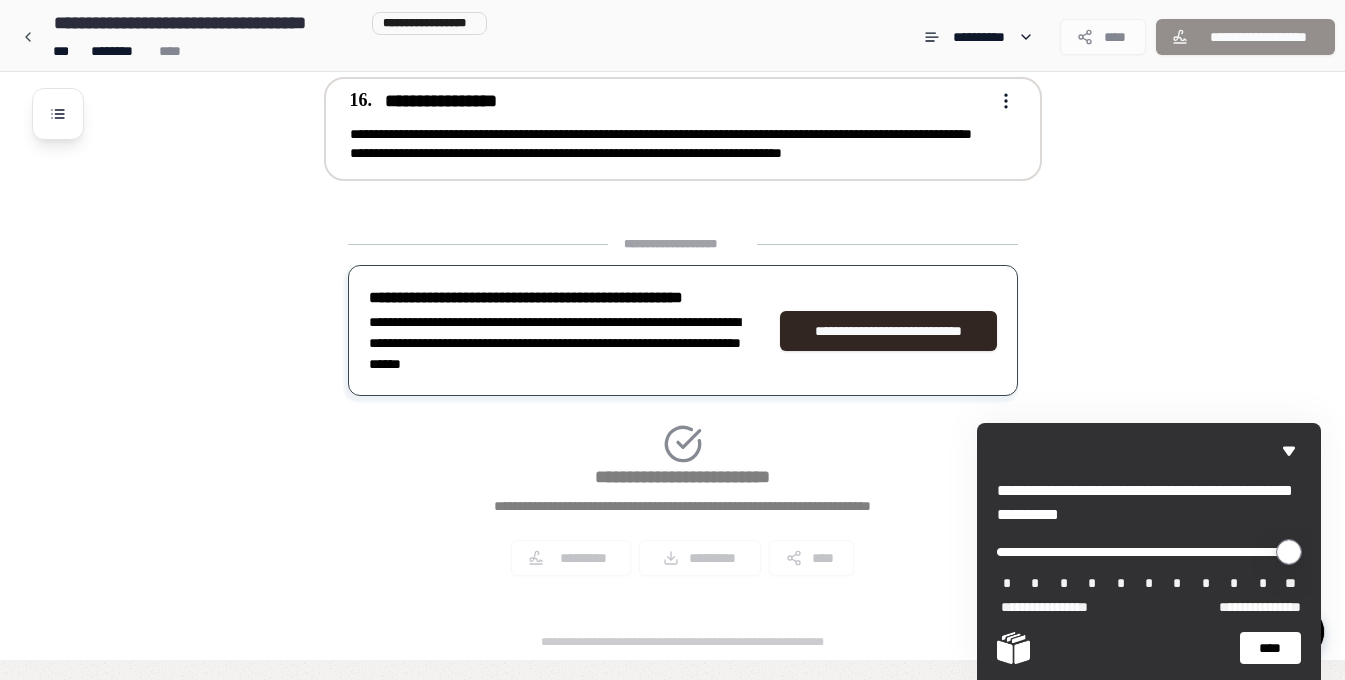 drag, startPoint x: 1276, startPoint y: 559, endPoint x: 1294, endPoint y: 560, distance: 18.027756 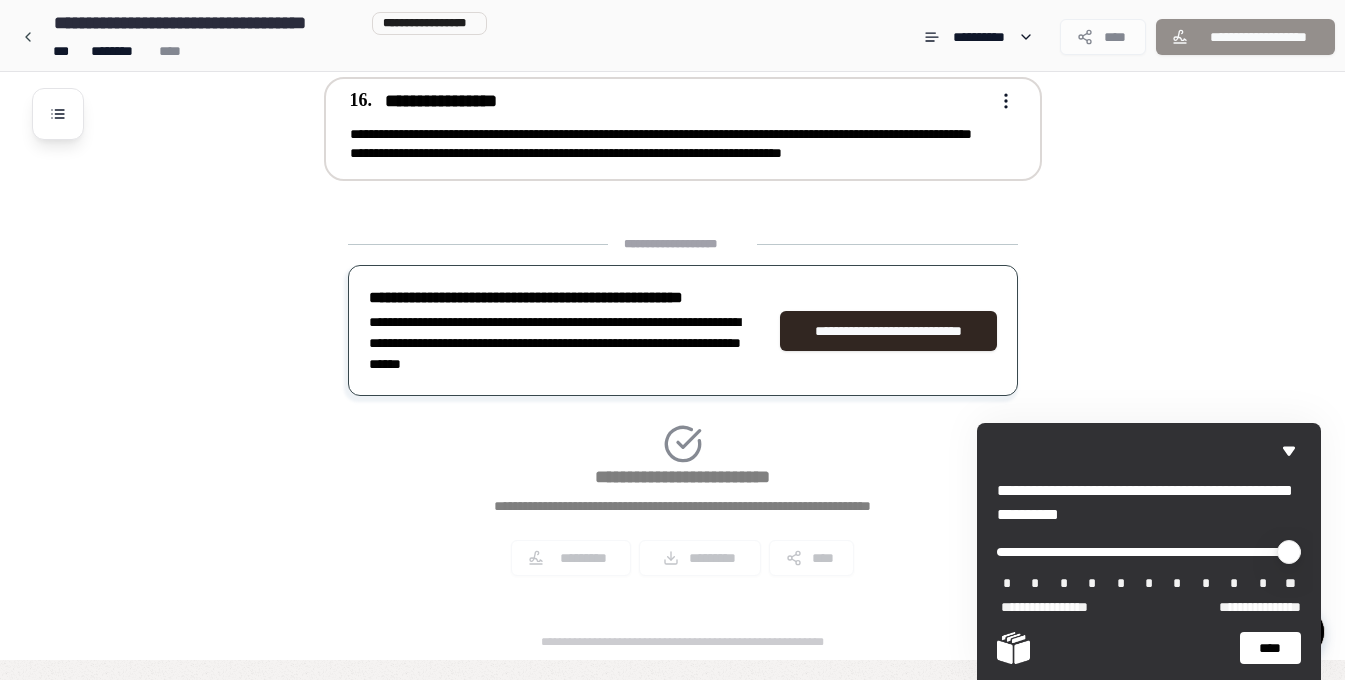 click on "****" at bounding box center (1270, 648) 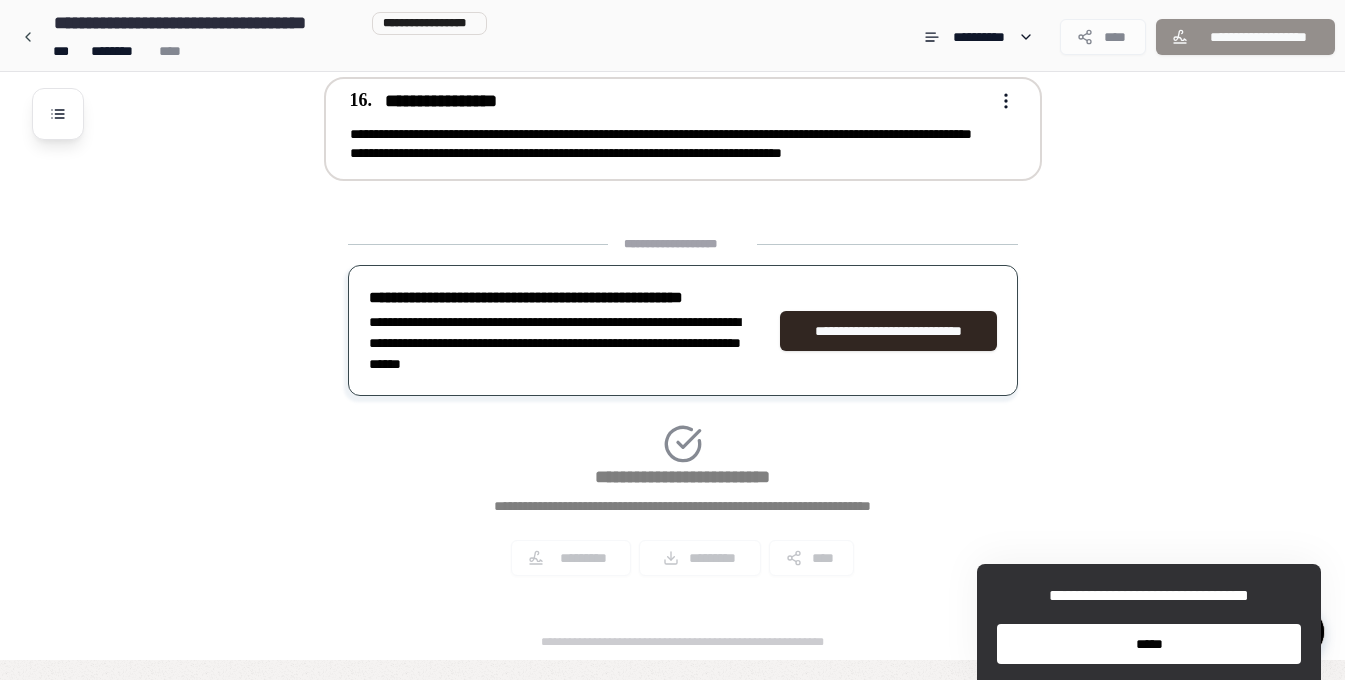 click on "*****" at bounding box center (1149, 644) 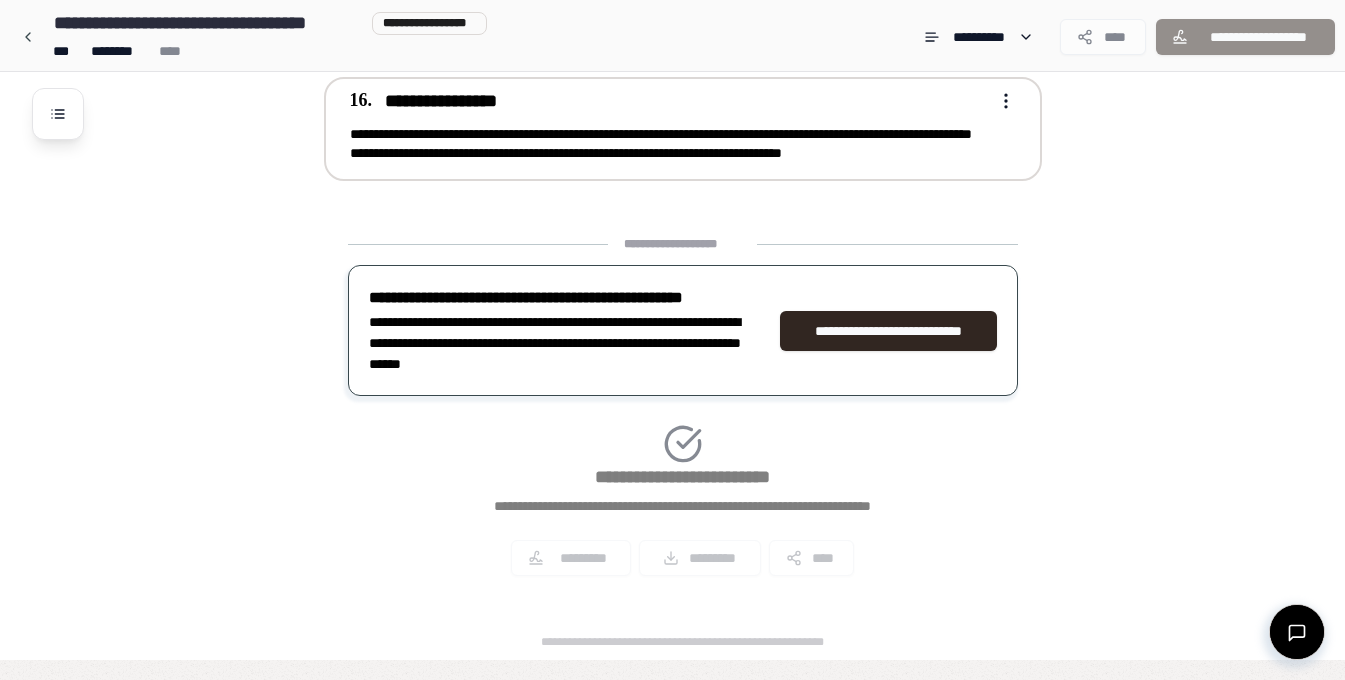 click on "**********" at bounding box center (683, 413) 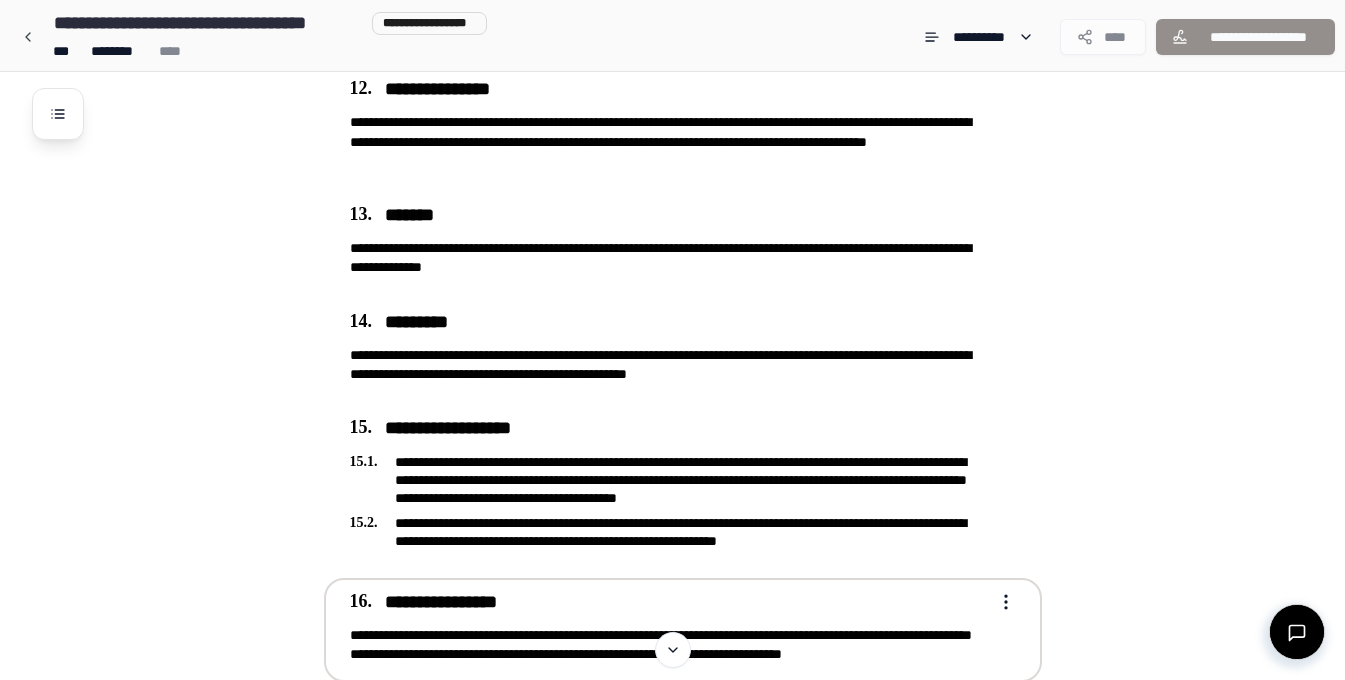 scroll, scrollTop: 1381, scrollLeft: 0, axis: vertical 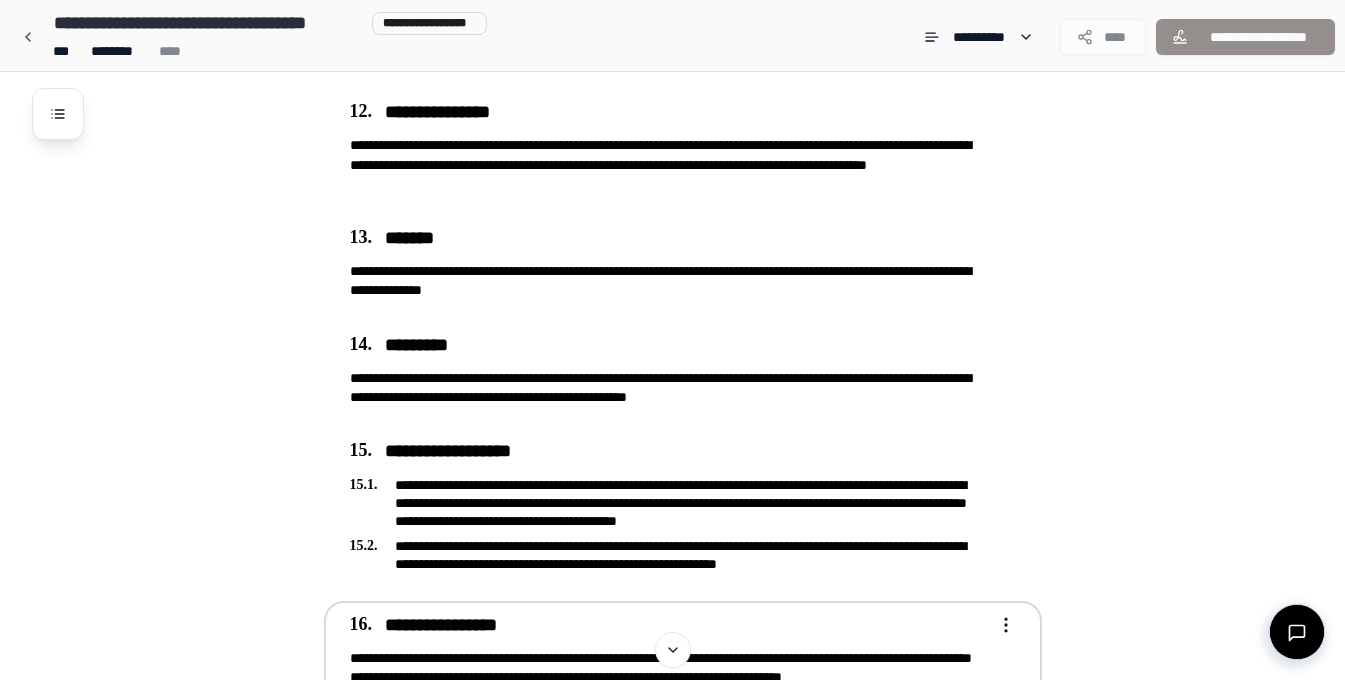 click on "**********" at bounding box center (1245, 37) 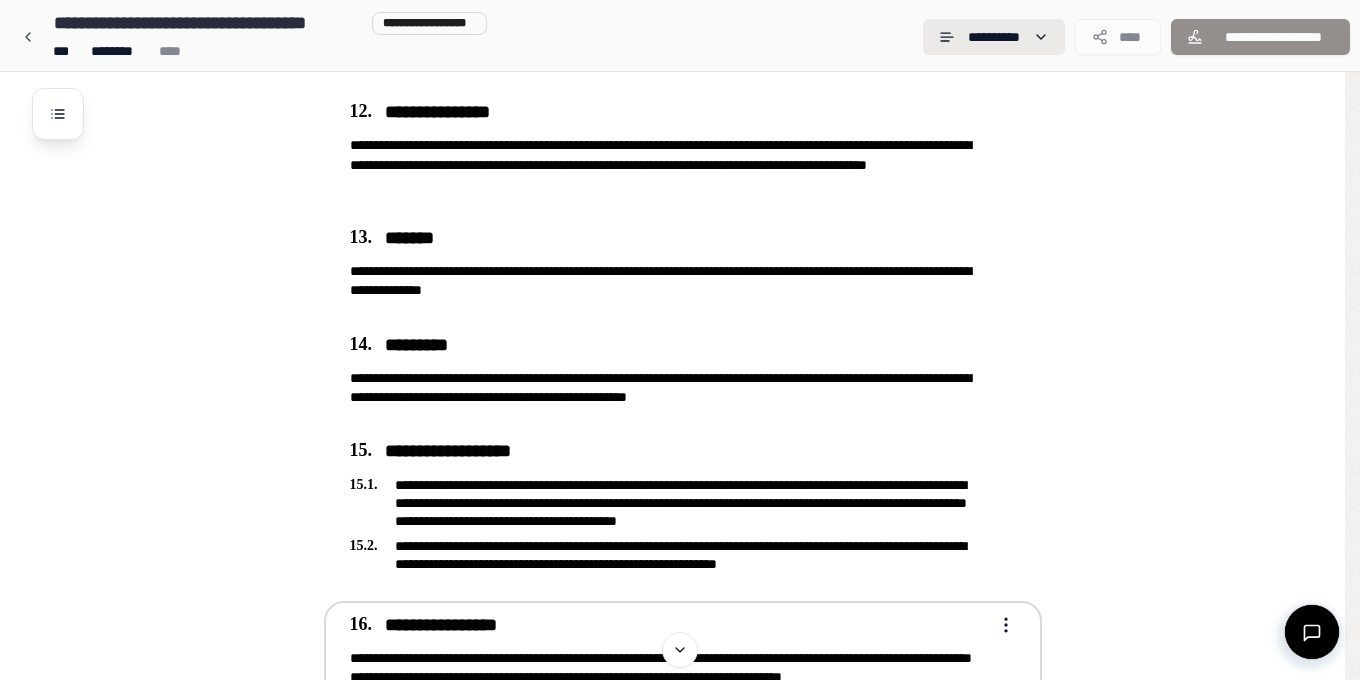click on "[FIRST_NAME] [LAST_NAME] [TITLE] [COMPANY_NAME] Anställningsavtal [NAME]
[ADDRESS]
[ADDRESS]
[CITY] [POSTAL_CODE]
[COUNTRY]
[PHONE]
[EMAIL] [WEBSITE] [COMPANY_NAME] [JOB_TITLE] [DEPARTMENT] [MANAGER_NAME] [MANAGER_TITLE]
[COMPANY_NAME] [DEPARTMENT] [MANAGER_NAME] [MANAGER_TITLE]
[COMPANY_NAME] [DEPARTMENT] [MANAGER_NAME] [MANAGER_TITLE] [START_DATE]
[END_DATE]
[ADDRESS]" at bounding box center [672, -89] 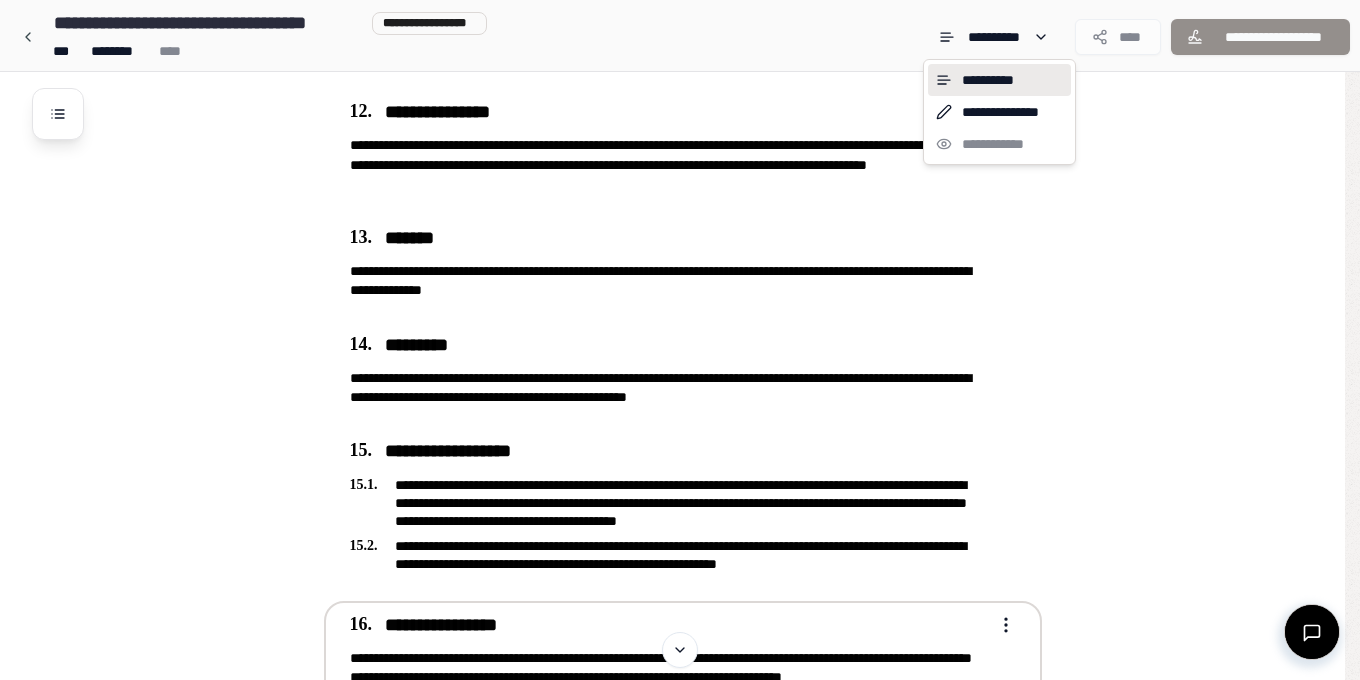 click on "[FIRST_NAME] [LAST_NAME] [TITLE] [COMPANY_NAME] Anställningsavtal [NAME]
[ADDRESS]
[ADDRESS]
[CITY] [POSTAL_CODE]
[COUNTRY]
[PHONE]
[EMAIL] [WEBSITE] [COMPANY_NAME] [JOB_TITLE] [DEPARTMENT] [MANAGER_NAME] [MANAGER_TITLE]
[COMPANY_NAME] [DEPARTMENT] [MANAGER_NAME] [MANAGER_TITLE]
[COMPANY_NAME] [DEPARTMENT] [MANAGER_NAME] [MANAGER_TITLE] [START_DATE]
[END_DATE]
[ADDRESS]" at bounding box center [680, -89] 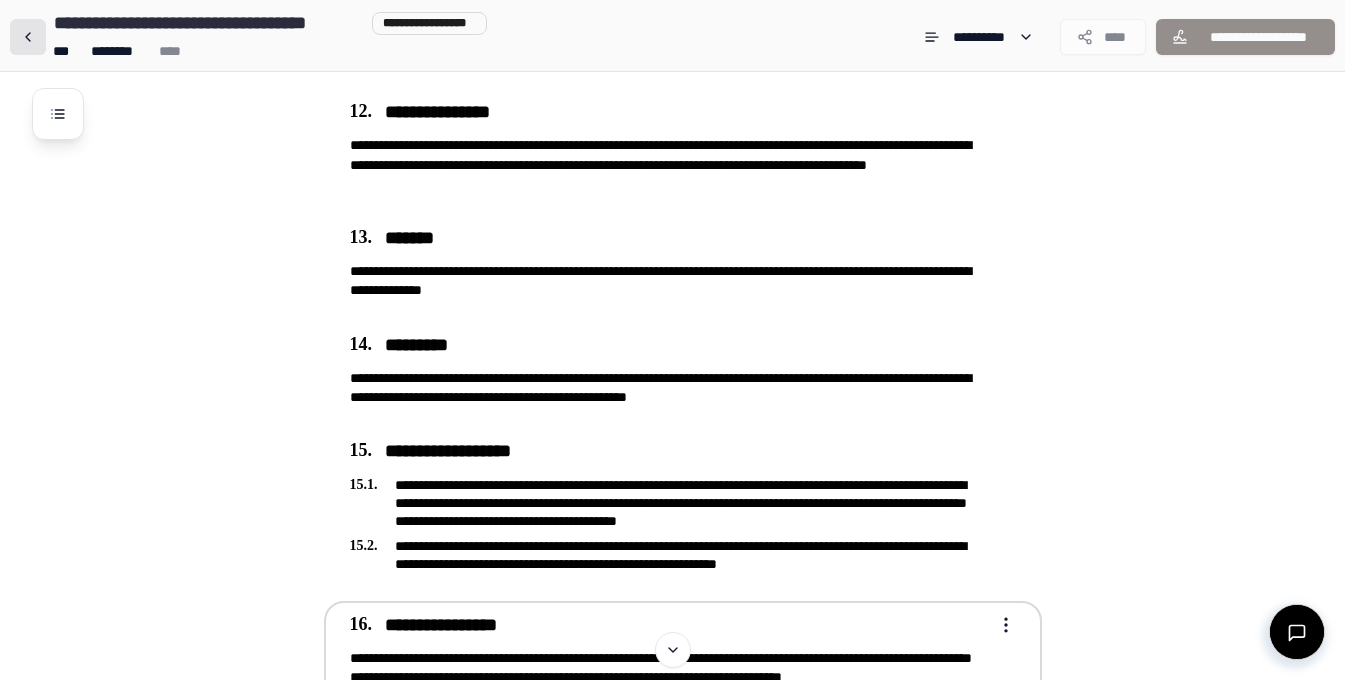 click at bounding box center [28, 37] 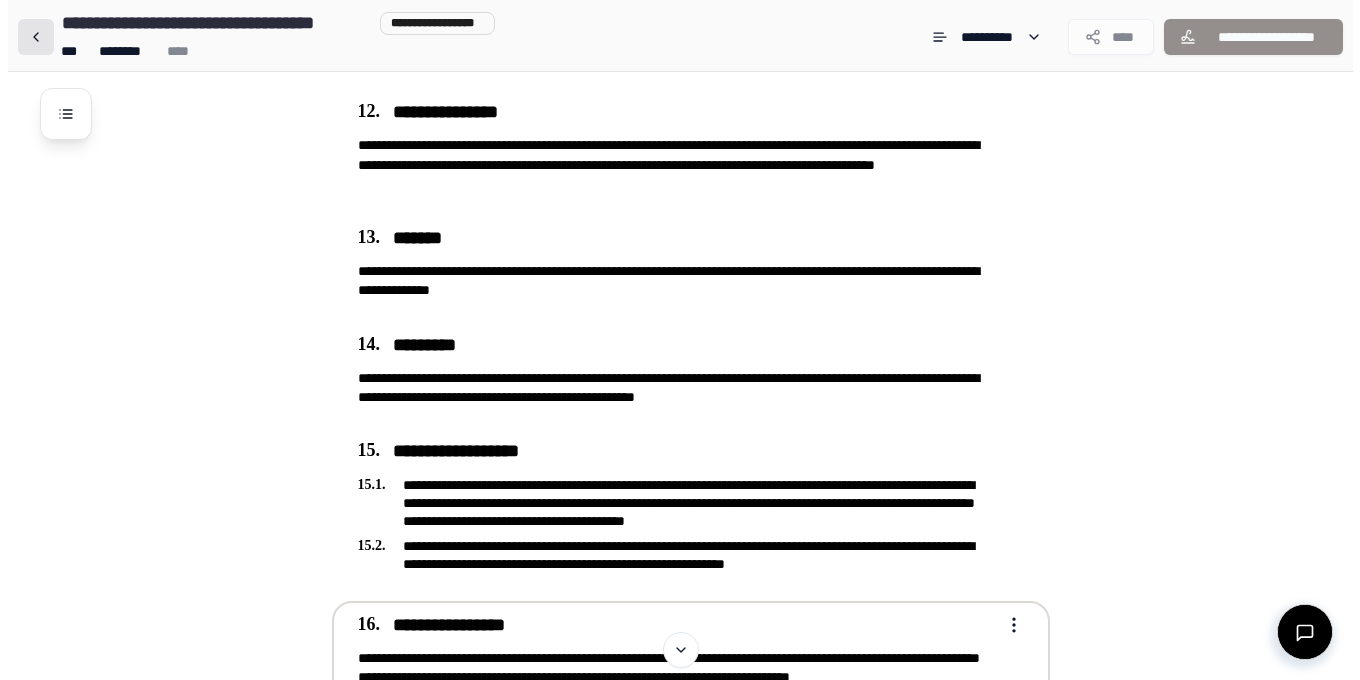 scroll, scrollTop: 0, scrollLeft: 0, axis: both 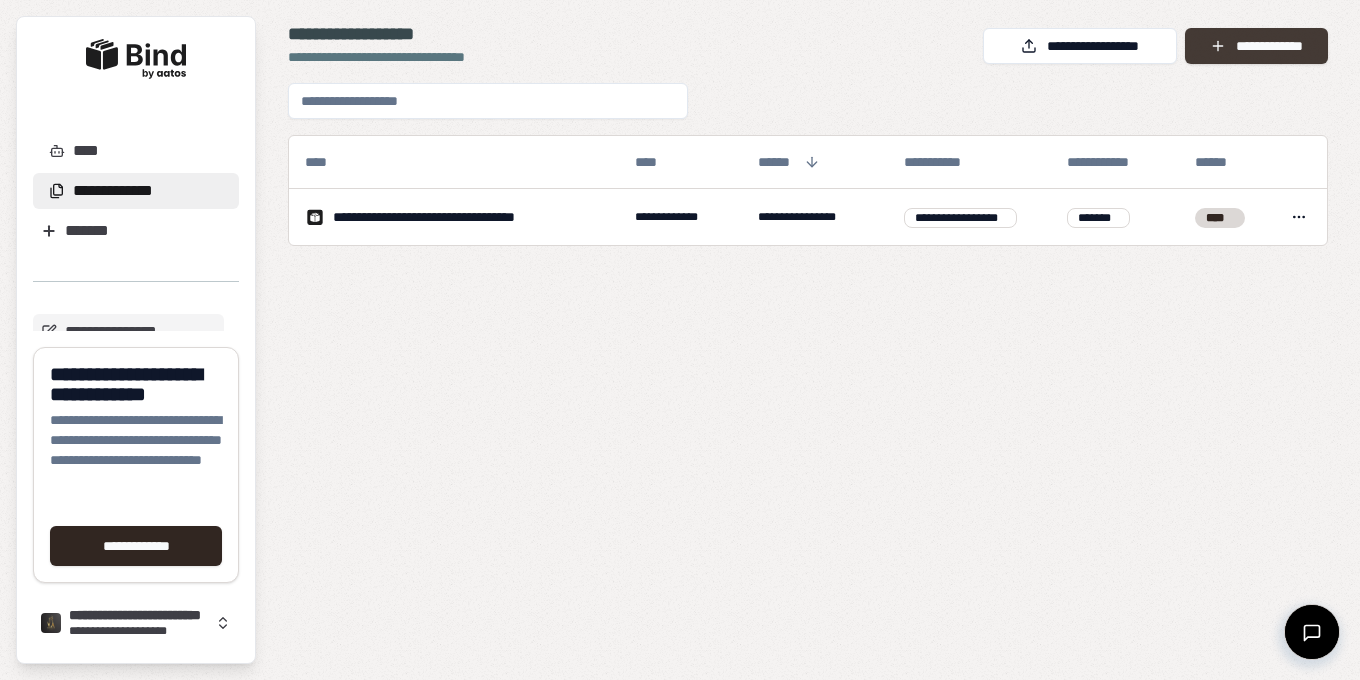 click on "**********" at bounding box center [1256, 46] 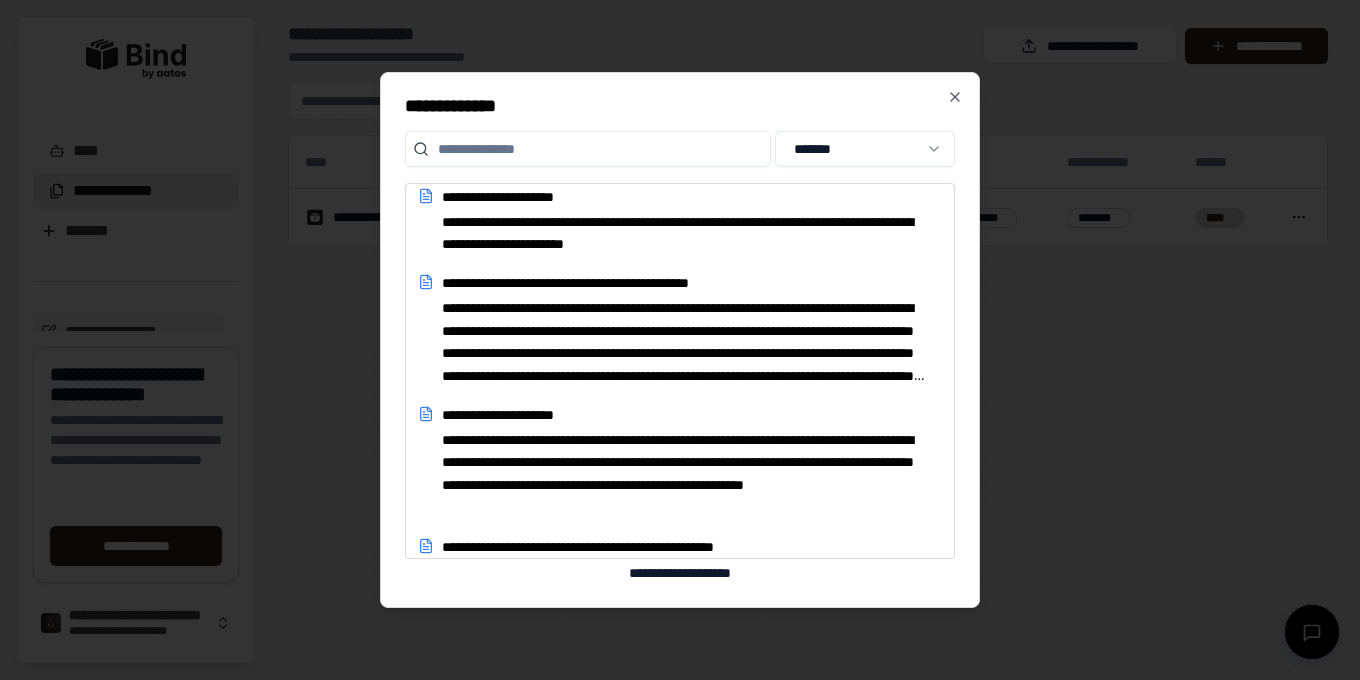 scroll, scrollTop: 1187, scrollLeft: 0, axis: vertical 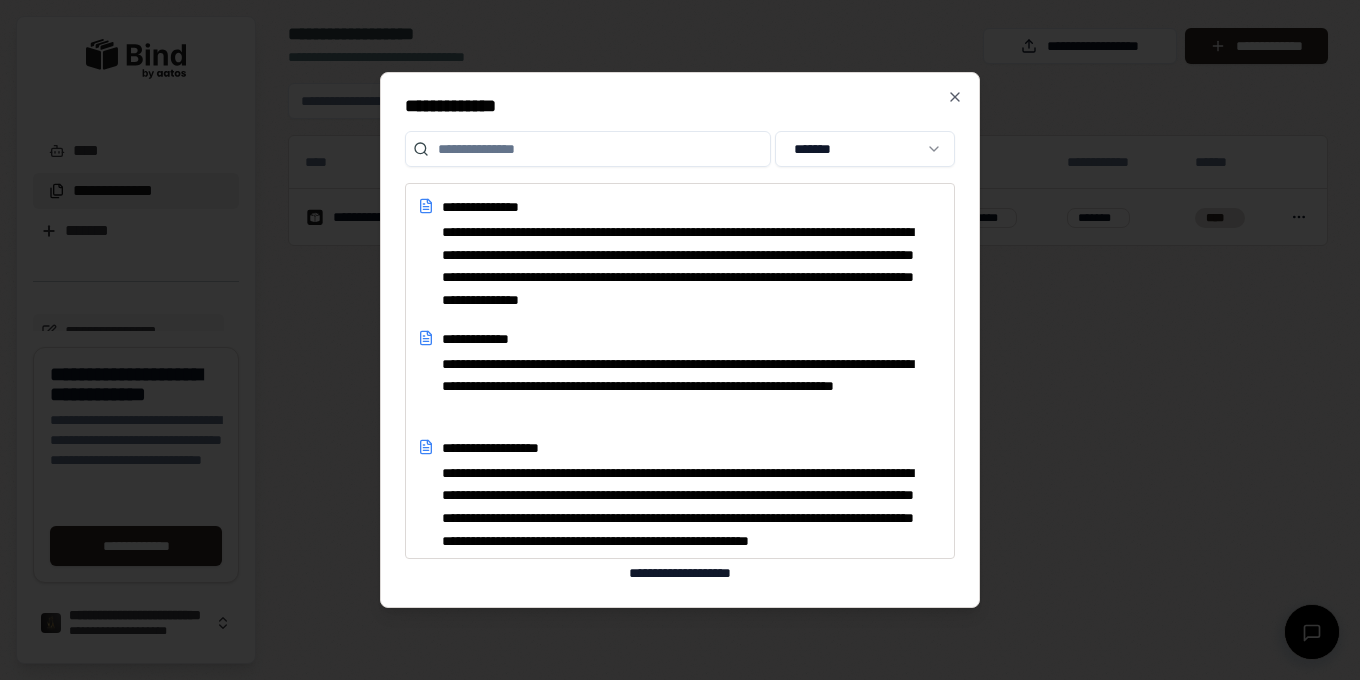 click at bounding box center (588, 149) 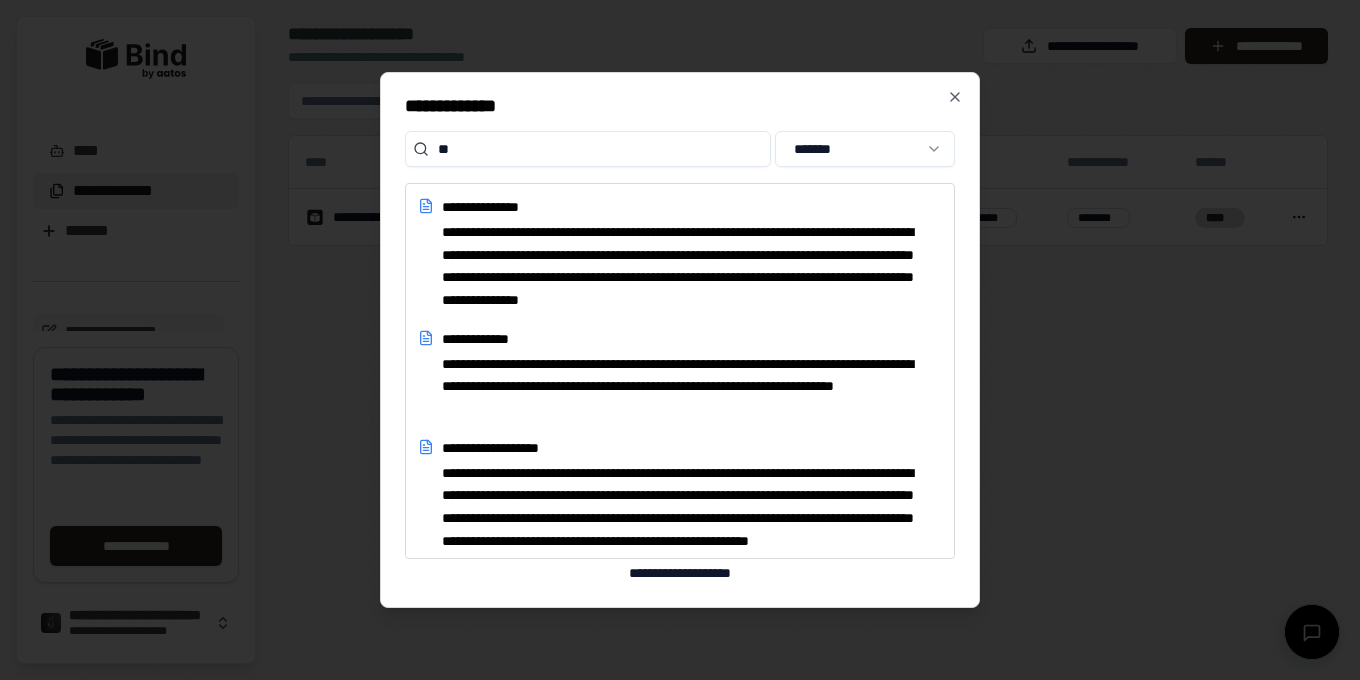 type on "*" 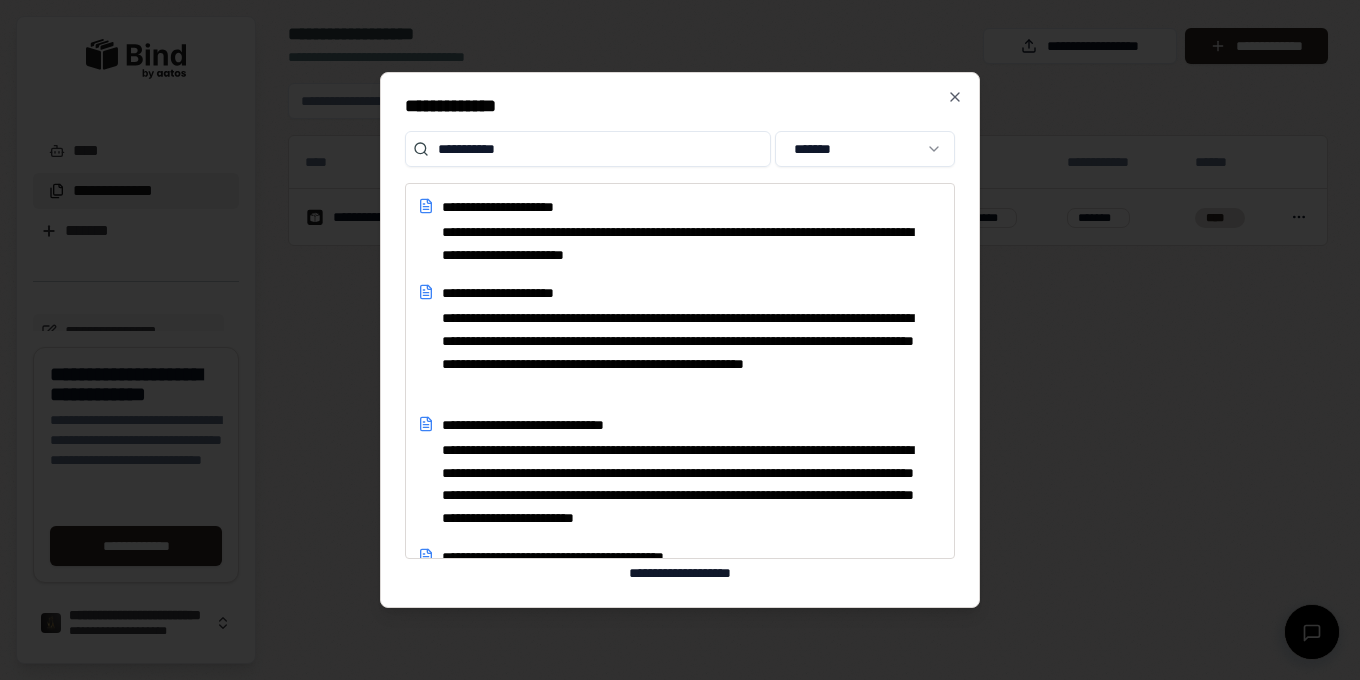 type on "**********" 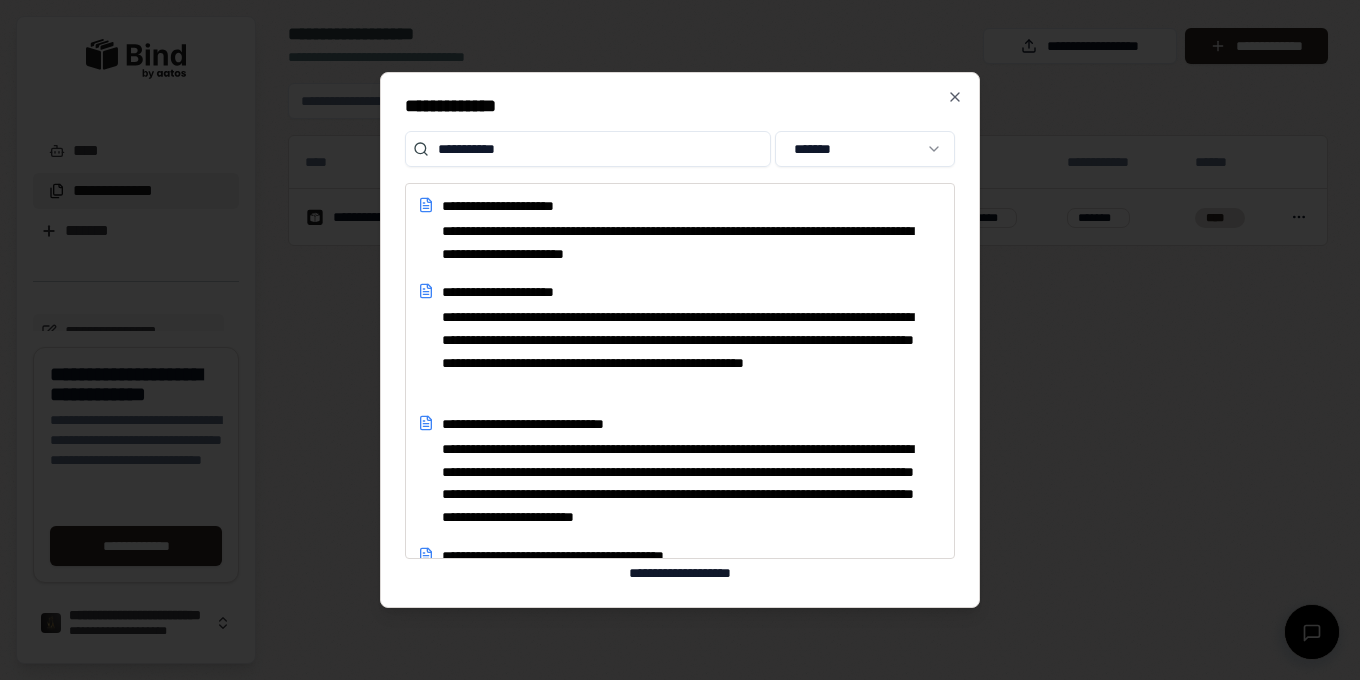 scroll, scrollTop: 0, scrollLeft: 0, axis: both 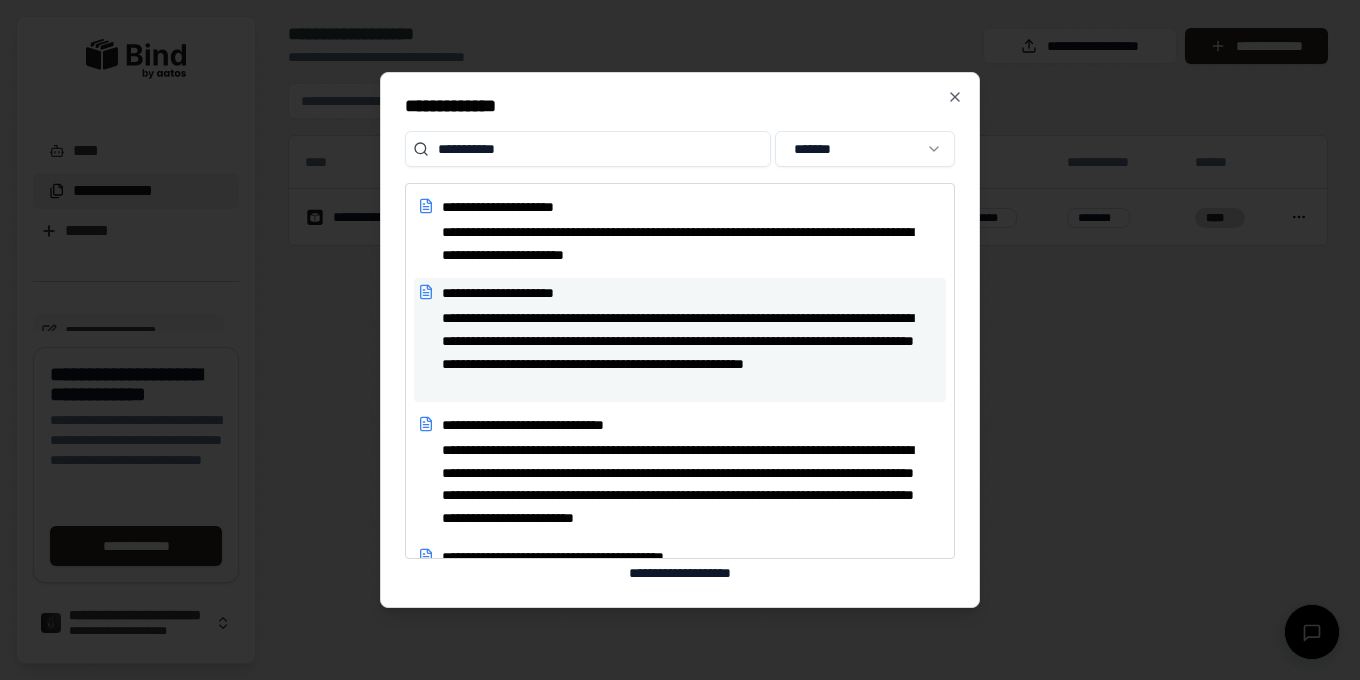 click on "**********" at bounding box center (684, 352) 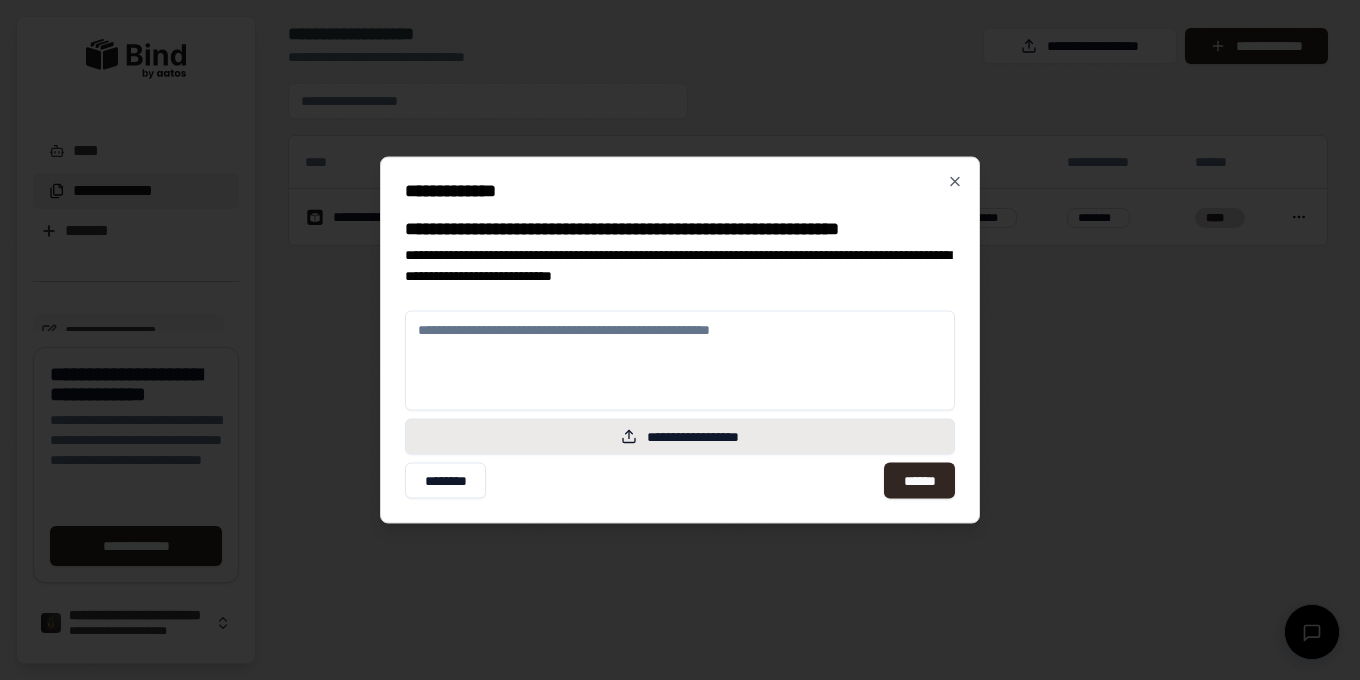 click on "**********" at bounding box center (680, 437) 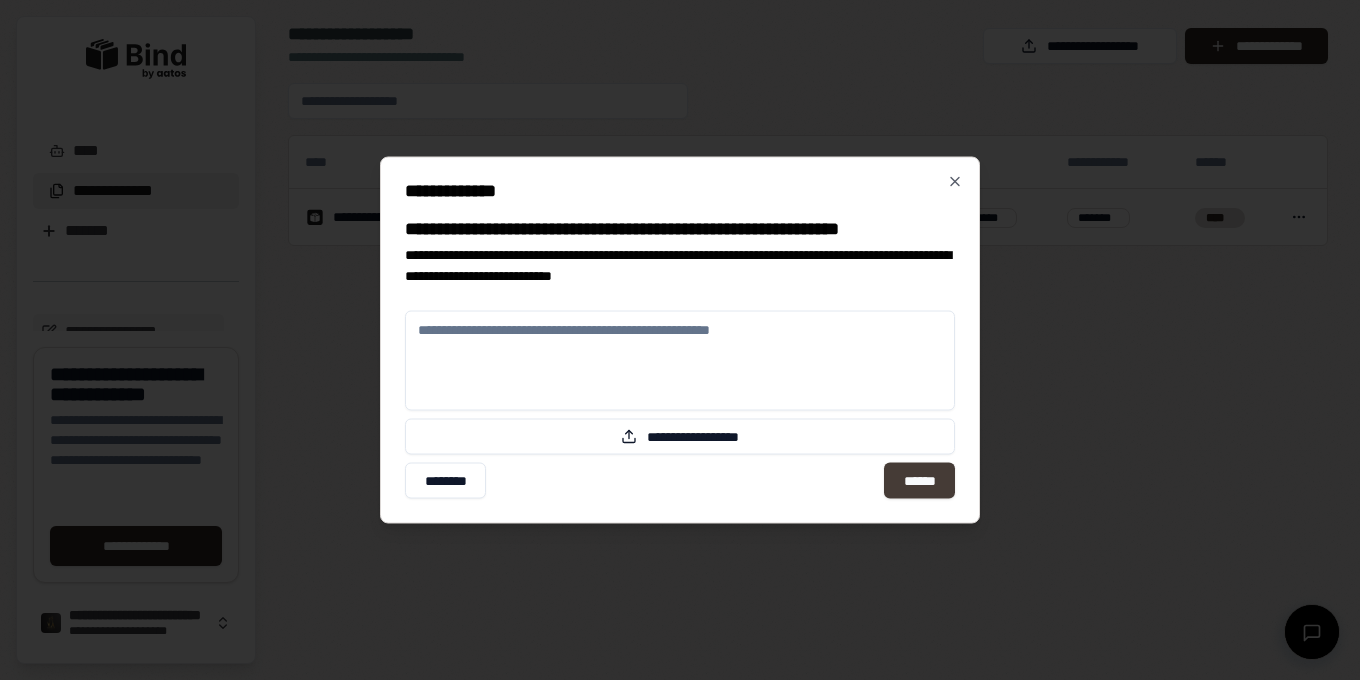 click on "******" at bounding box center [919, 481] 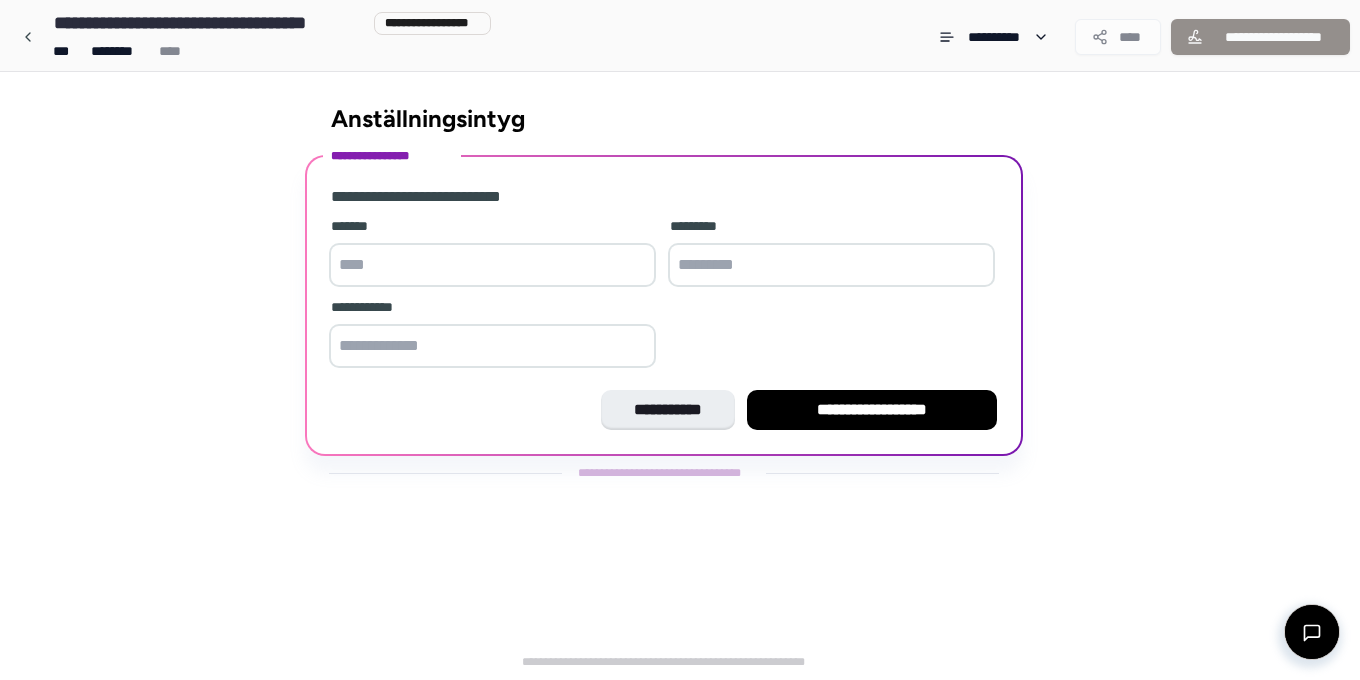 click at bounding box center (492, 265) 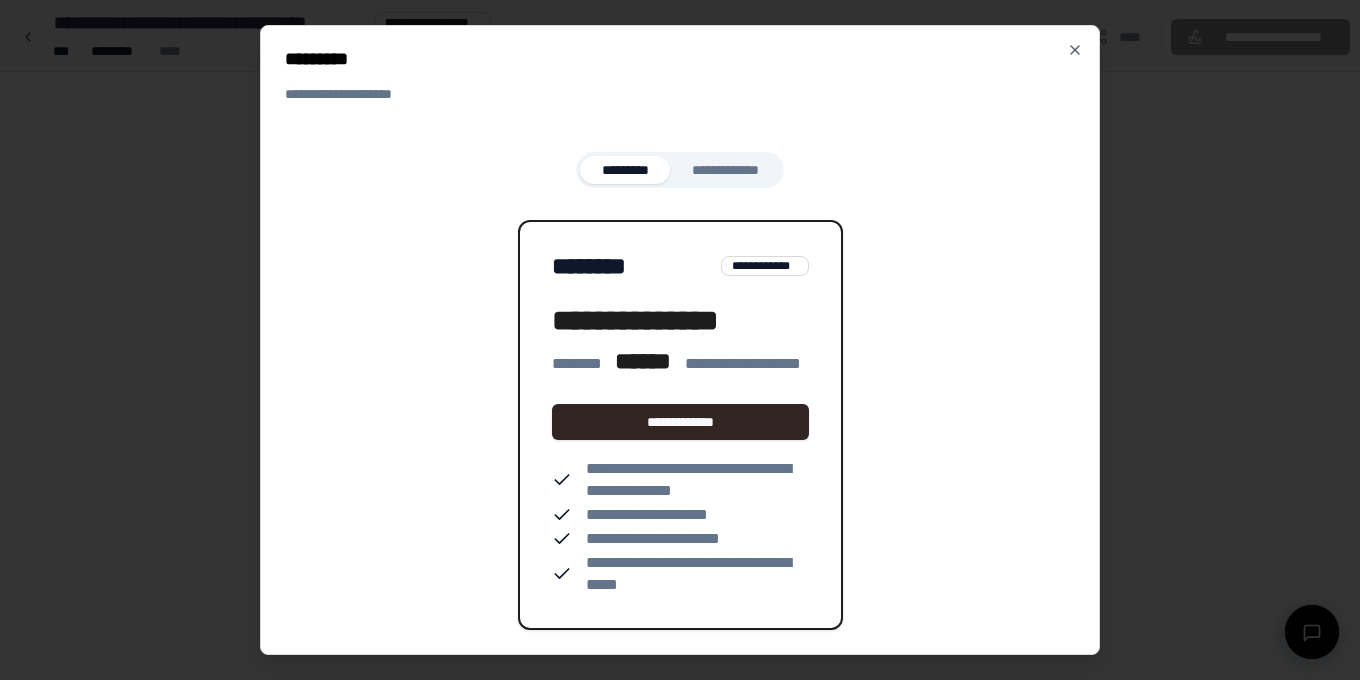 click on "****** ** ** **" at bounding box center (725, 170) 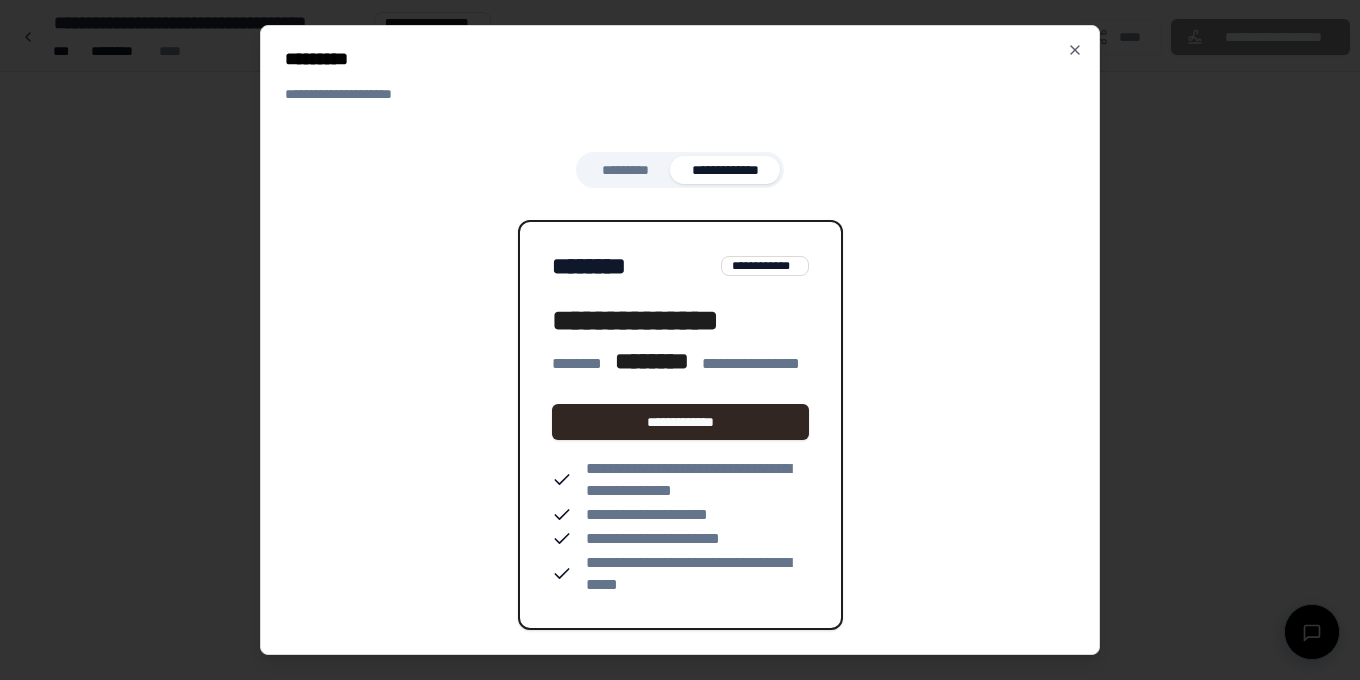 click on "*********" at bounding box center (625, 170) 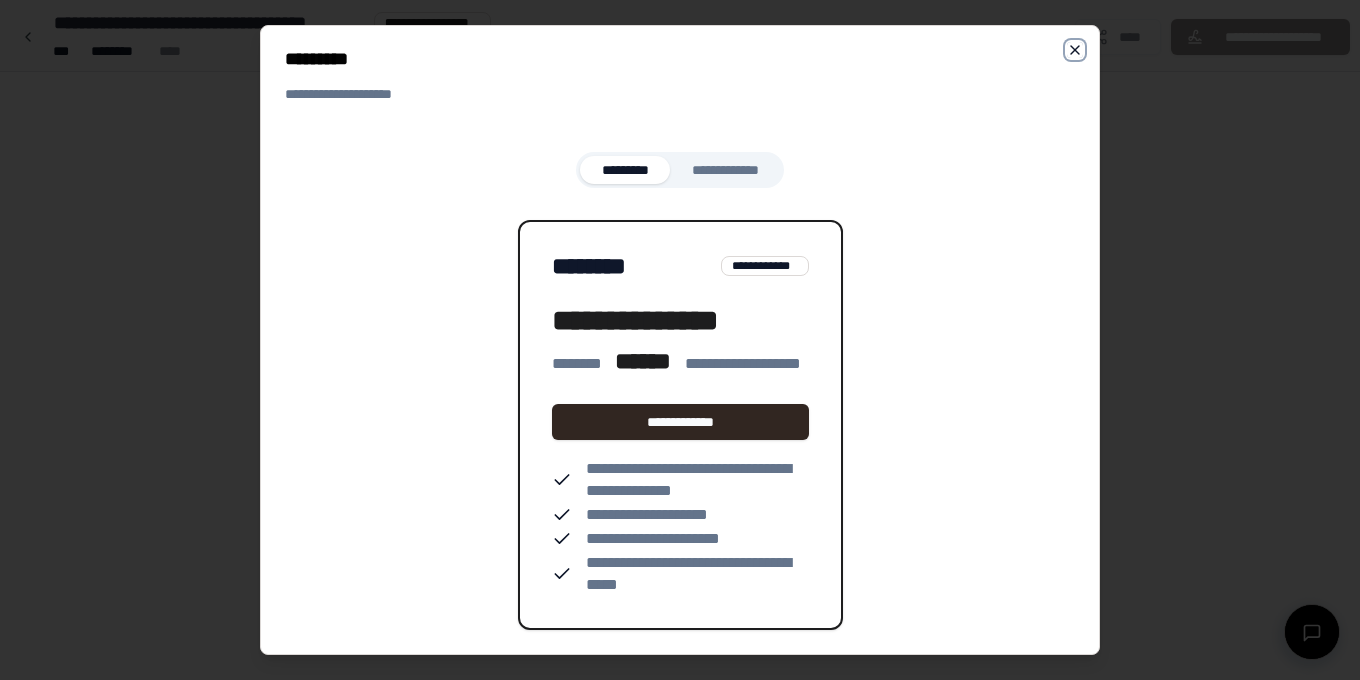 click 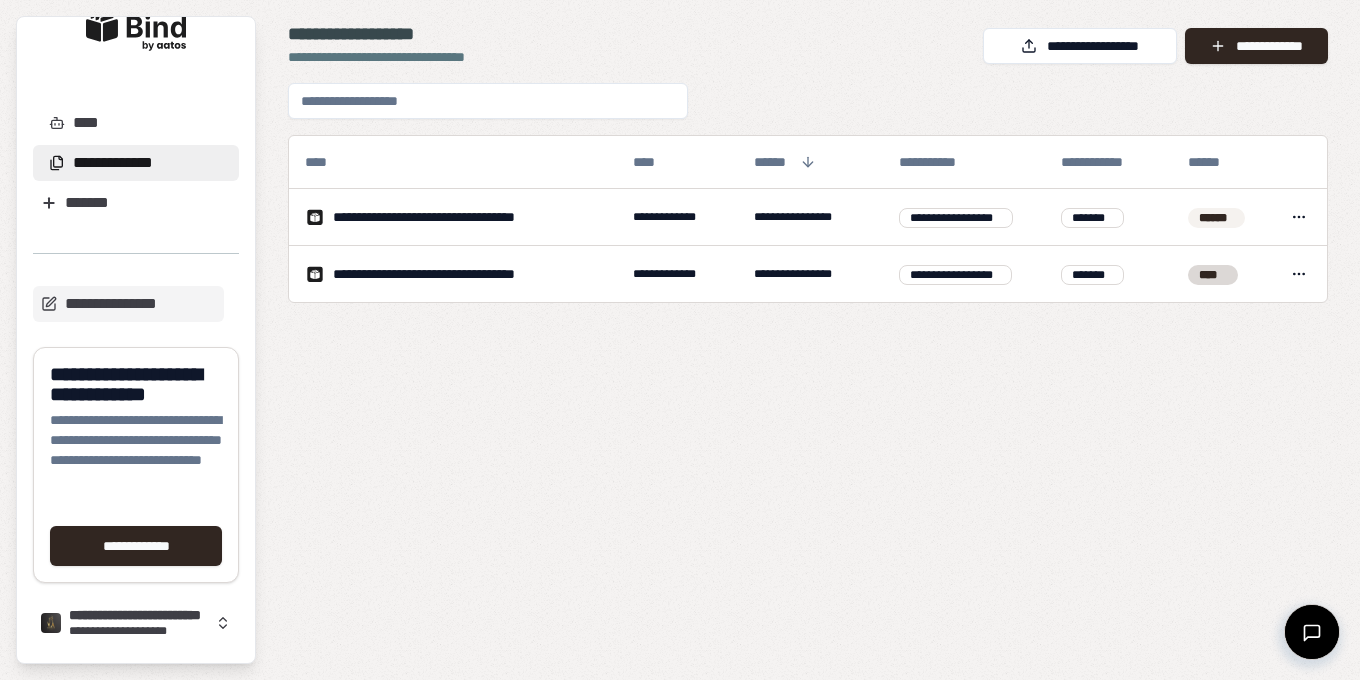 scroll, scrollTop: 43, scrollLeft: 0, axis: vertical 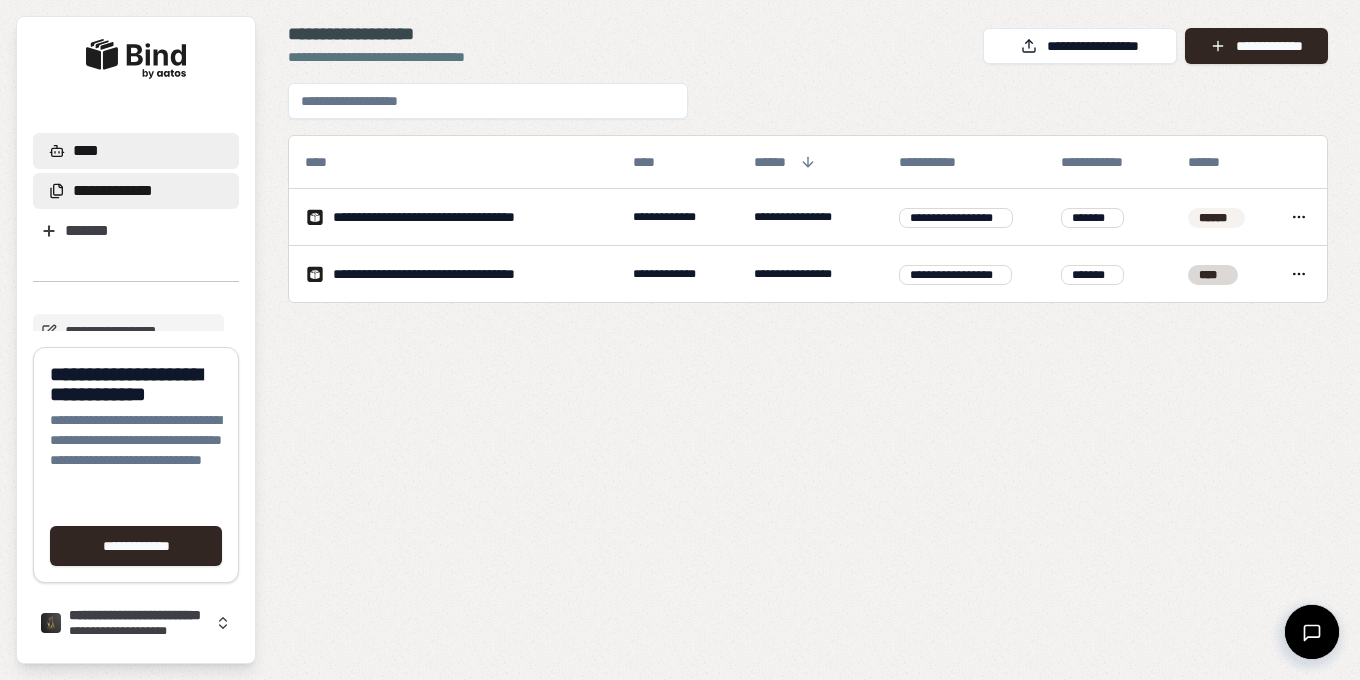 click on "****" at bounding box center [136, 151] 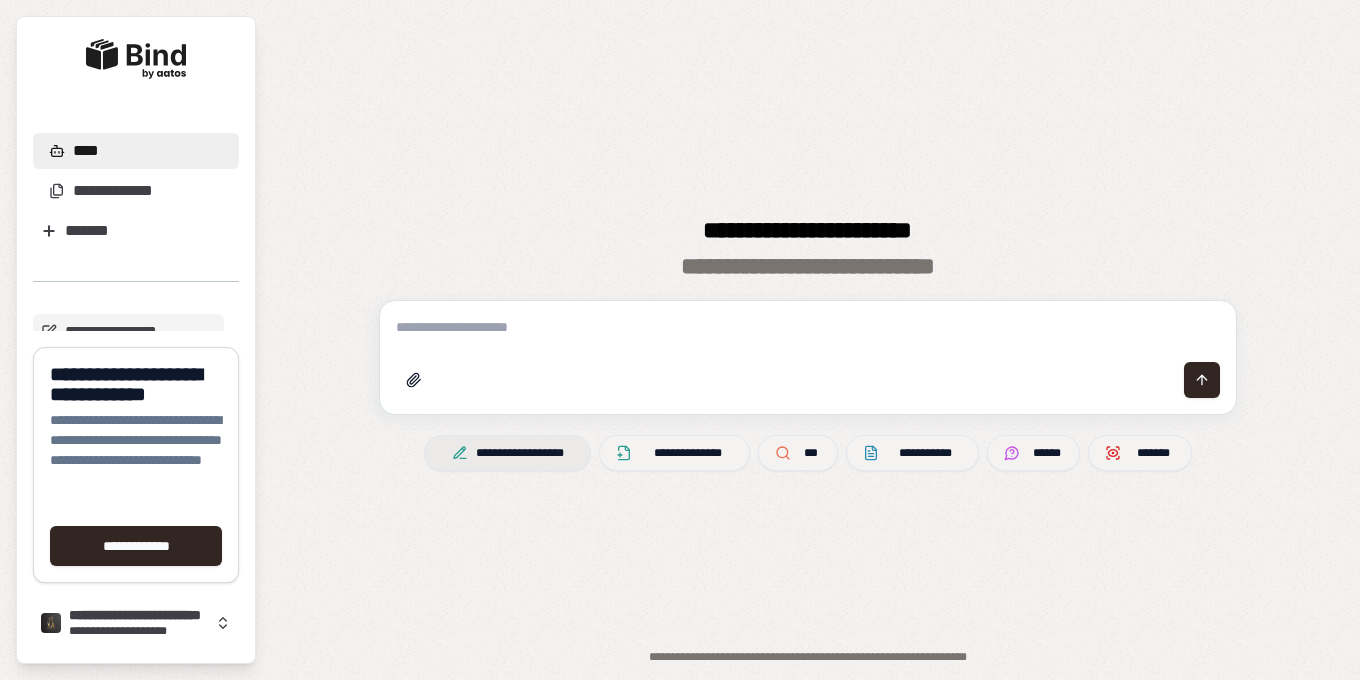 click on "**********" at bounding box center [507, 453] 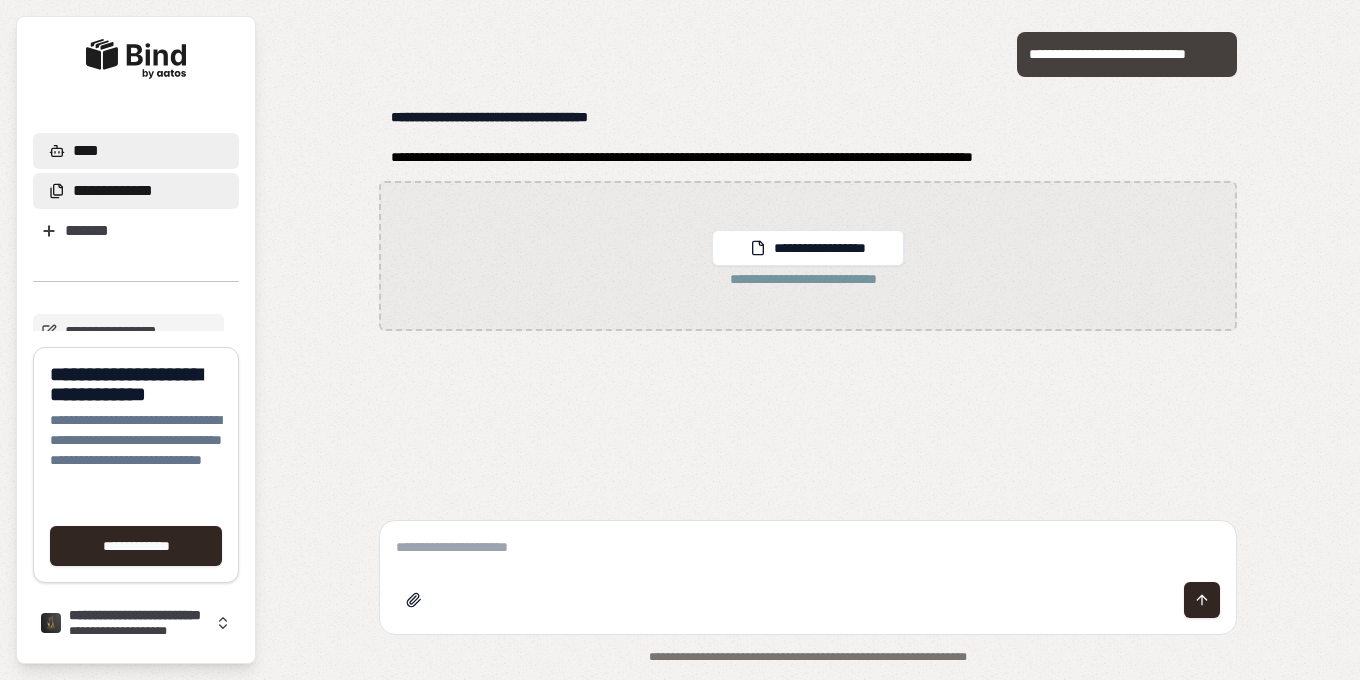 click on "**********" at bounding box center [113, 191] 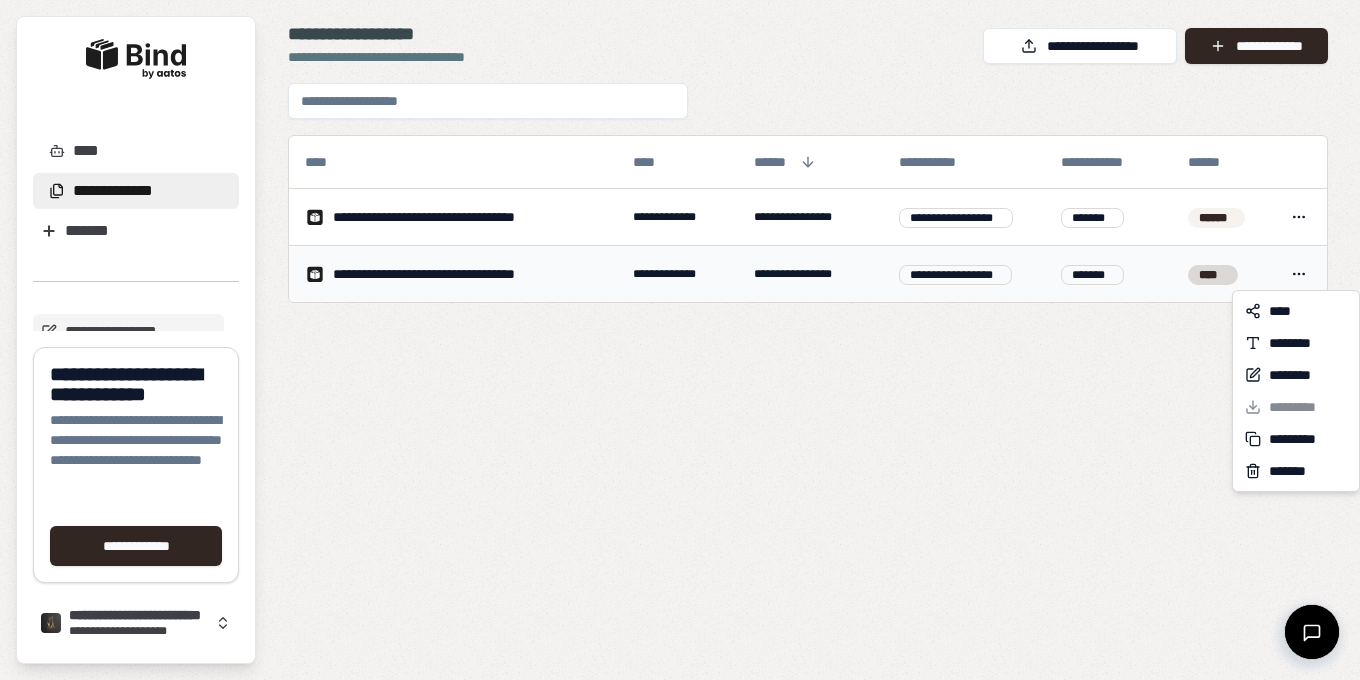 click on "[FIRST_NAME] [LAST_NAME] [TITLE] [COMPANY_NAME] [ADDRESS] [COMPANY_NAME] [ADDRESS] [COMPANY_NAME] [ADDRESS] [COMPANY_NAME] [ADDRESS] [COMPANY_NAME] [ADDRESS] [COMPANY_NAME] [ADDRESS] [COMPANY_NAME] [ADDRESS] [COMPANY_NAME] [ADDRESS] [COMPANY_NAME] [ADDRESS] [COMPANY_NAME] [ADDRESS] [COMPANY_NAME] [ADDRESS] [COMPANY_NAME] [ADDRESS] [COMPANY_NAME] [ADDRESS] [COMPANY_NAME] [ADDRESS] [COMPANY_NAME] [ADDRESS] [COMPANY_NAME] [ADDRESS] [COMPANY_NAME] [ADDRESS]
[FIRST_NAME] [LAST_NAME] [LAST_NAME] [LAST_NAME] [LAST_NAME] [LAST_NAME]" at bounding box center (680, 340) 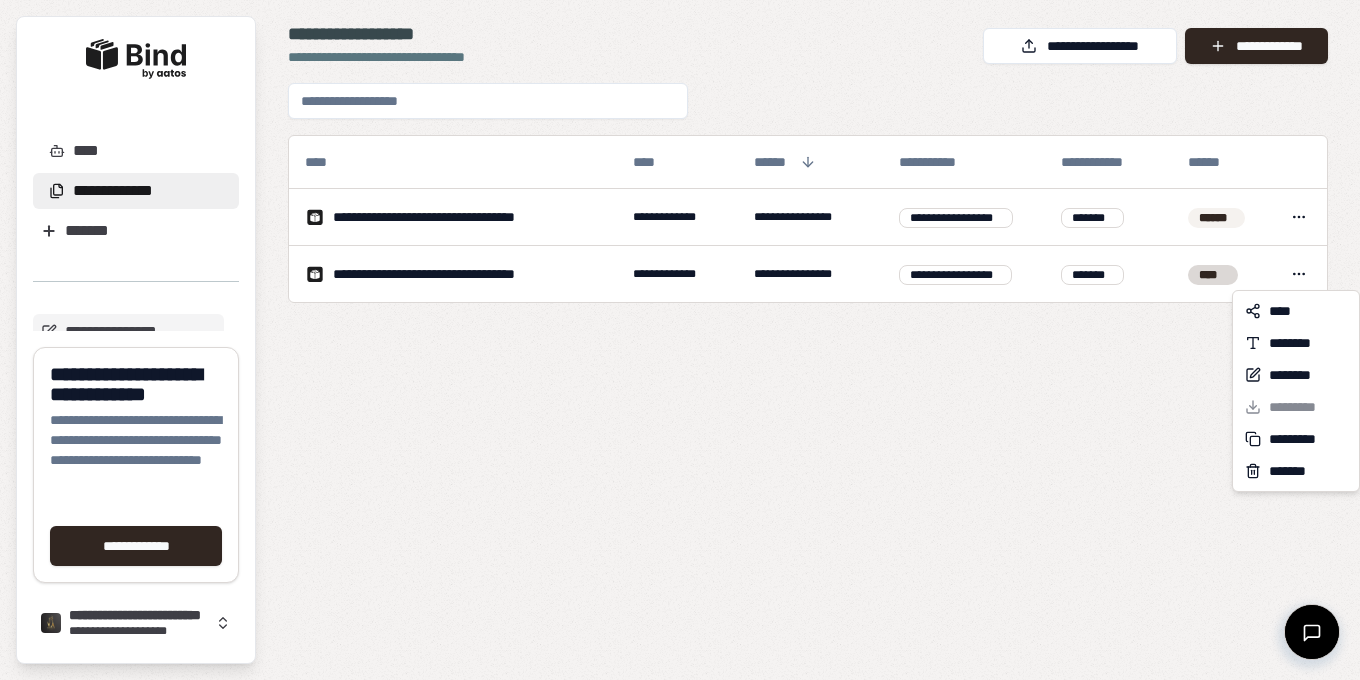 drag, startPoint x: 1296, startPoint y: 405, endPoint x: 1260, endPoint y: 407, distance: 36.05551 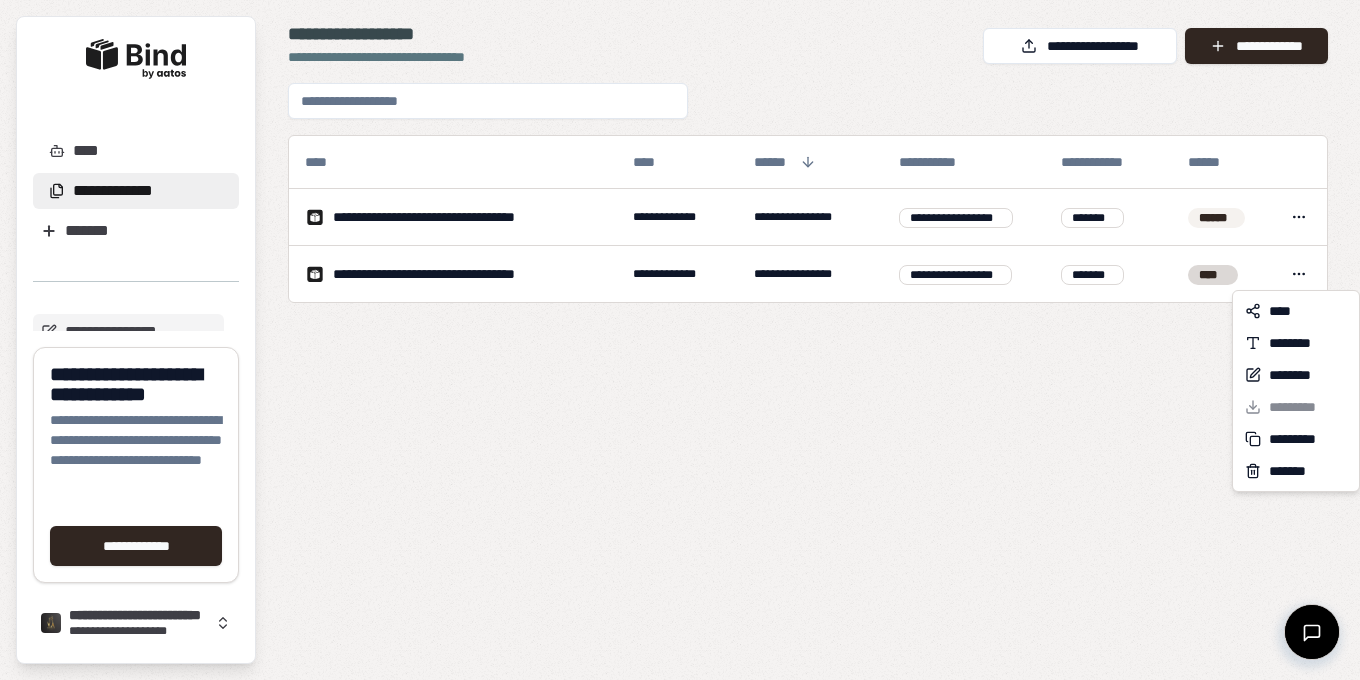 click on "[FIRST_NAME] [LAST_NAME] [TITLE] [COMPANY_NAME] [ADDRESS] [COMPANY_NAME] [ADDRESS] [COMPANY_NAME] [ADDRESS] [COMPANY_NAME] [ADDRESS] [COMPANY_NAME] [ADDRESS] [COMPANY_NAME] [ADDRESS] [COMPANY_NAME] [ADDRESS] [COMPANY_NAME] [ADDRESS] [COMPANY_NAME] [ADDRESS] [COMPANY_NAME] [ADDRESS] [COMPANY_NAME] [ADDRESS] [COMPANY_NAME] [ADDRESS] [COMPANY_NAME] [ADDRESS] [COMPANY_NAME] [ADDRESS] [COMPANY_NAME] [ADDRESS] [COMPANY_NAME] [ADDRESS] [COMPANY_NAME] [ADDRESS]
[FIRST_NAME] [LAST_NAME] [LAST_NAME] [LAST_NAME] [LAST_NAME] [LAST_NAME]" at bounding box center [680, 340] 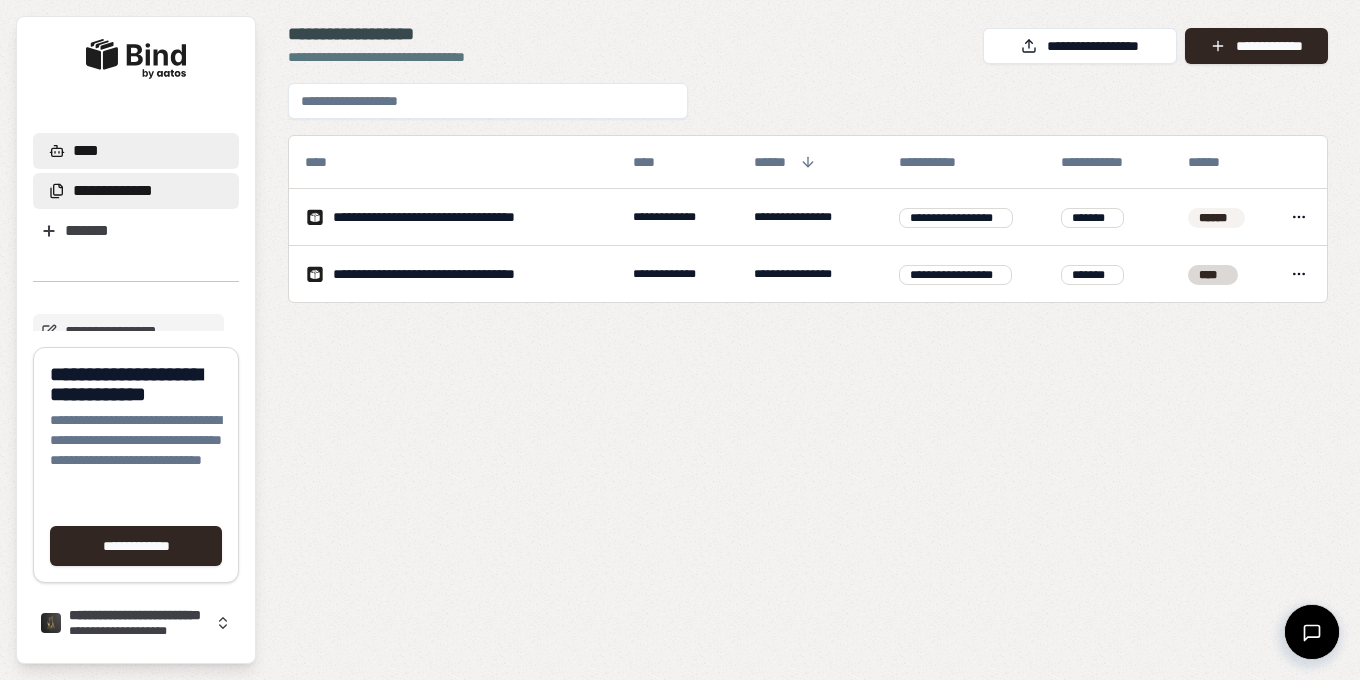 click on "****" at bounding box center (136, 151) 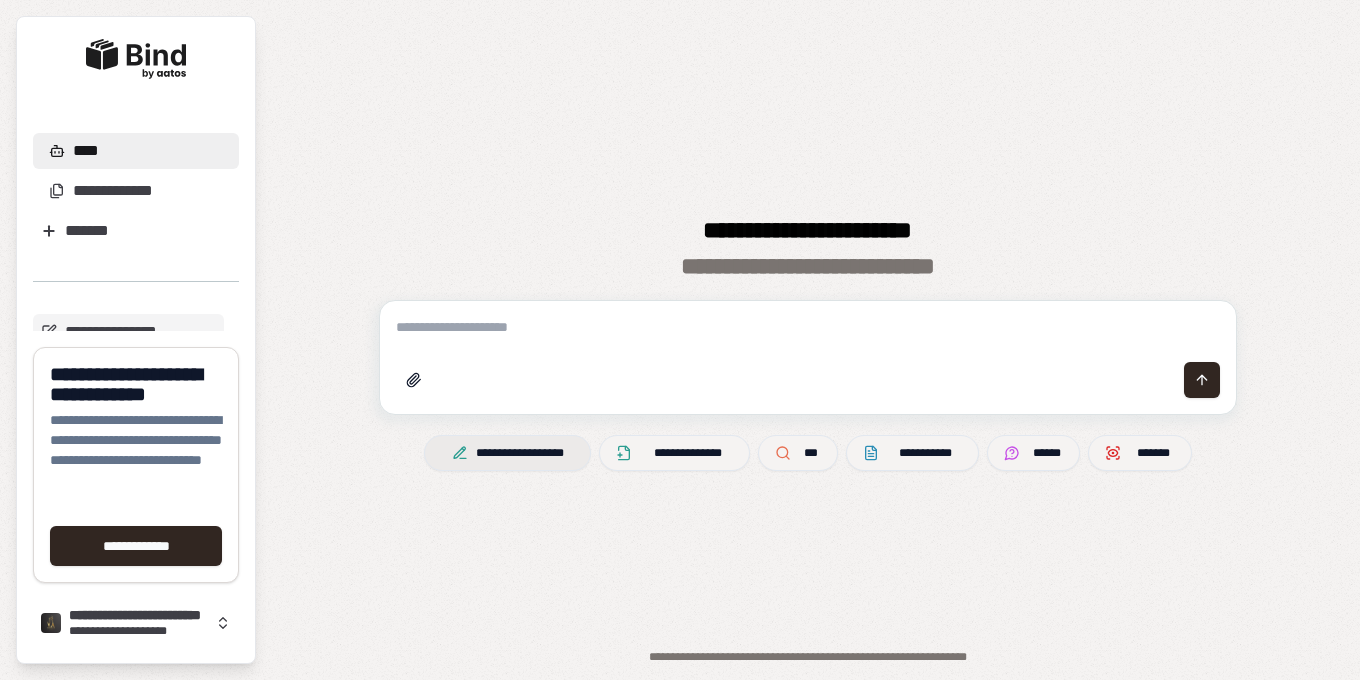click on "**********" at bounding box center [507, 453] 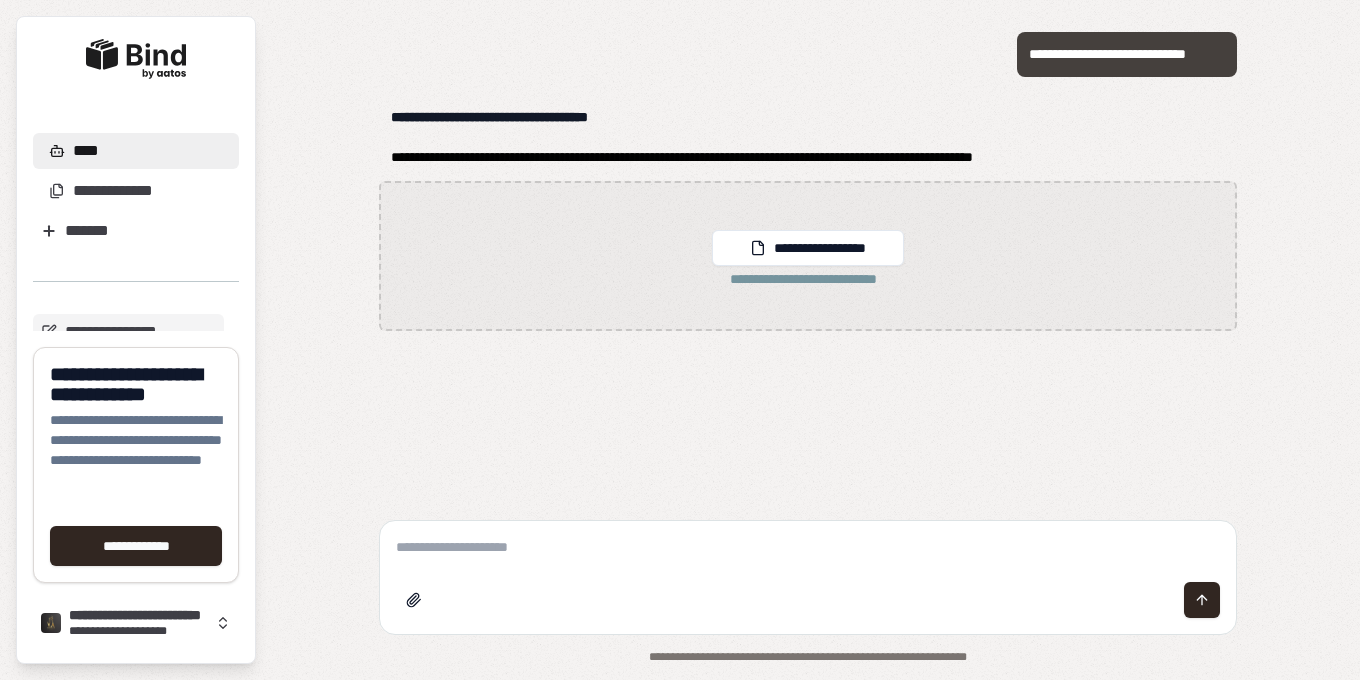 click on "**********" at bounding box center [808, 279] 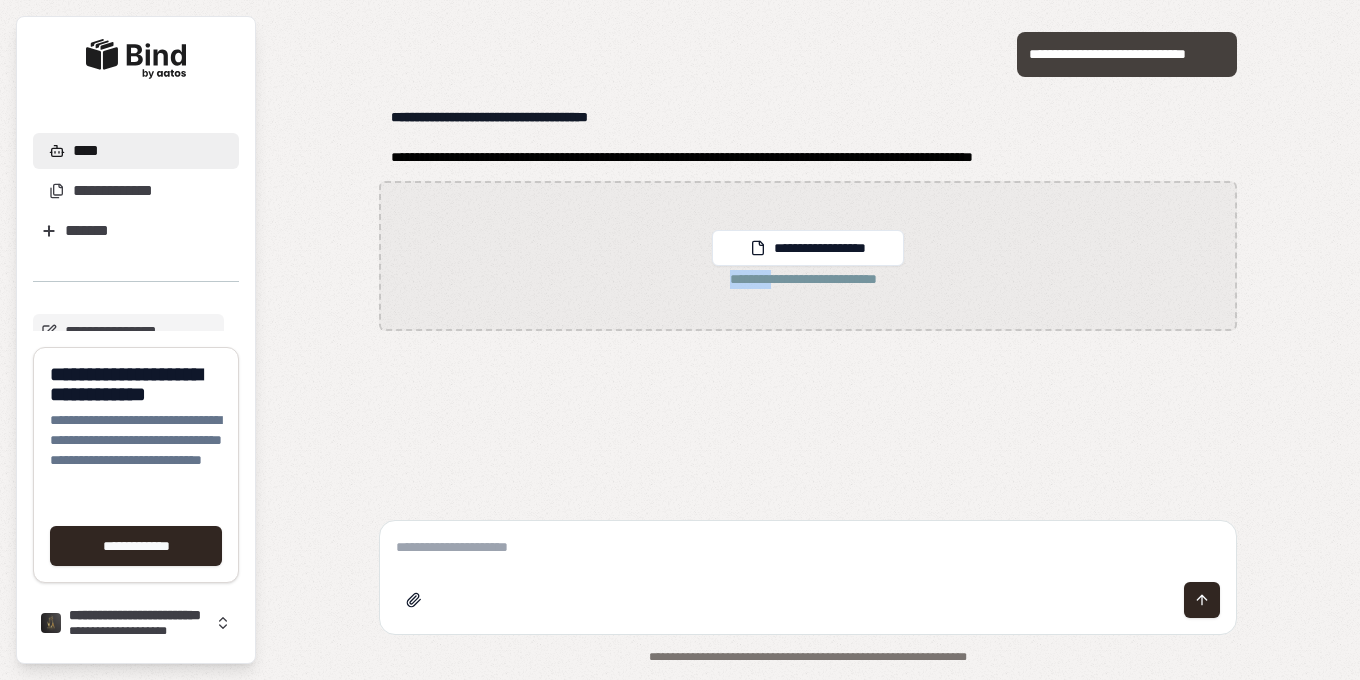 drag, startPoint x: 763, startPoint y: 284, endPoint x: 685, endPoint y: 260, distance: 81.608826 